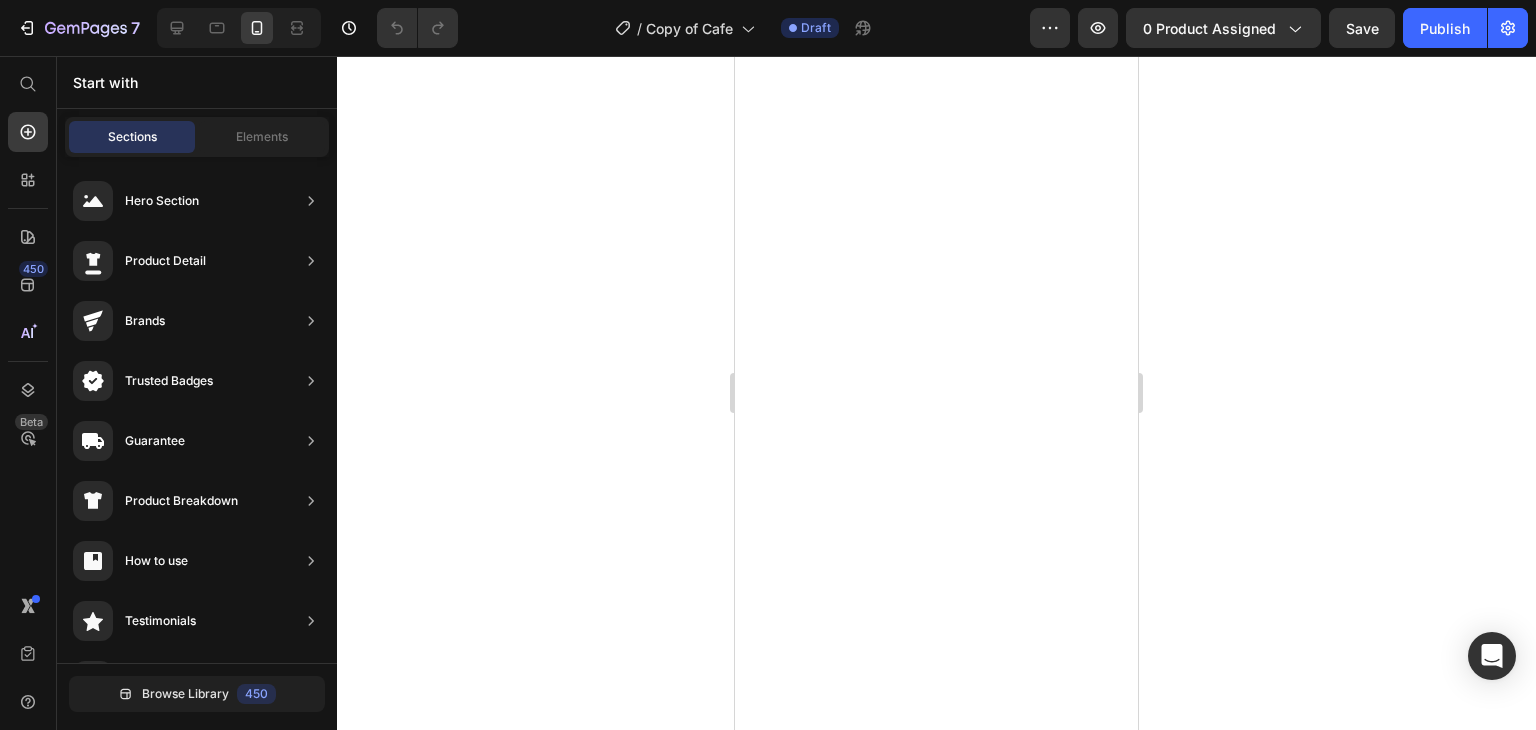 scroll, scrollTop: 0, scrollLeft: 0, axis: both 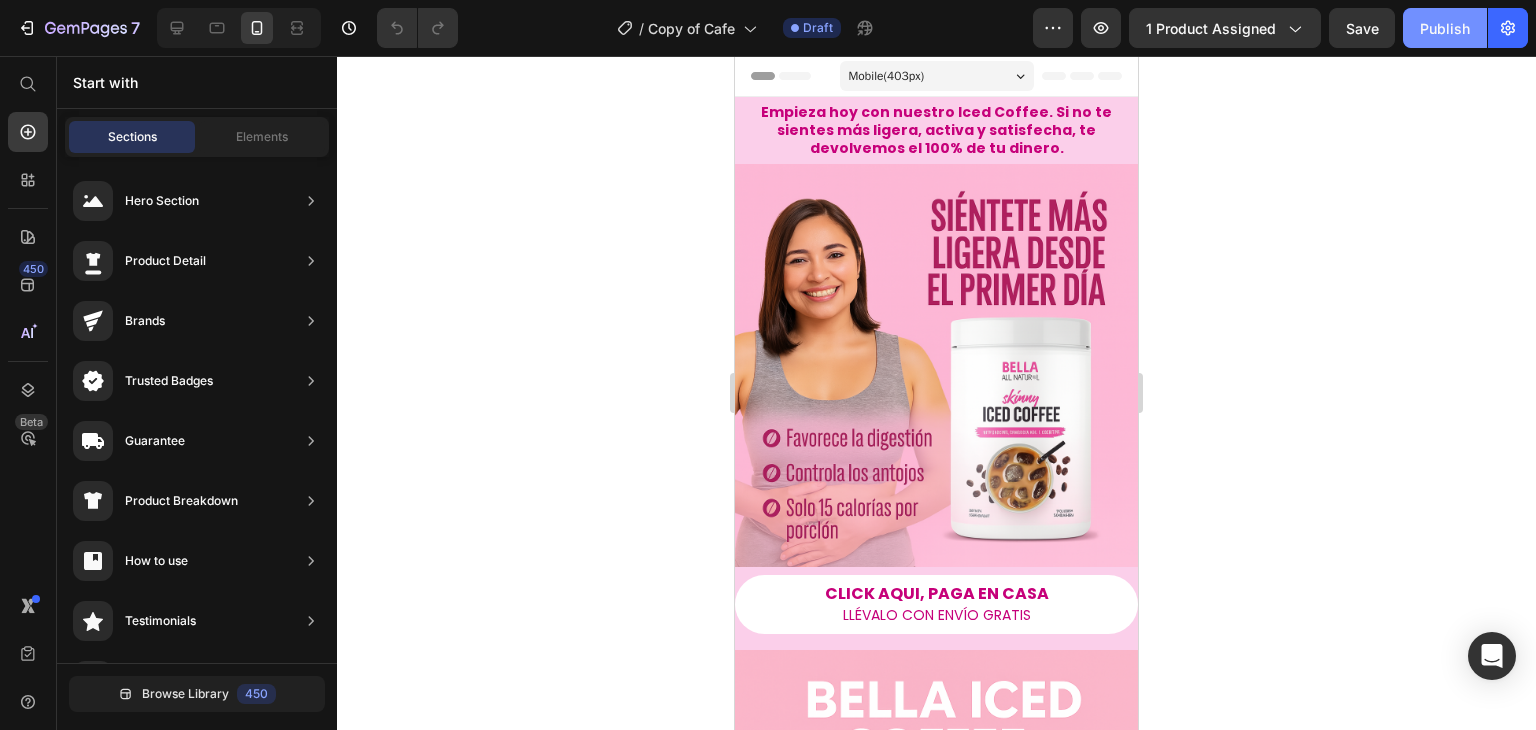 click on "Publish" 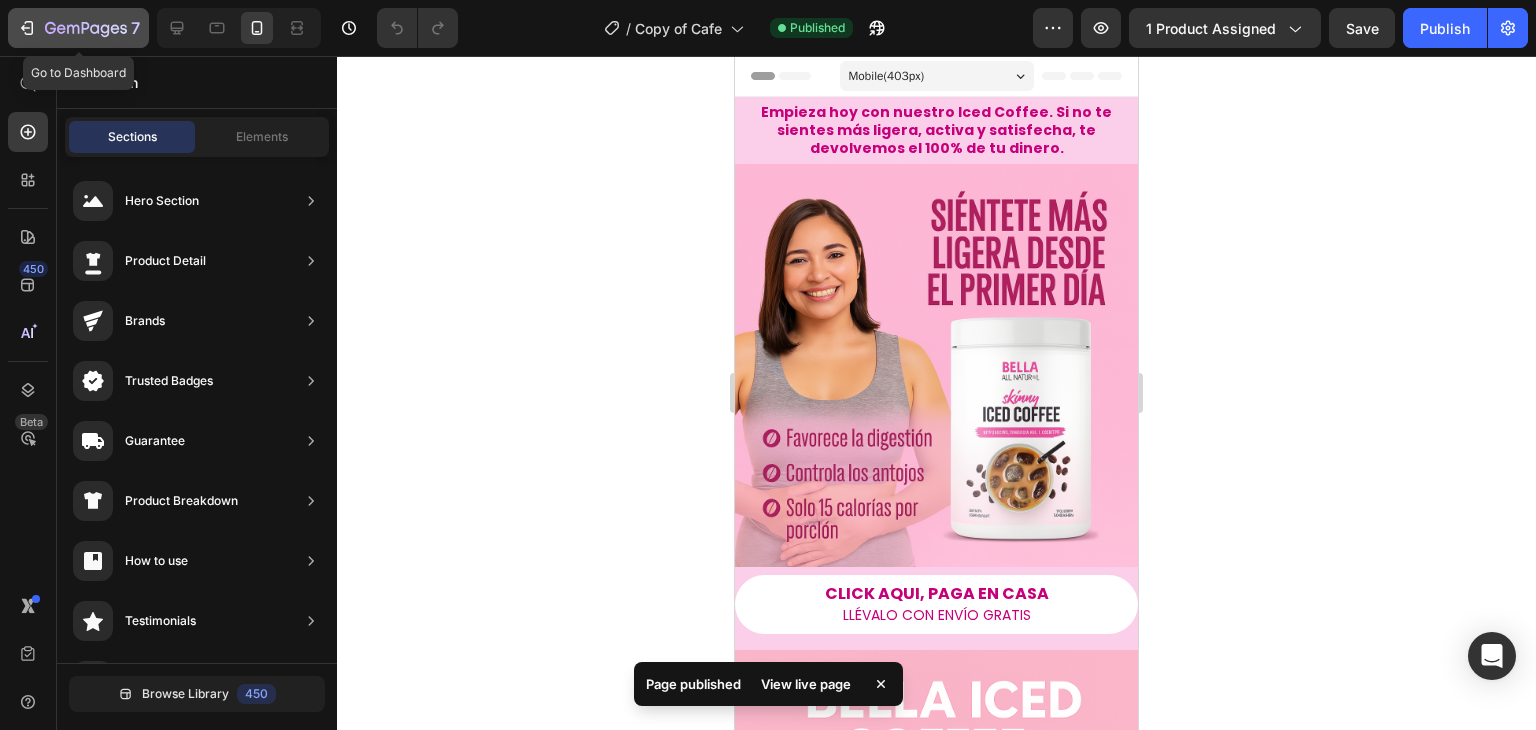 click 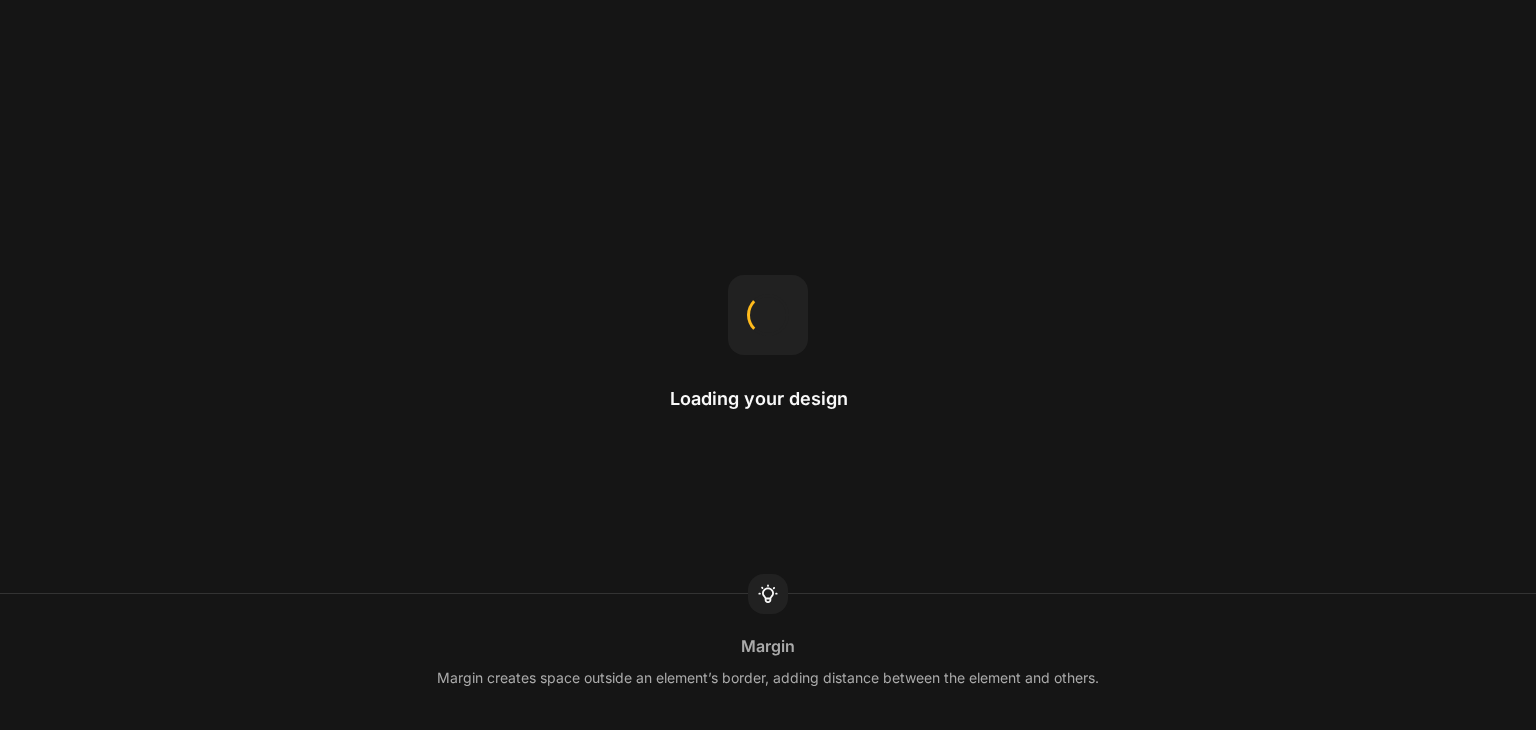 scroll, scrollTop: 0, scrollLeft: 0, axis: both 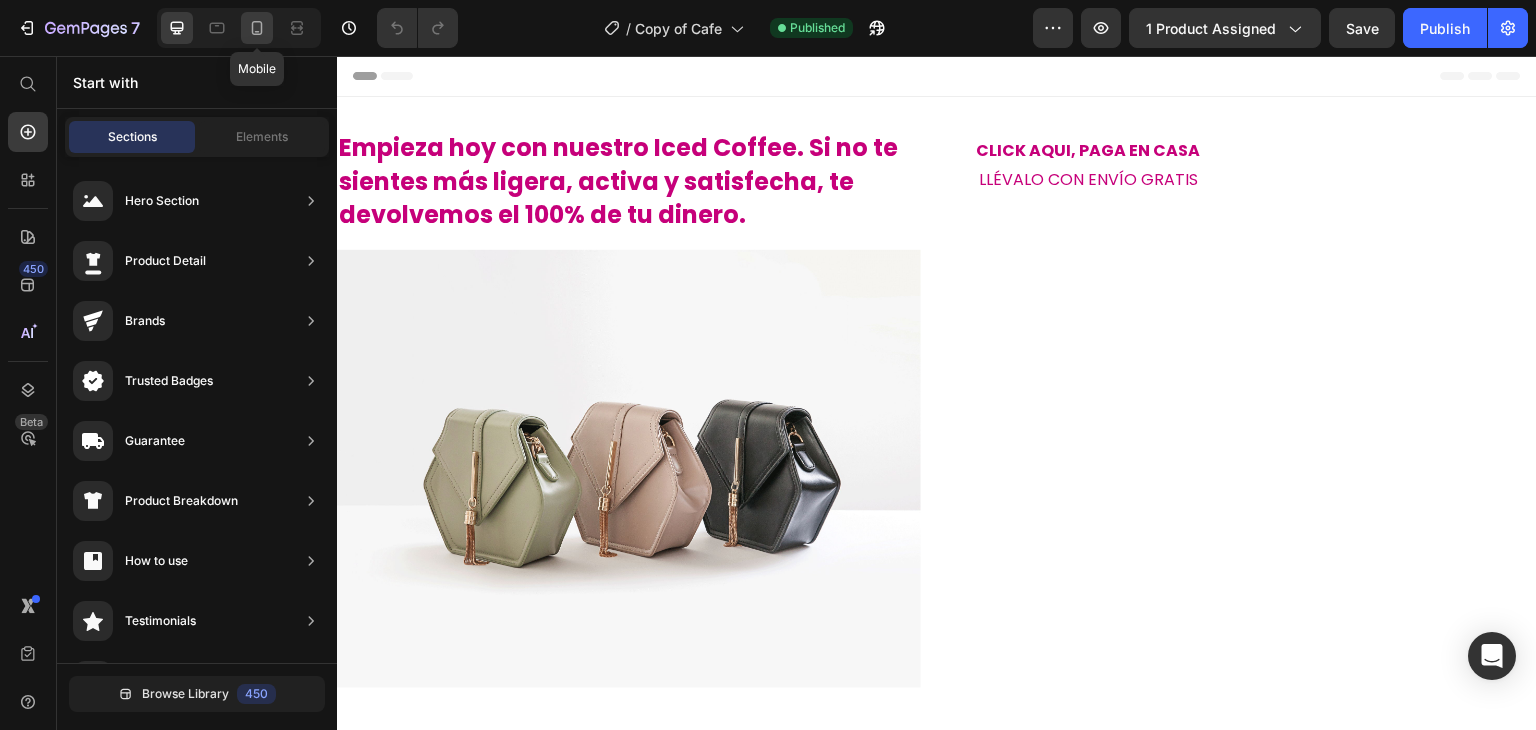 click 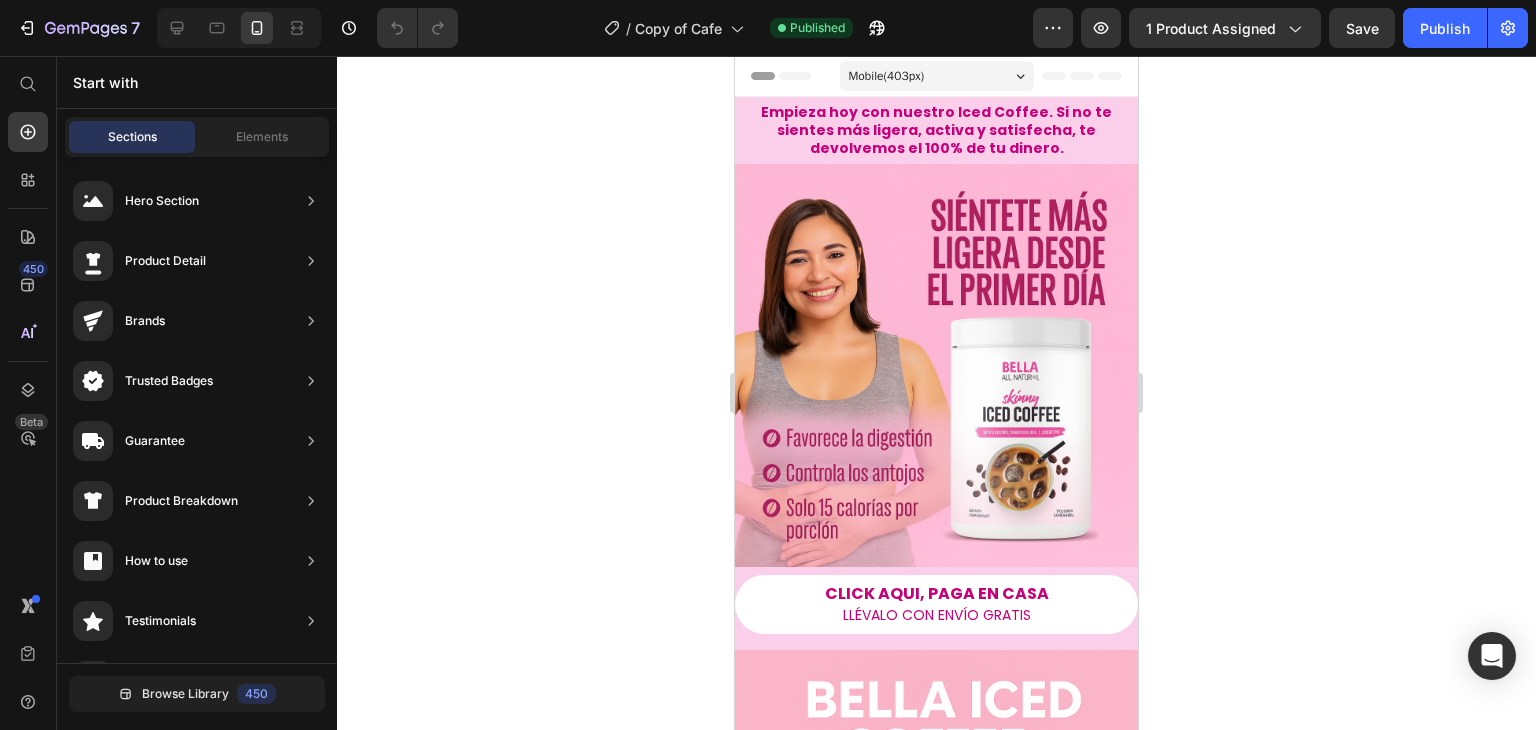 click 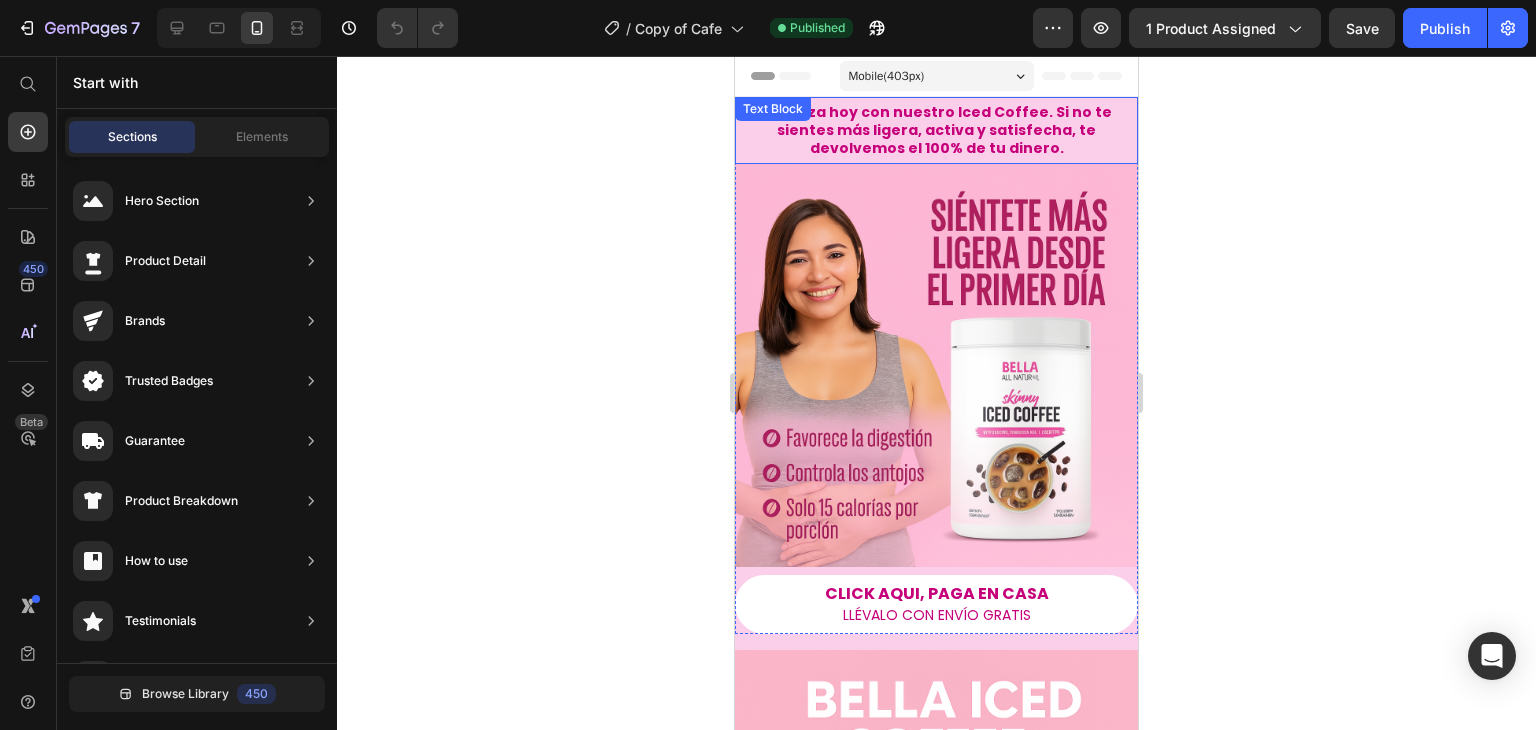 click on "Empieza hoy con nuestro Iced Coffee. Si no te sientes más ligera, activa y satisfecha, te devolvemos el 100% de tu dinero." at bounding box center [936, 130] 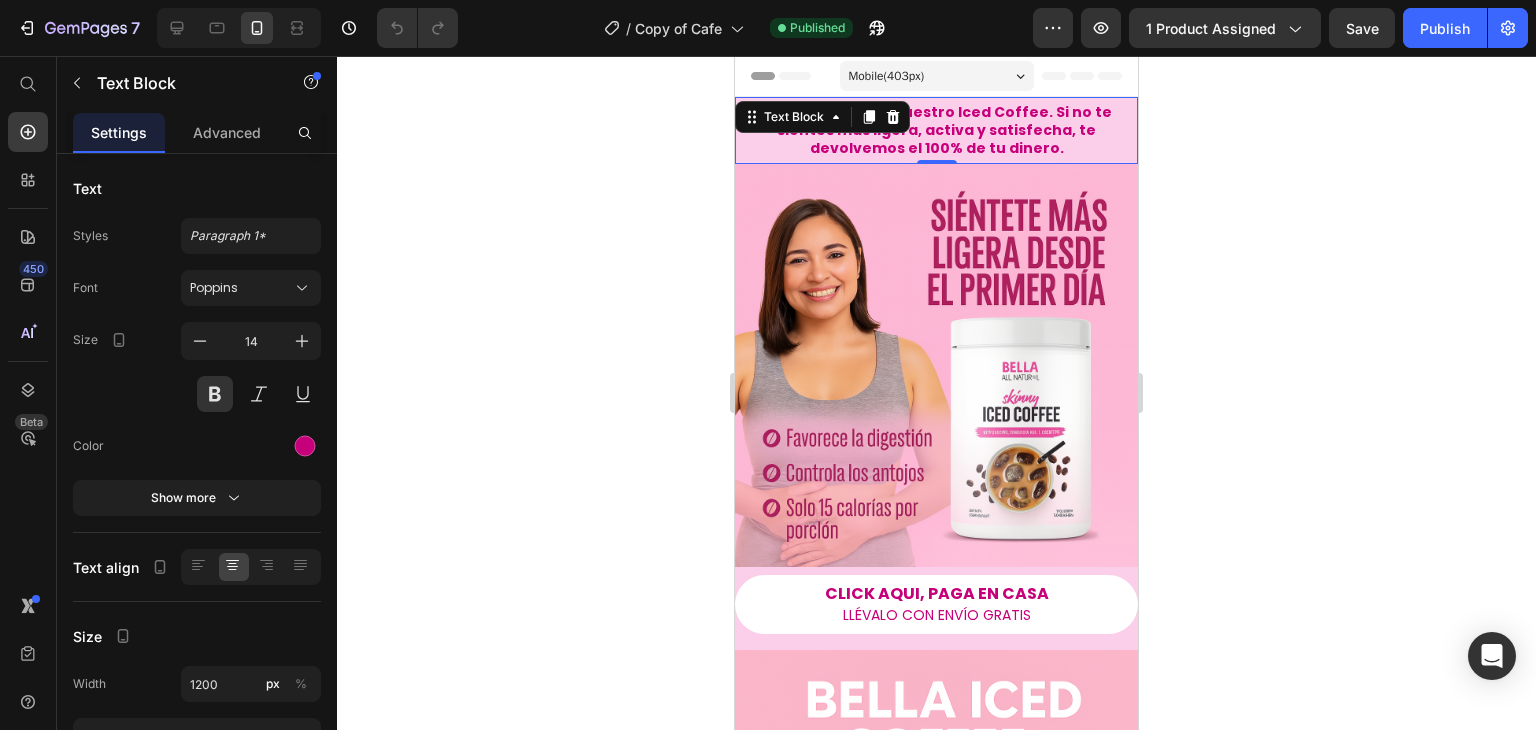 click on "Empieza hoy con nuestro Iced Coffee. Si no te sientes más ligera, activa y satisfecha, te devolvemos el 100% de tu dinero." at bounding box center [936, 130] 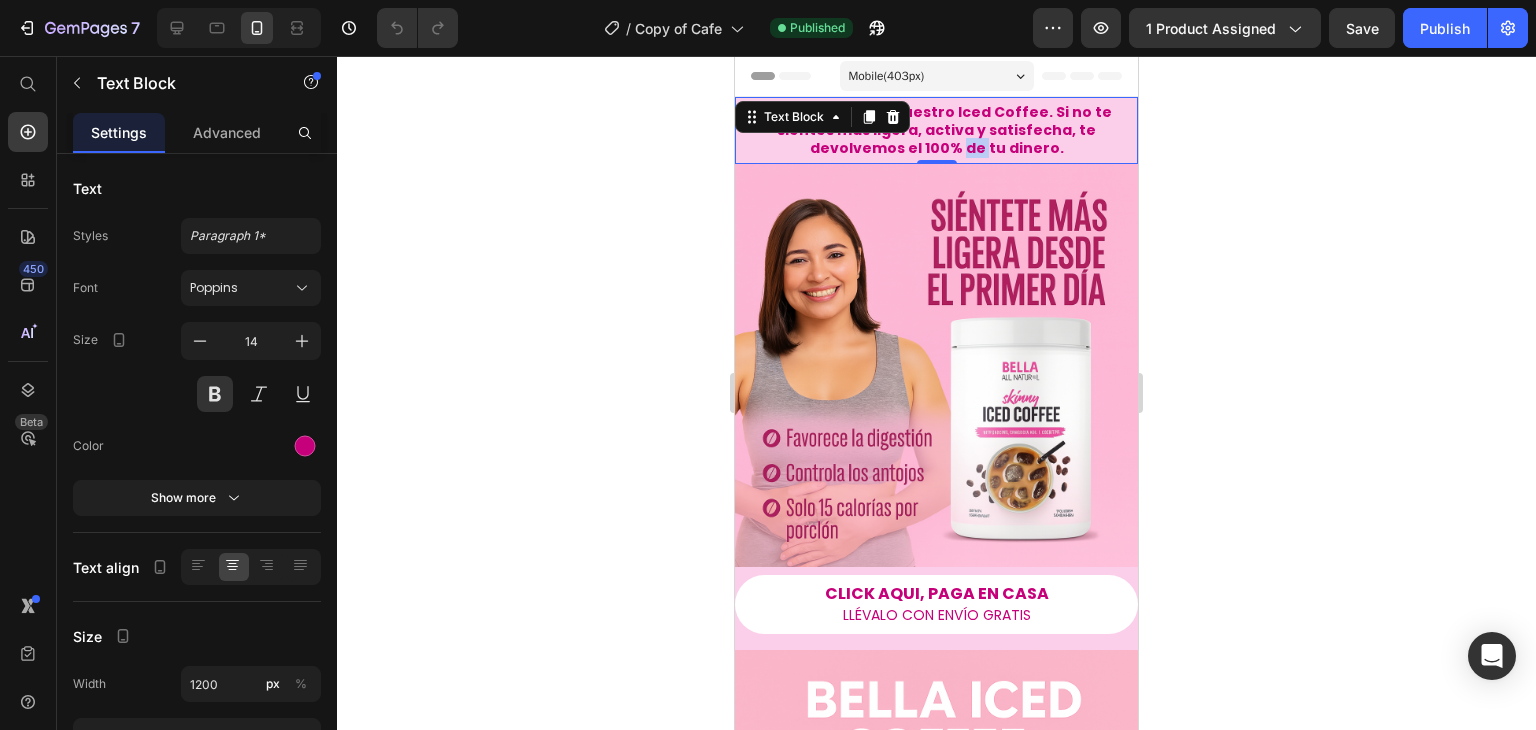 click on "Empieza hoy con nuestro Iced Coffee. Si no te sientes más ligera, activa y satisfecha, te devolvemos el 100% de tu dinero." at bounding box center (936, 130) 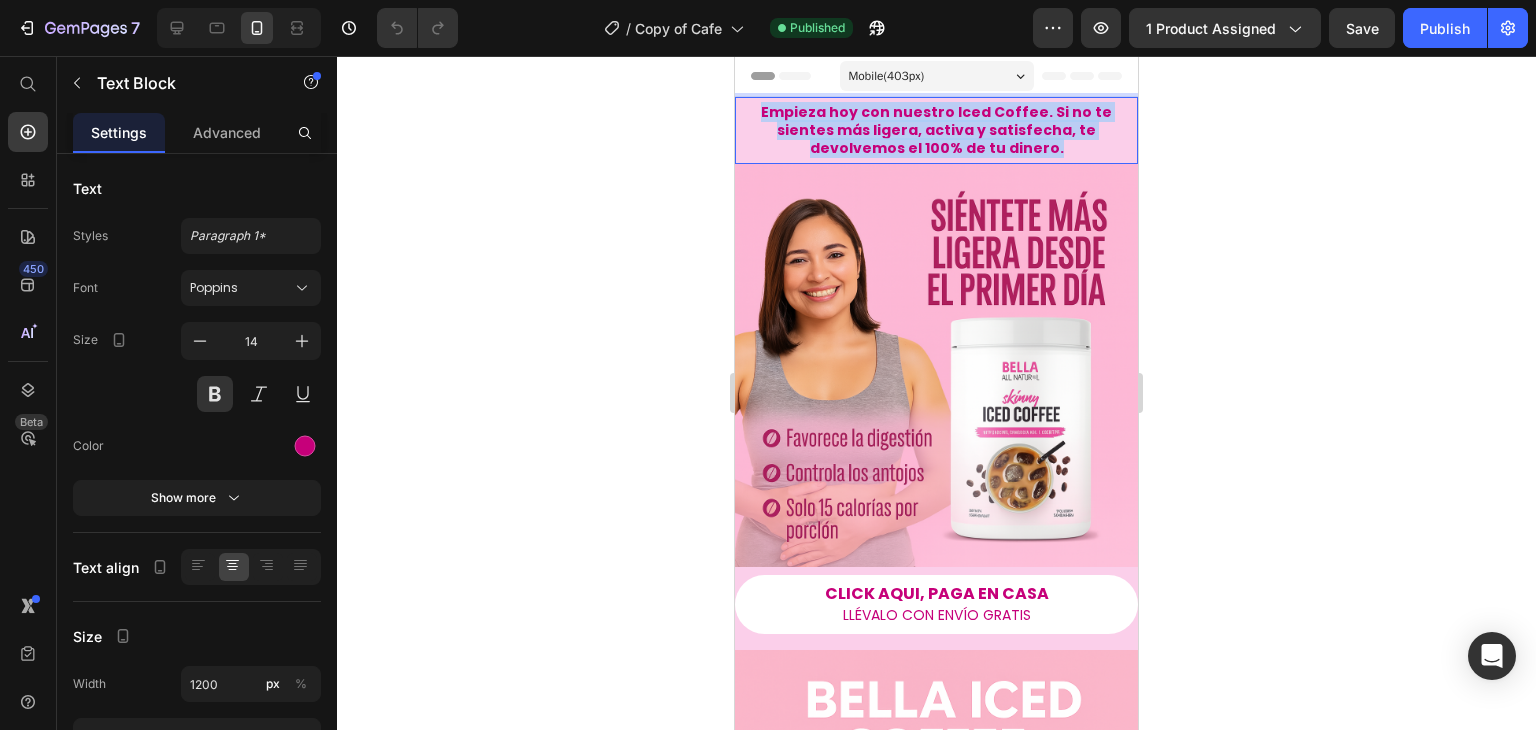 drag, startPoint x: 1066, startPoint y: 143, endPoint x: 769, endPoint y: 106, distance: 299.29584 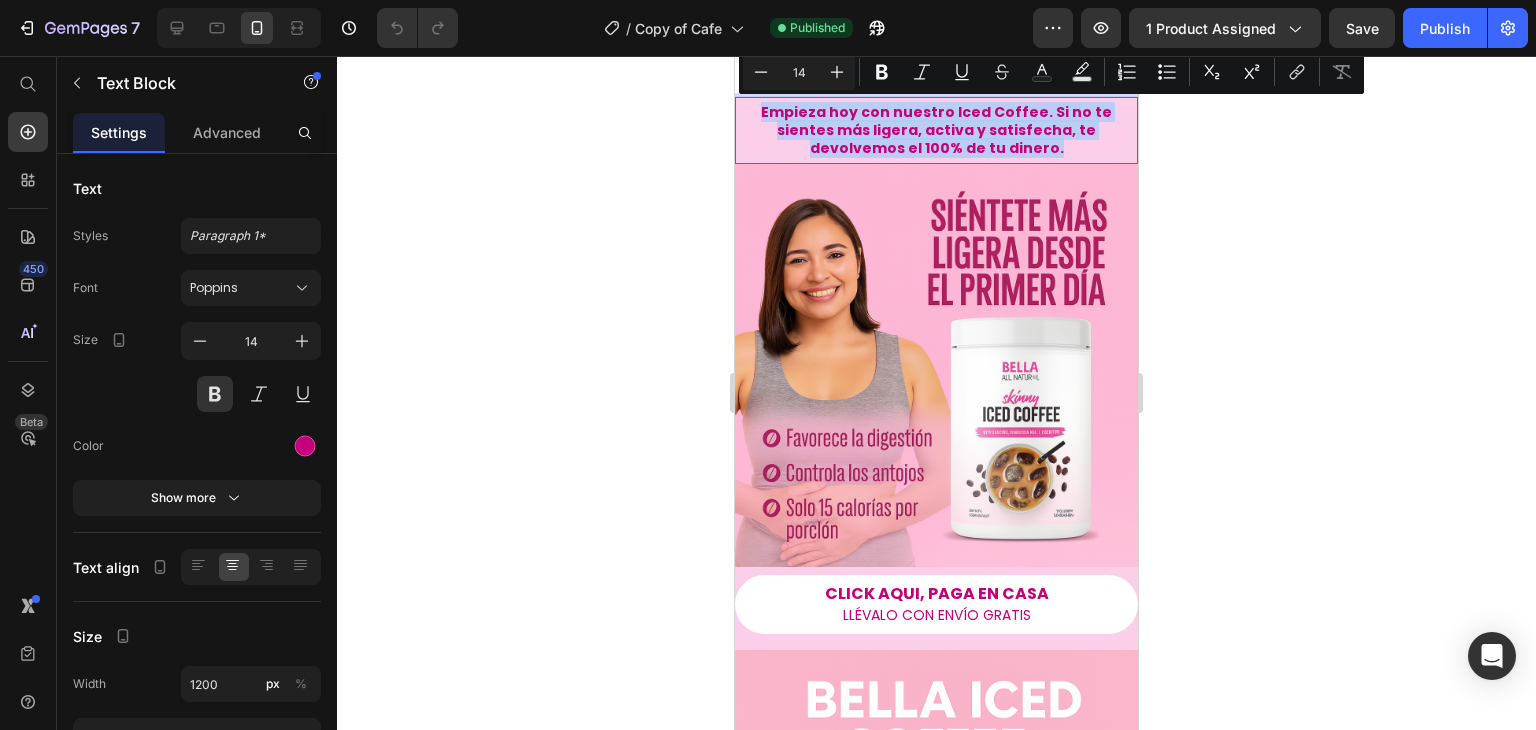copy on "Empieza hoy con nuestro Iced Coffee. Si no te sientes más ligera, activa y satisfecha, te devolvemos el 100% de tu dinero." 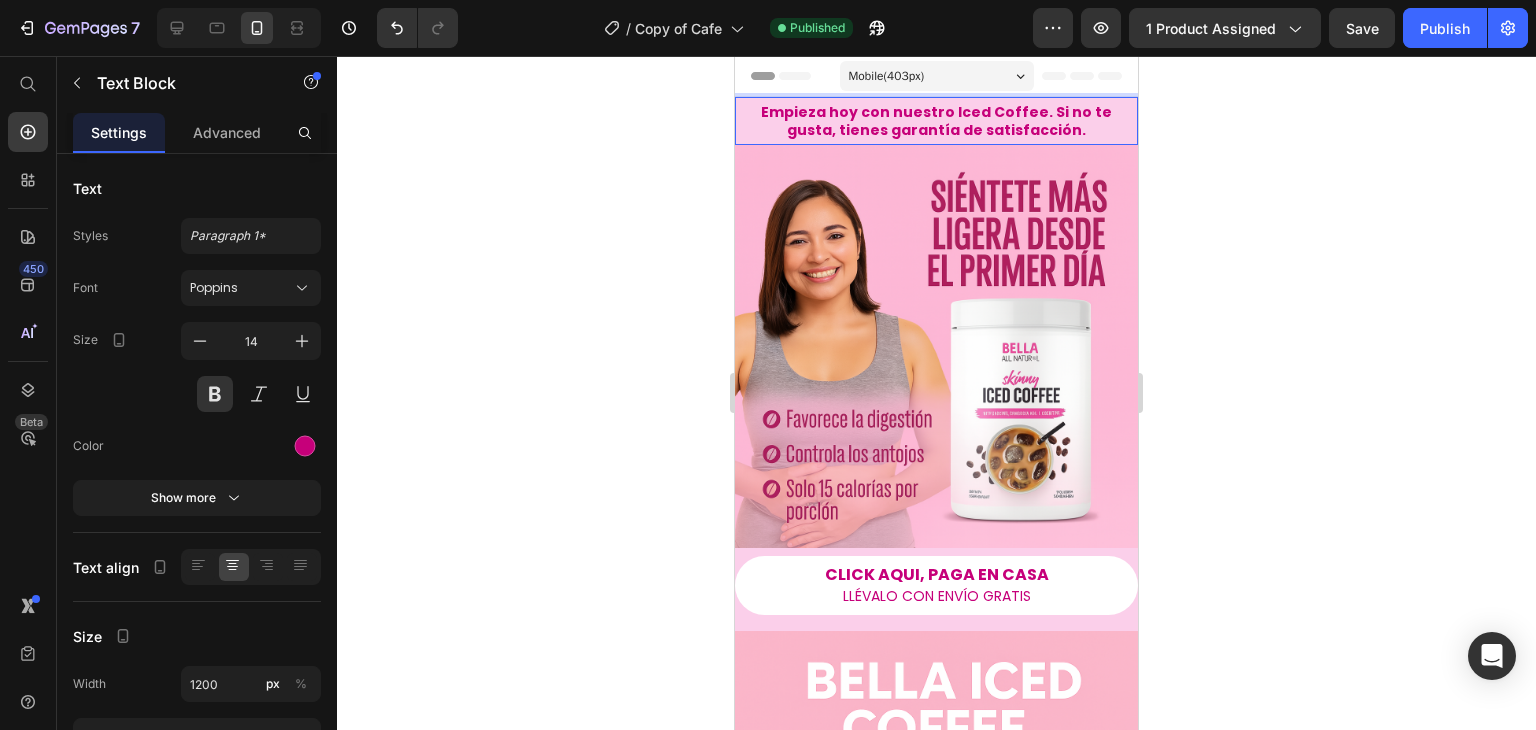 click 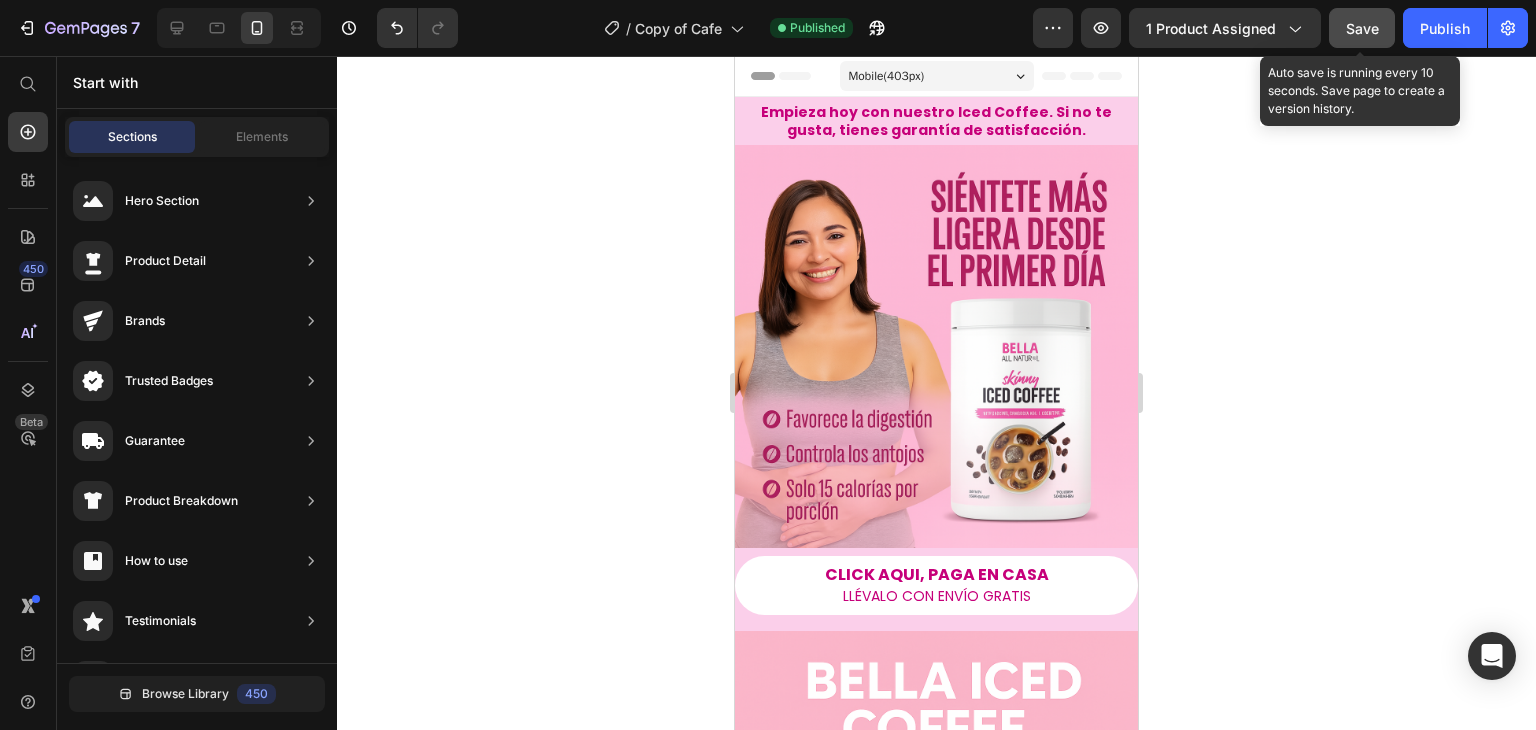 click on "Save" at bounding box center [1362, 28] 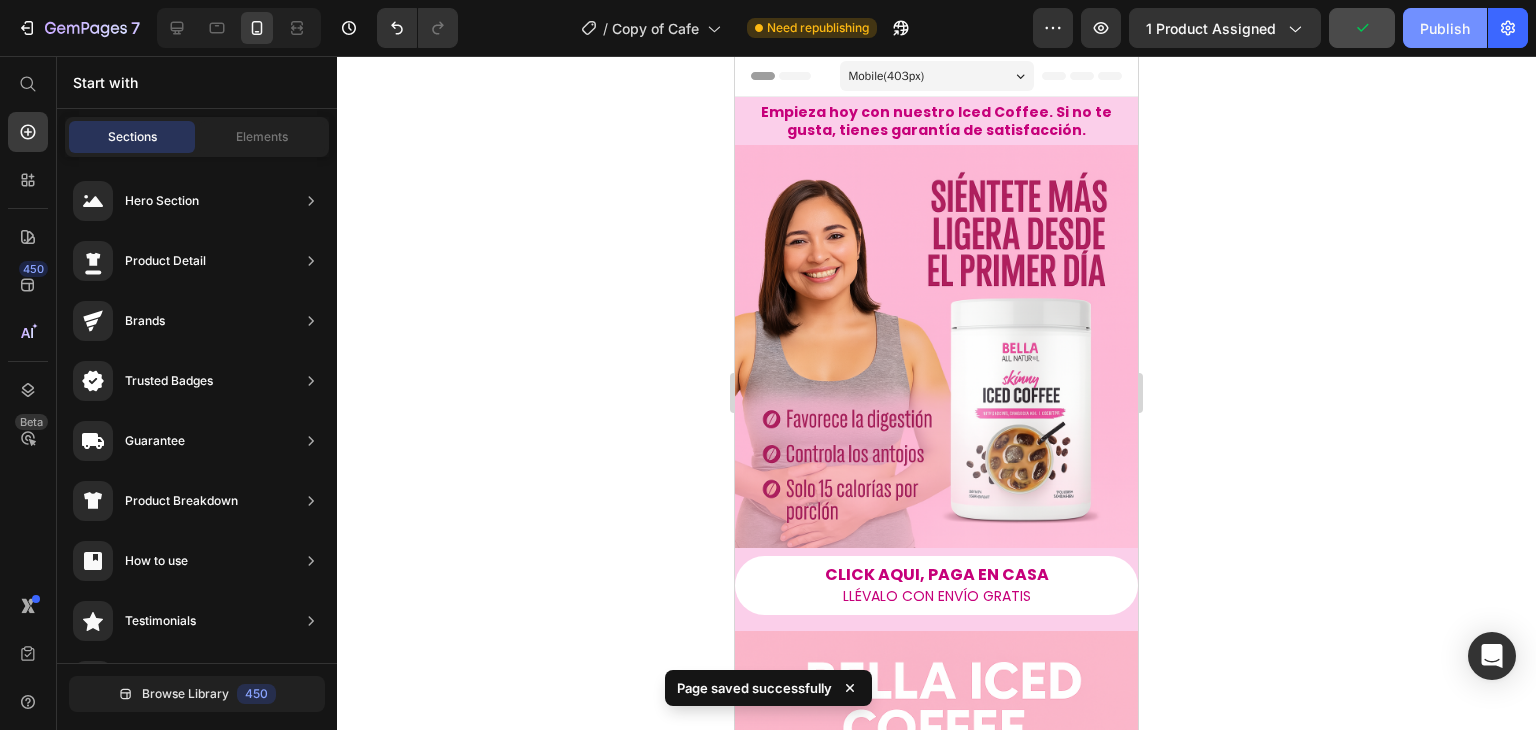 click on "Publish" at bounding box center [1445, 28] 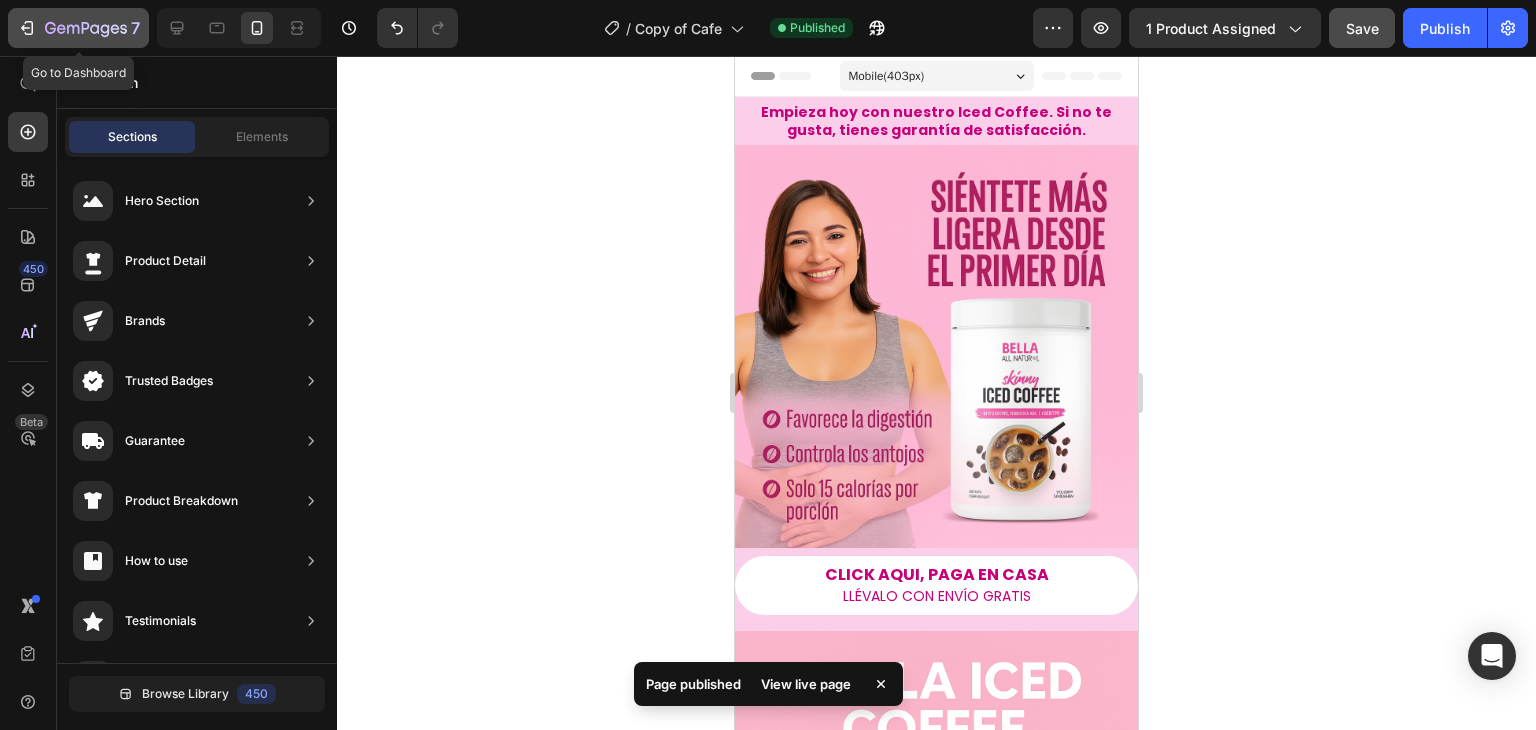 click 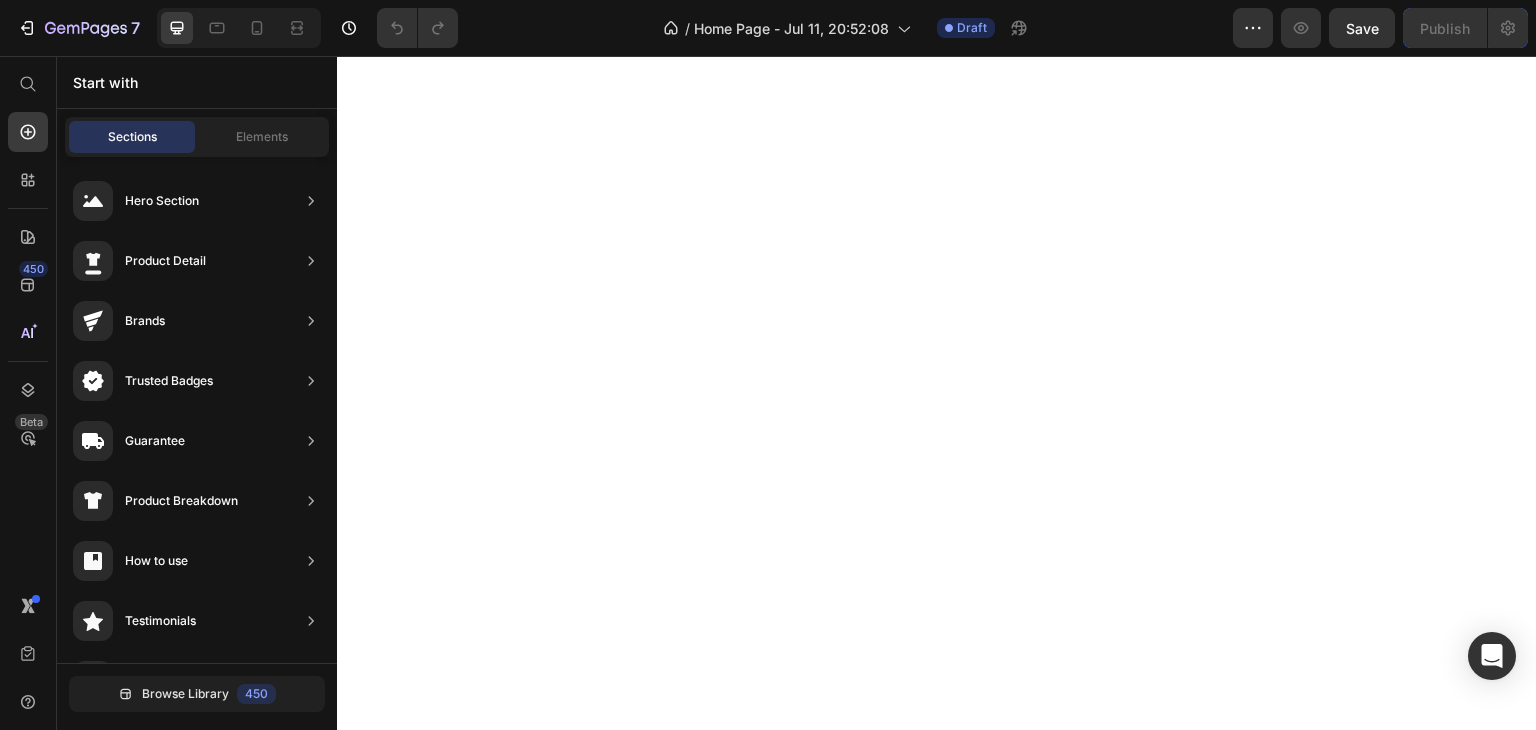 scroll, scrollTop: 0, scrollLeft: 0, axis: both 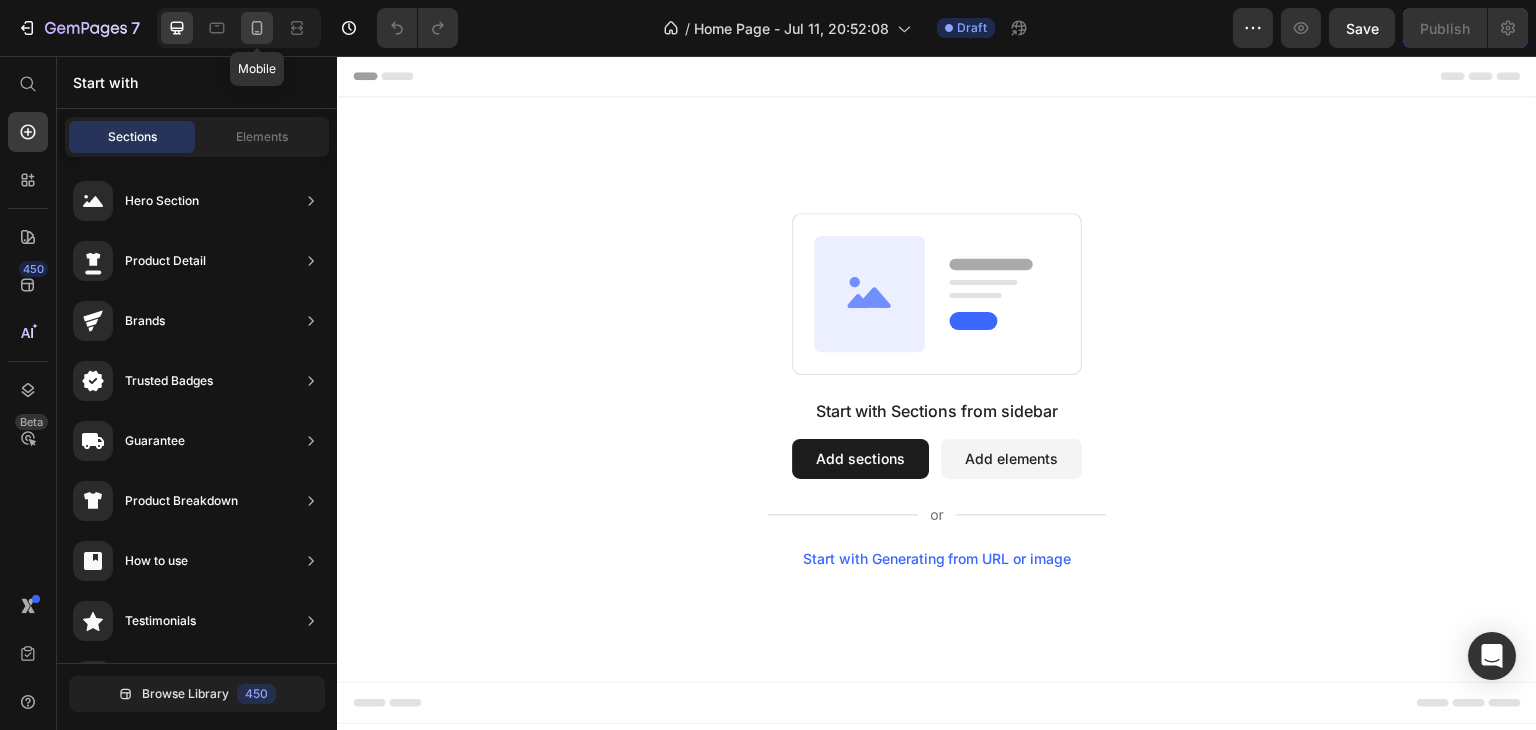 click 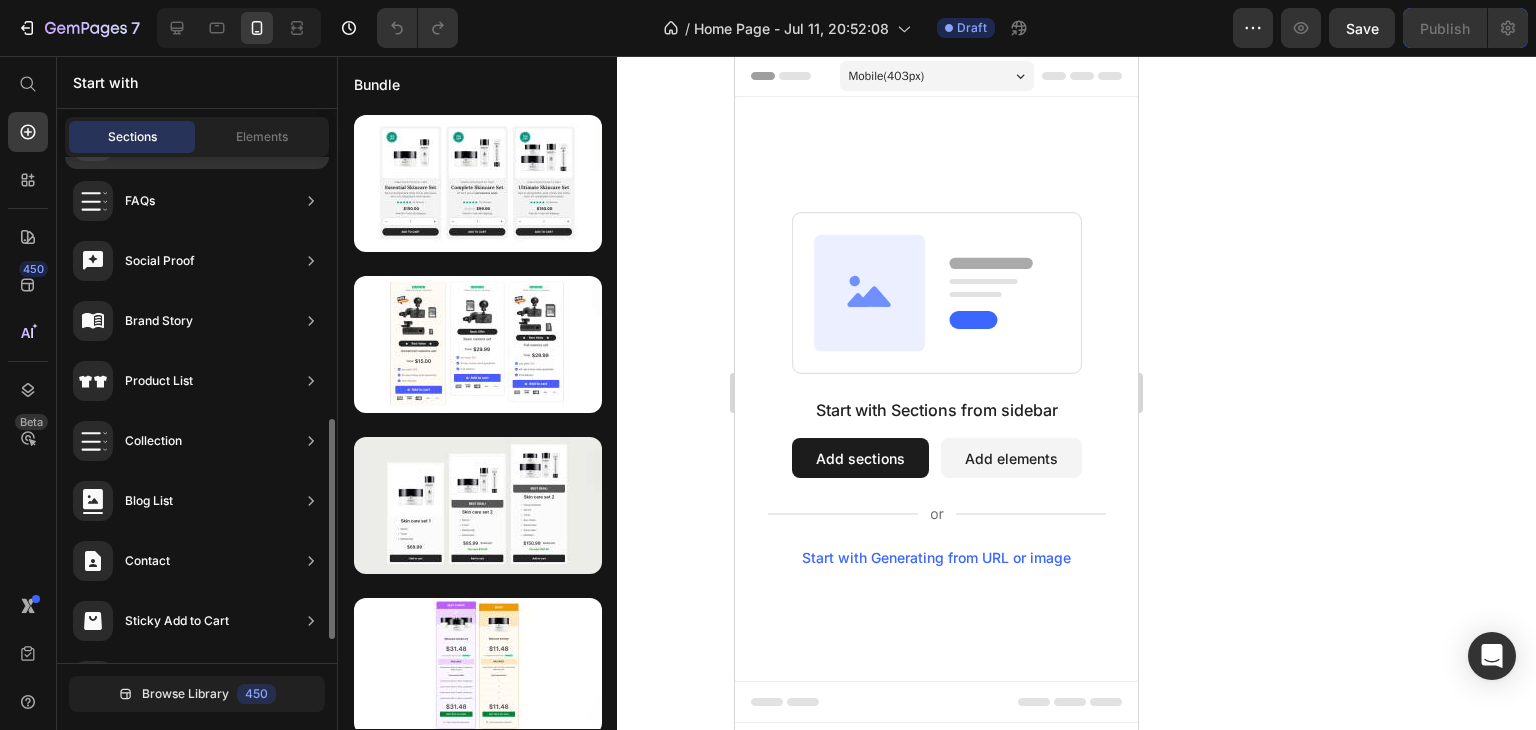 scroll, scrollTop: 200, scrollLeft: 0, axis: vertical 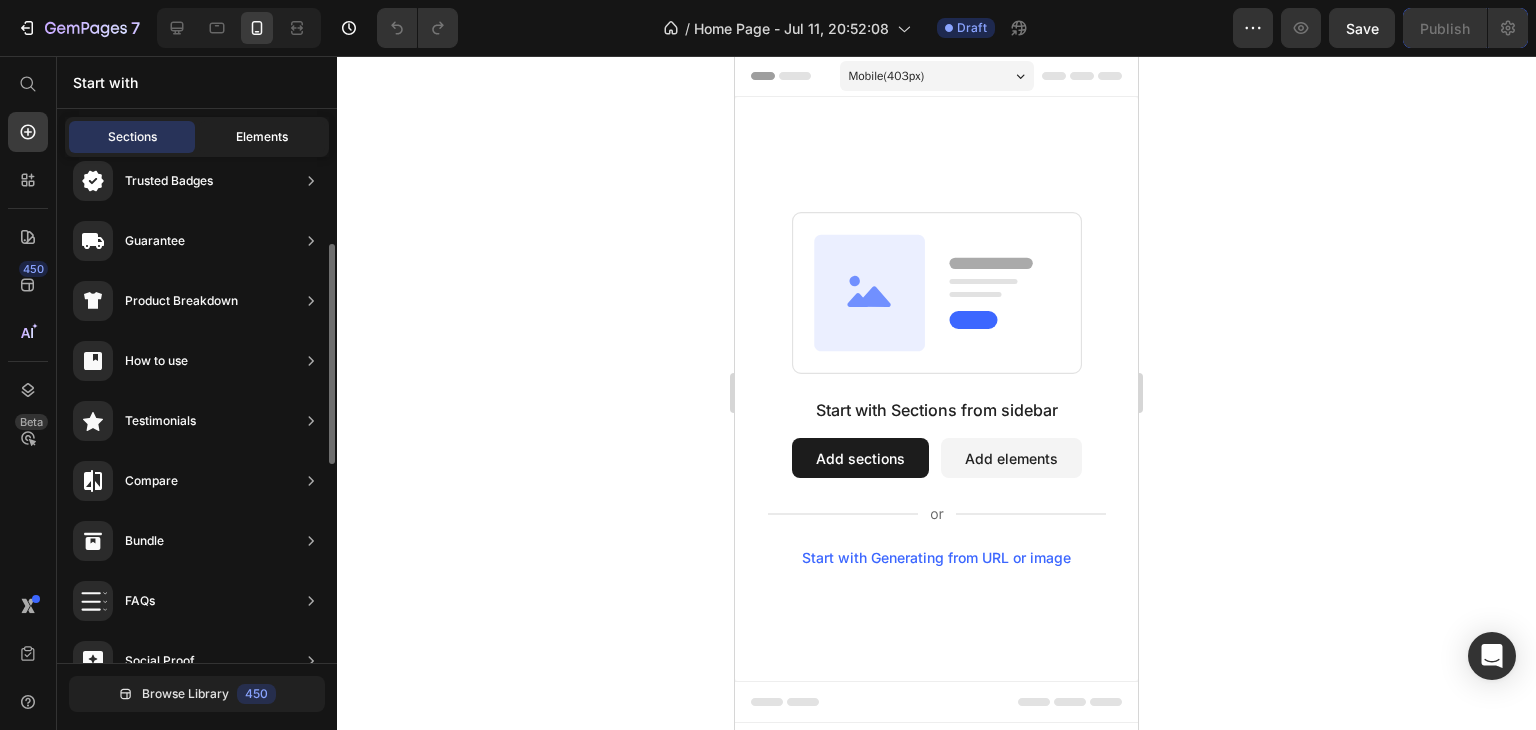 click on "Elements" at bounding box center [262, 137] 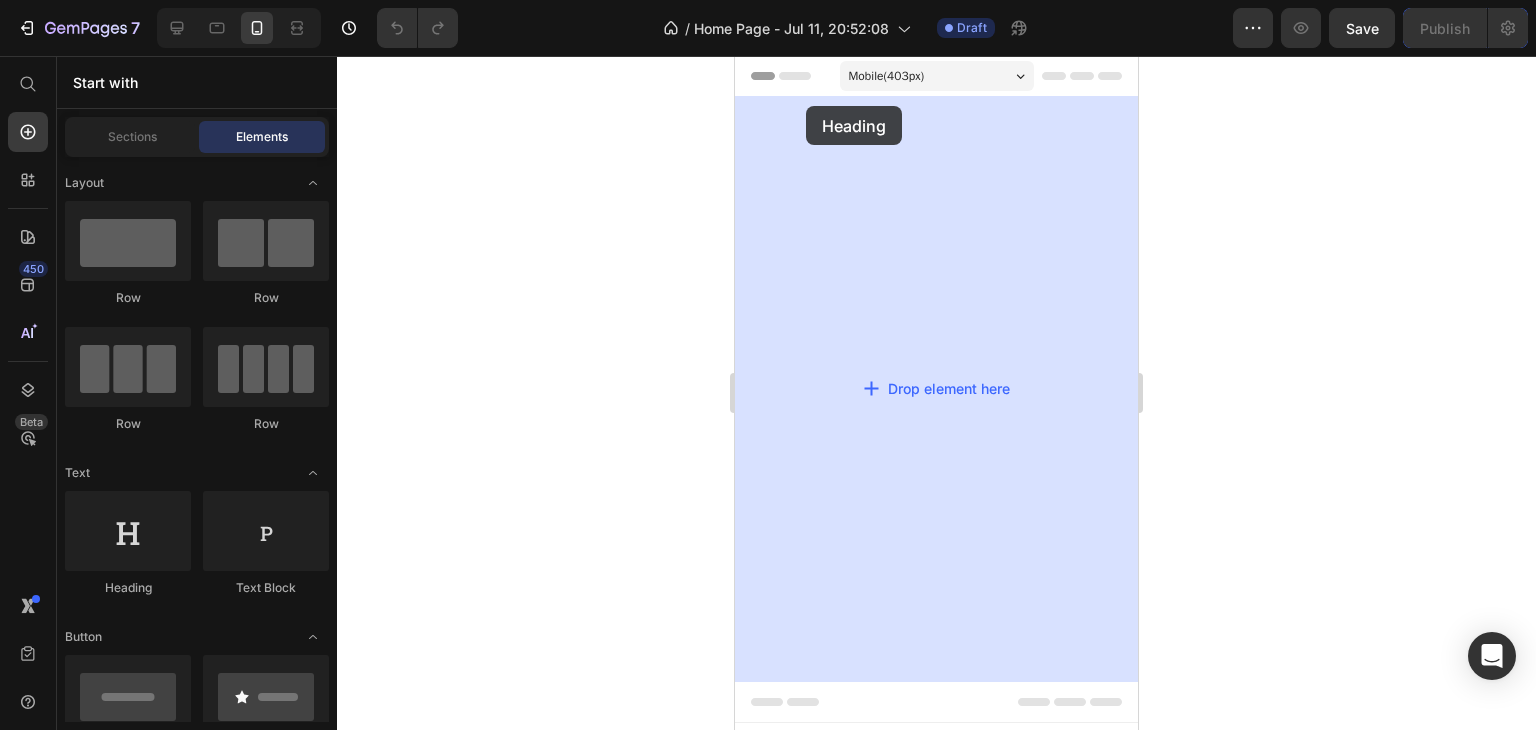 drag, startPoint x: 851, startPoint y: 571, endPoint x: 806, endPoint y: 106, distance: 467.17233 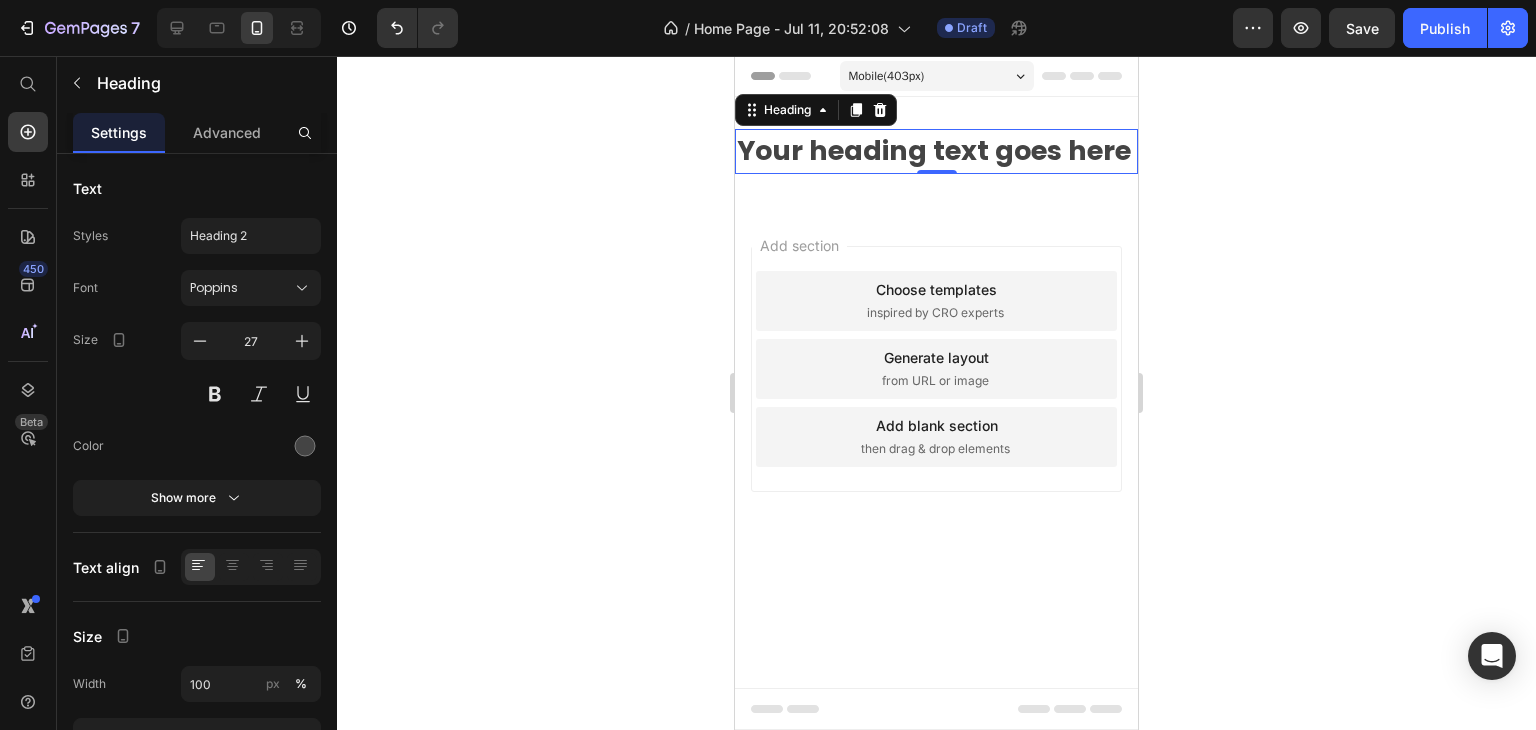 click on "Your heading text goes here" at bounding box center (936, 151) 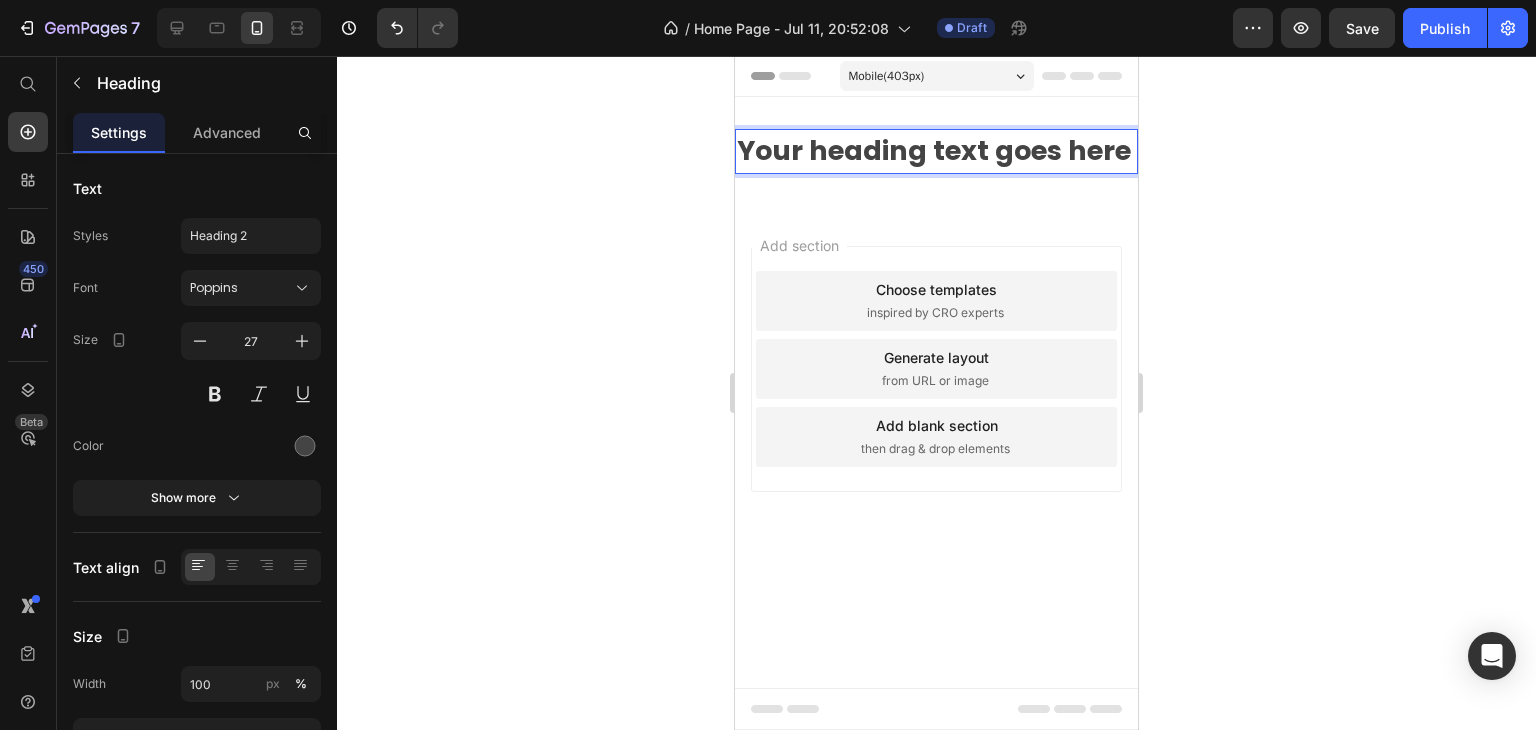click on "Your heading text goes here" at bounding box center (936, 151) 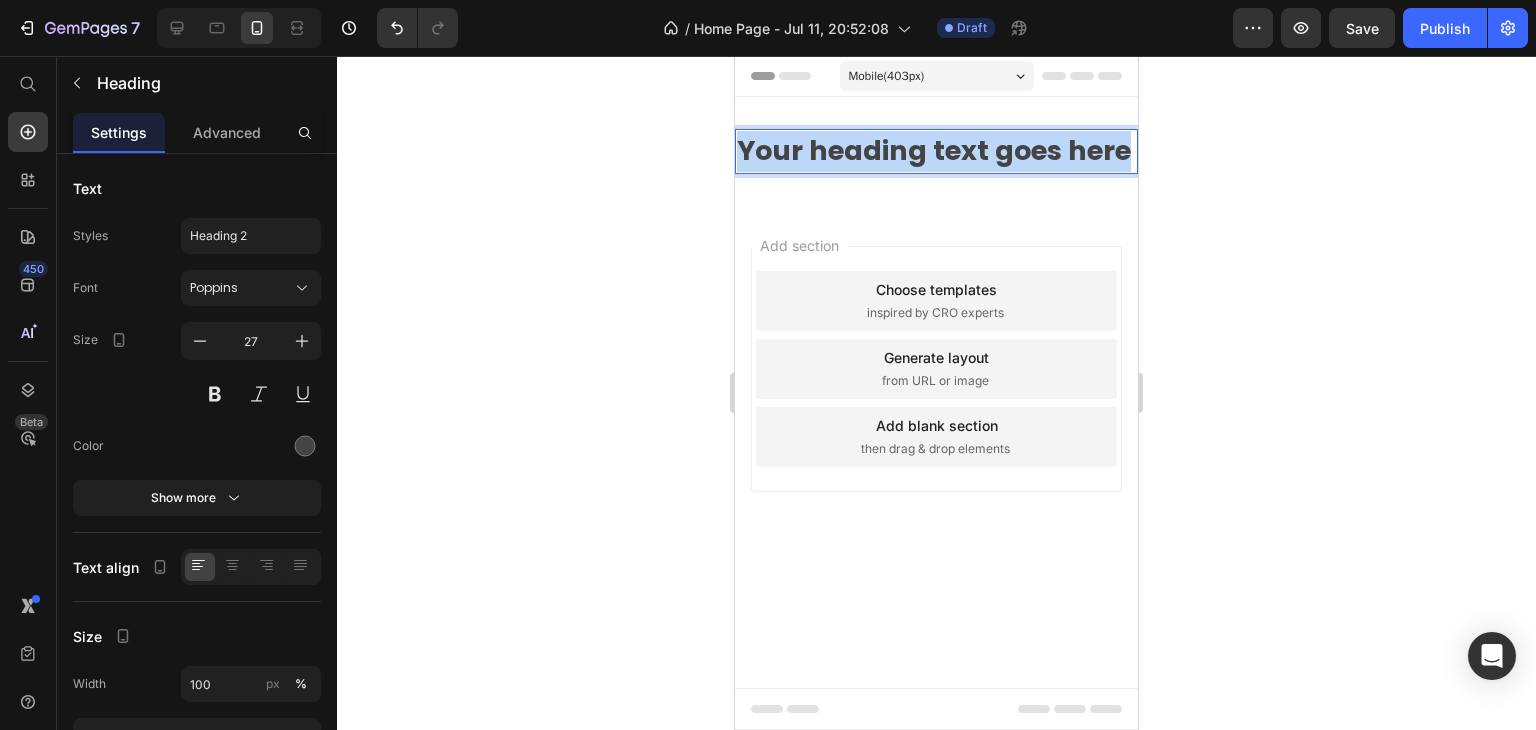 drag, startPoint x: 1124, startPoint y: 152, endPoint x: 668, endPoint y: 145, distance: 456.0537 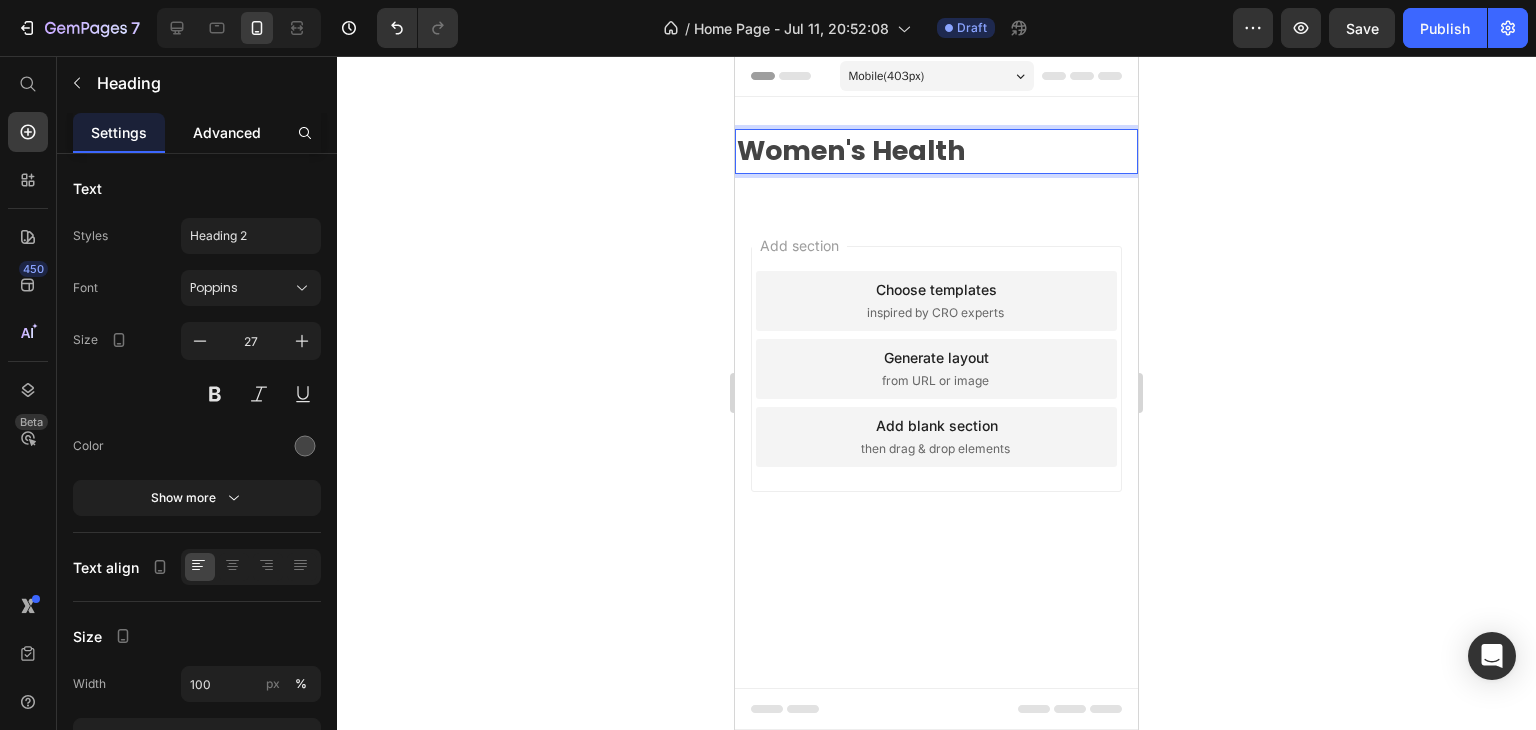 click on "Advanced" at bounding box center (227, 132) 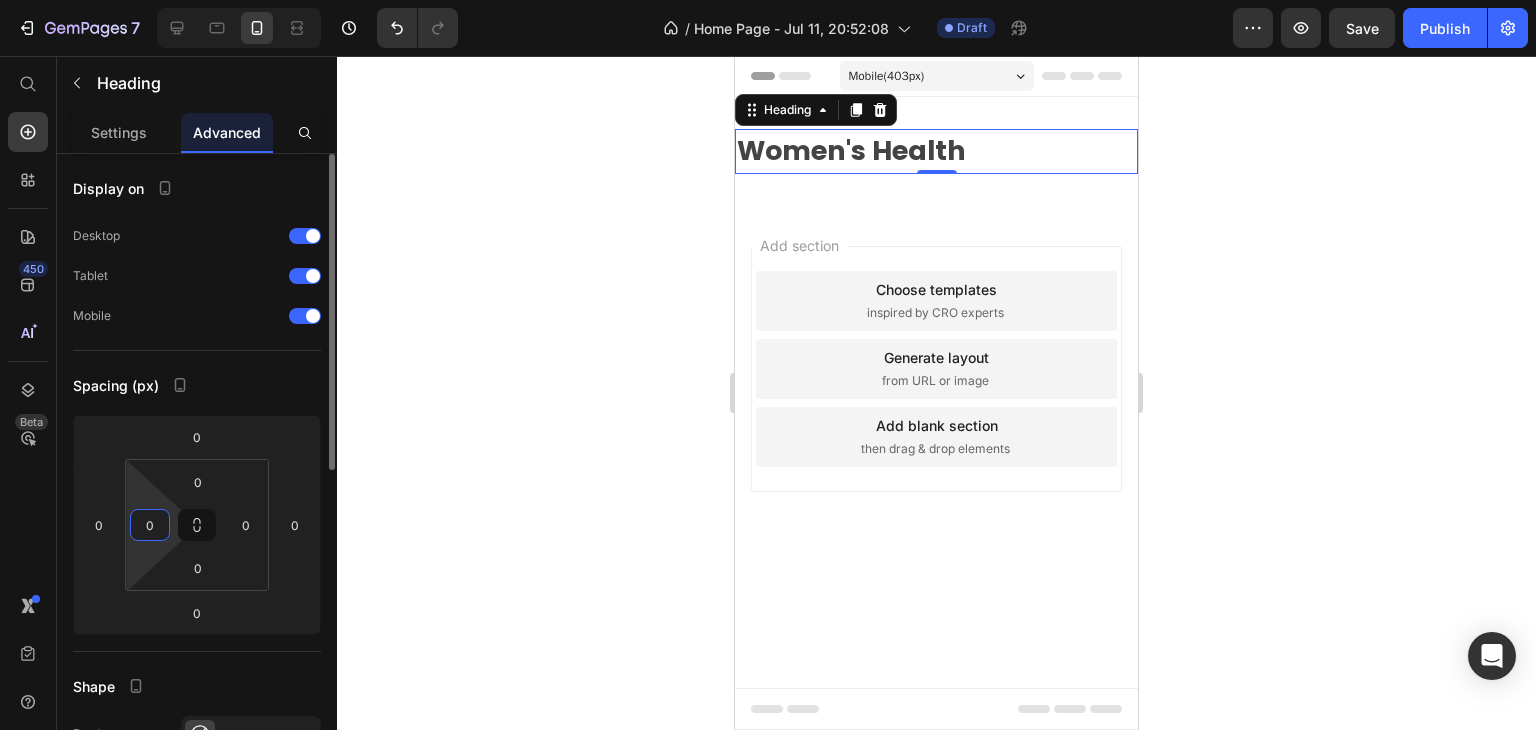 click on "0" at bounding box center [150, 525] 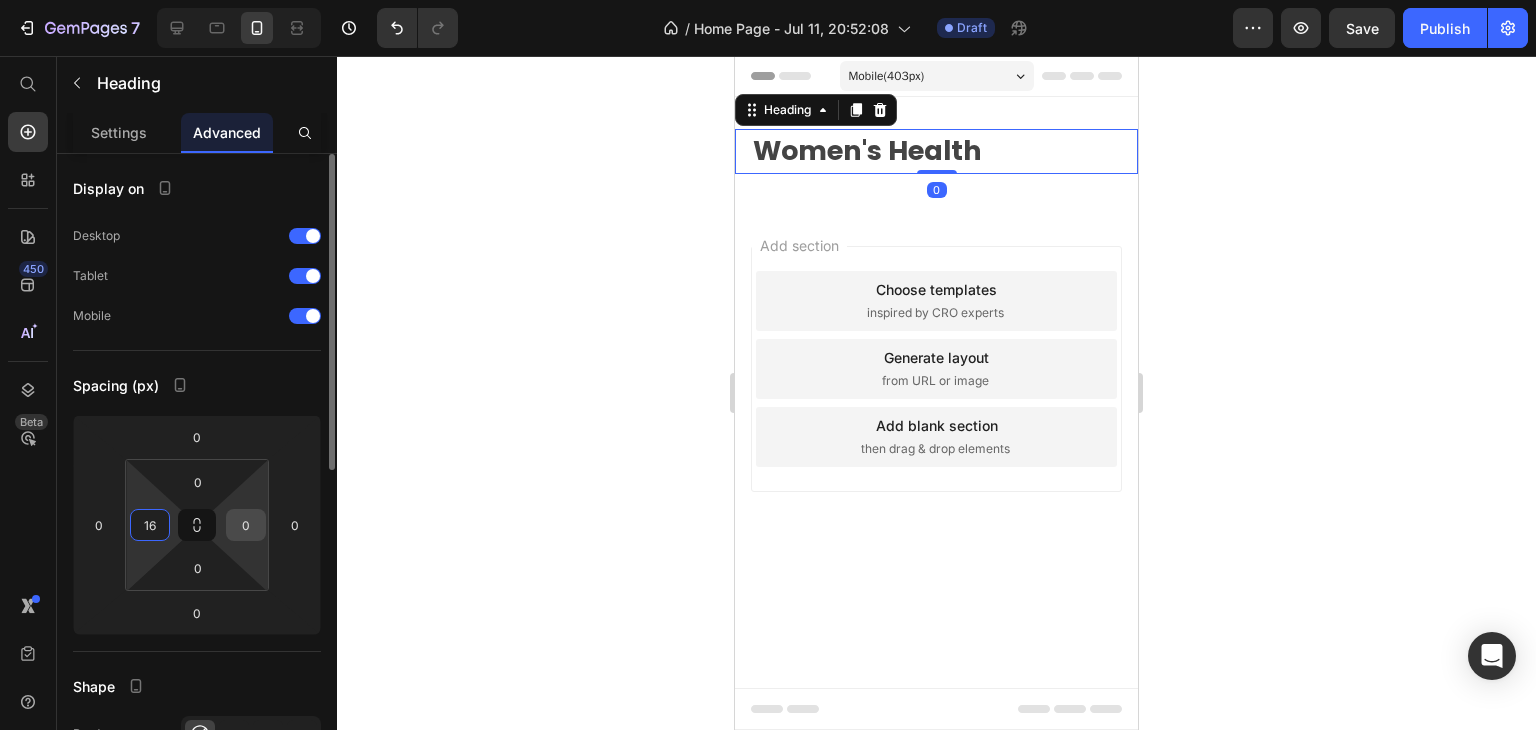 type on "16" 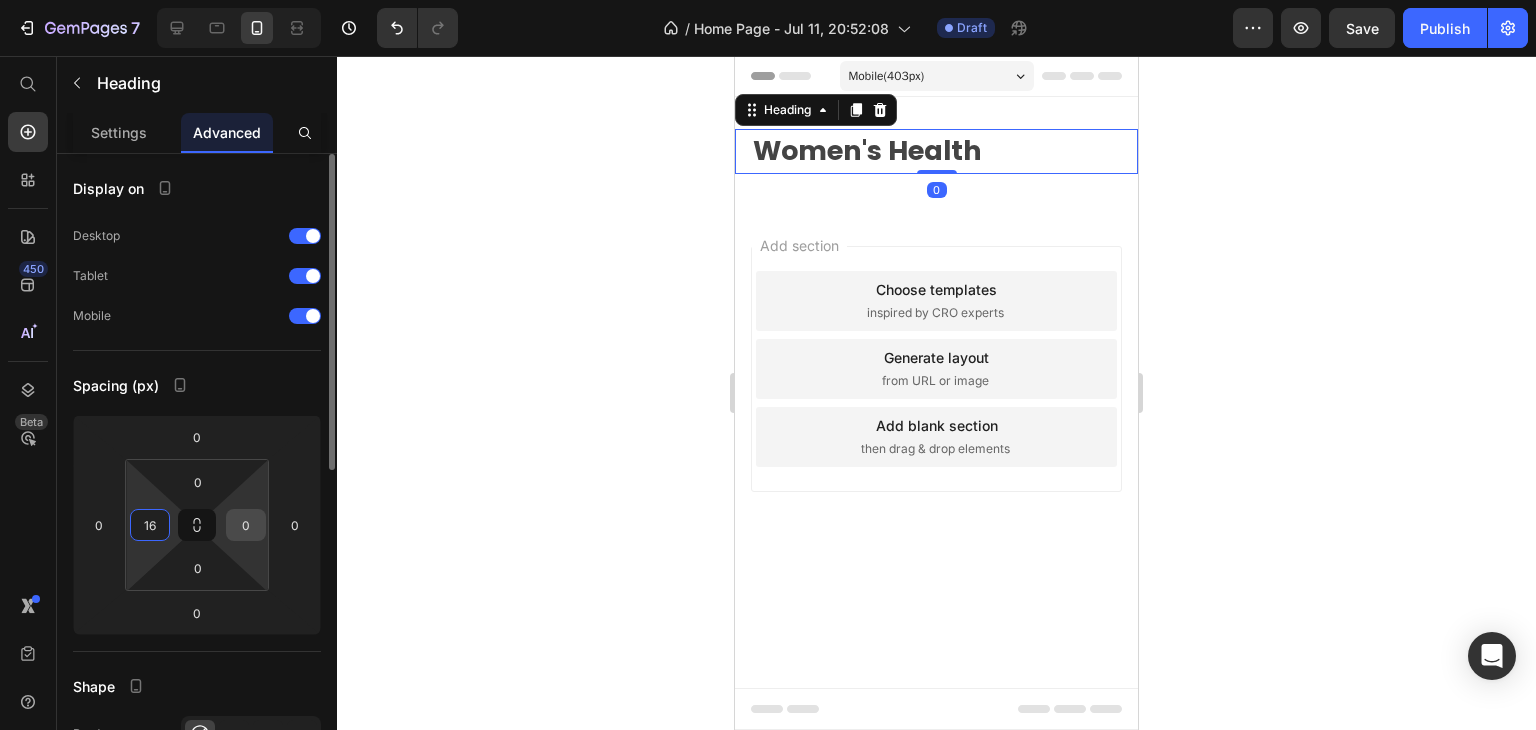 click on "0" at bounding box center (246, 525) 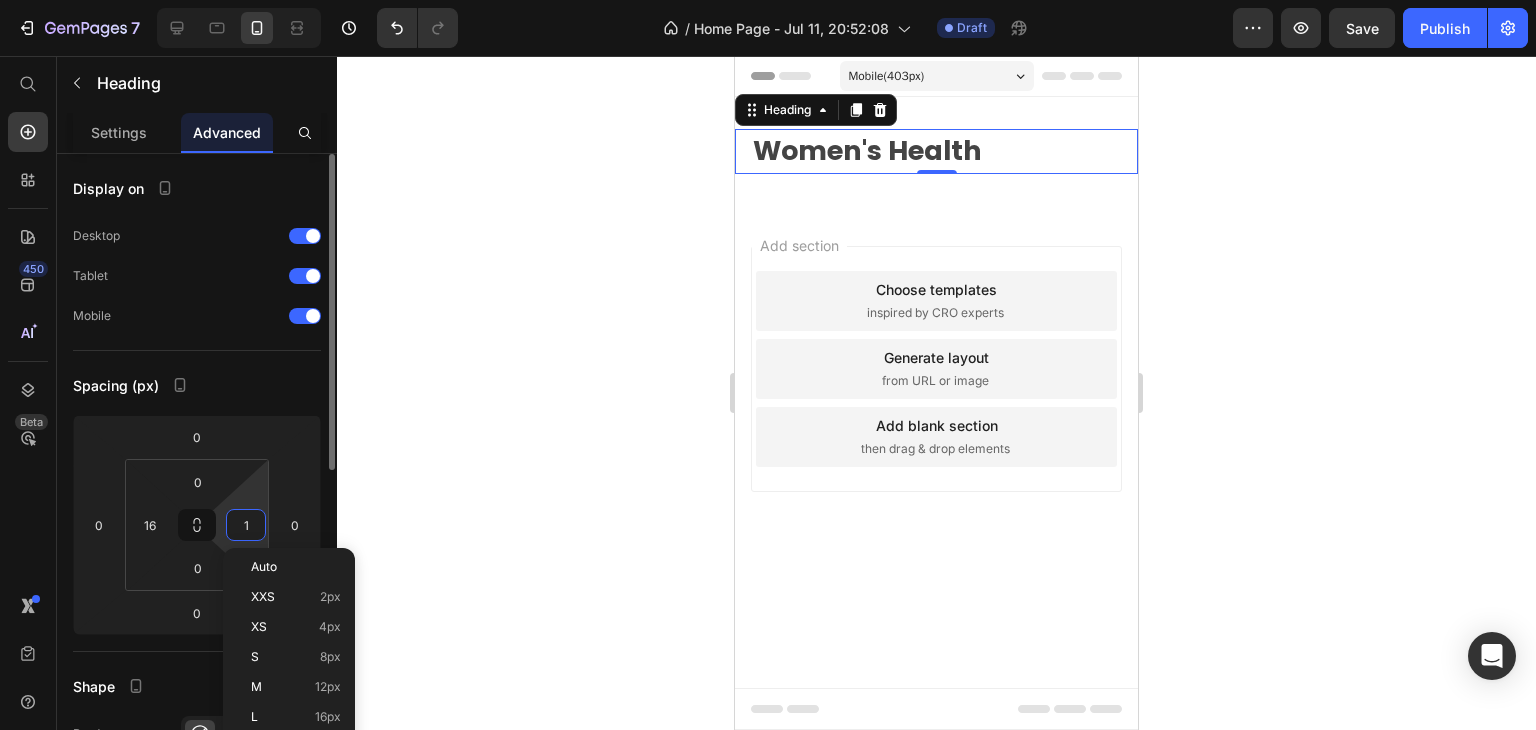type on "16" 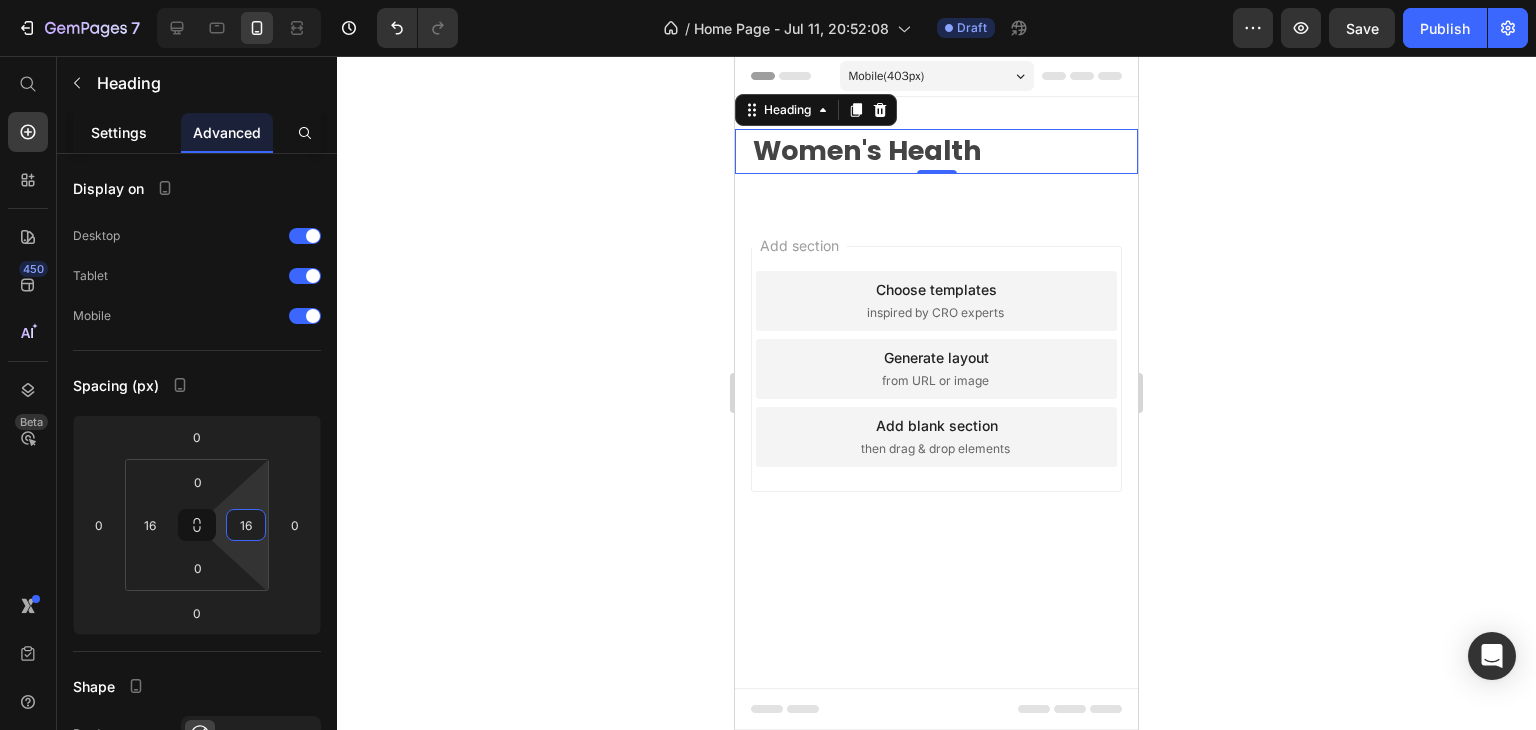 click on "Settings" at bounding box center [119, 132] 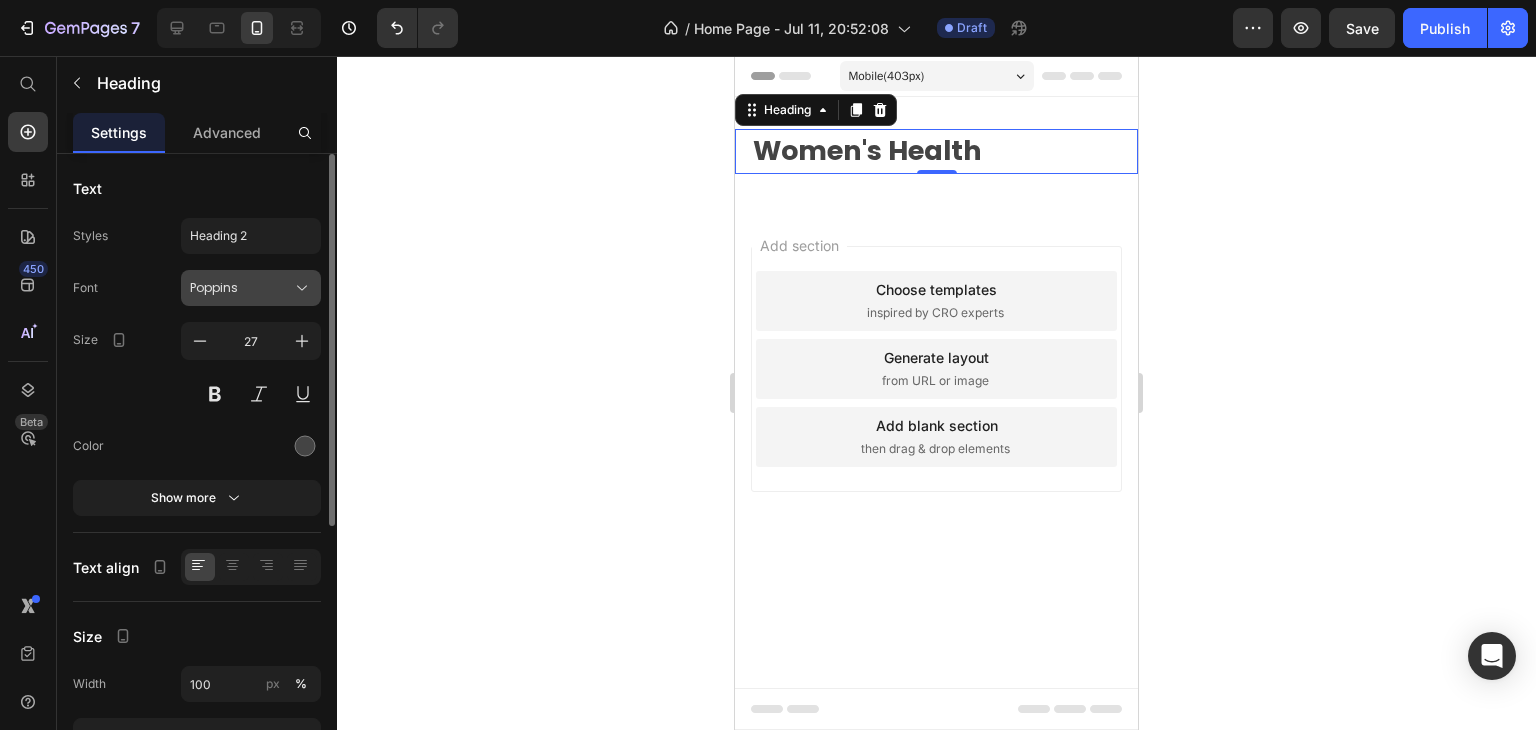 click on "Poppins" at bounding box center (241, 288) 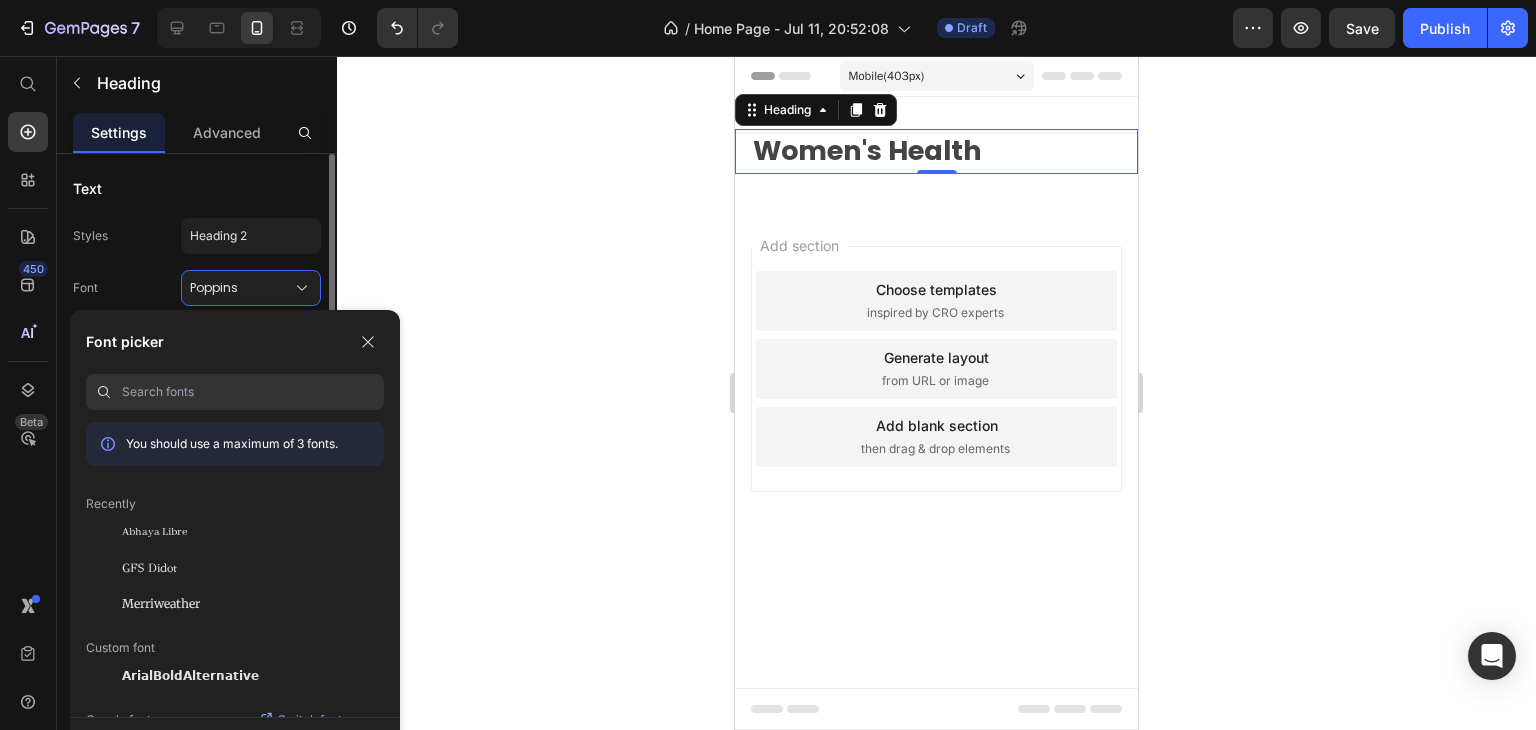 click on "Styles Heading 2 Font Poppins Size 27 Color Show more" 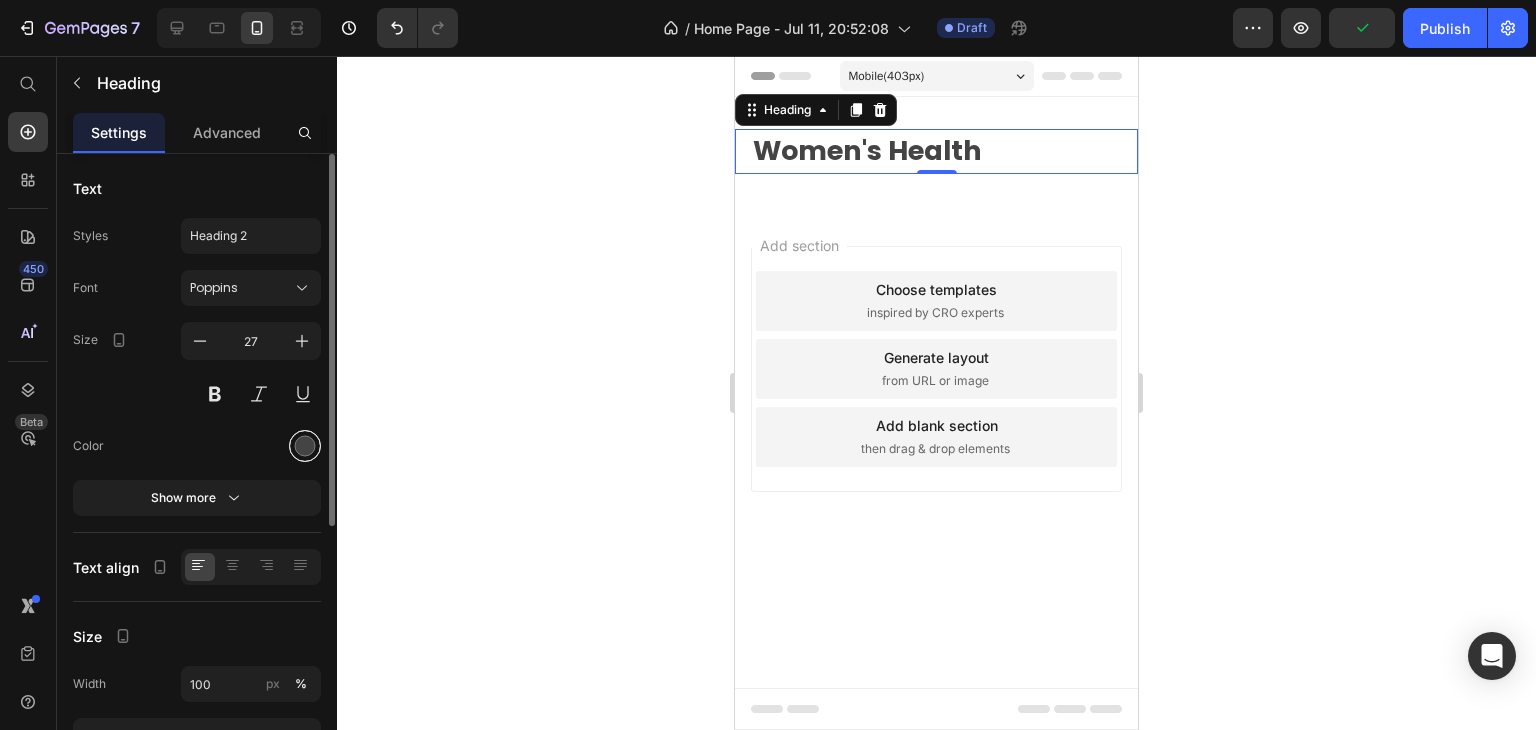 click at bounding box center (305, 446) 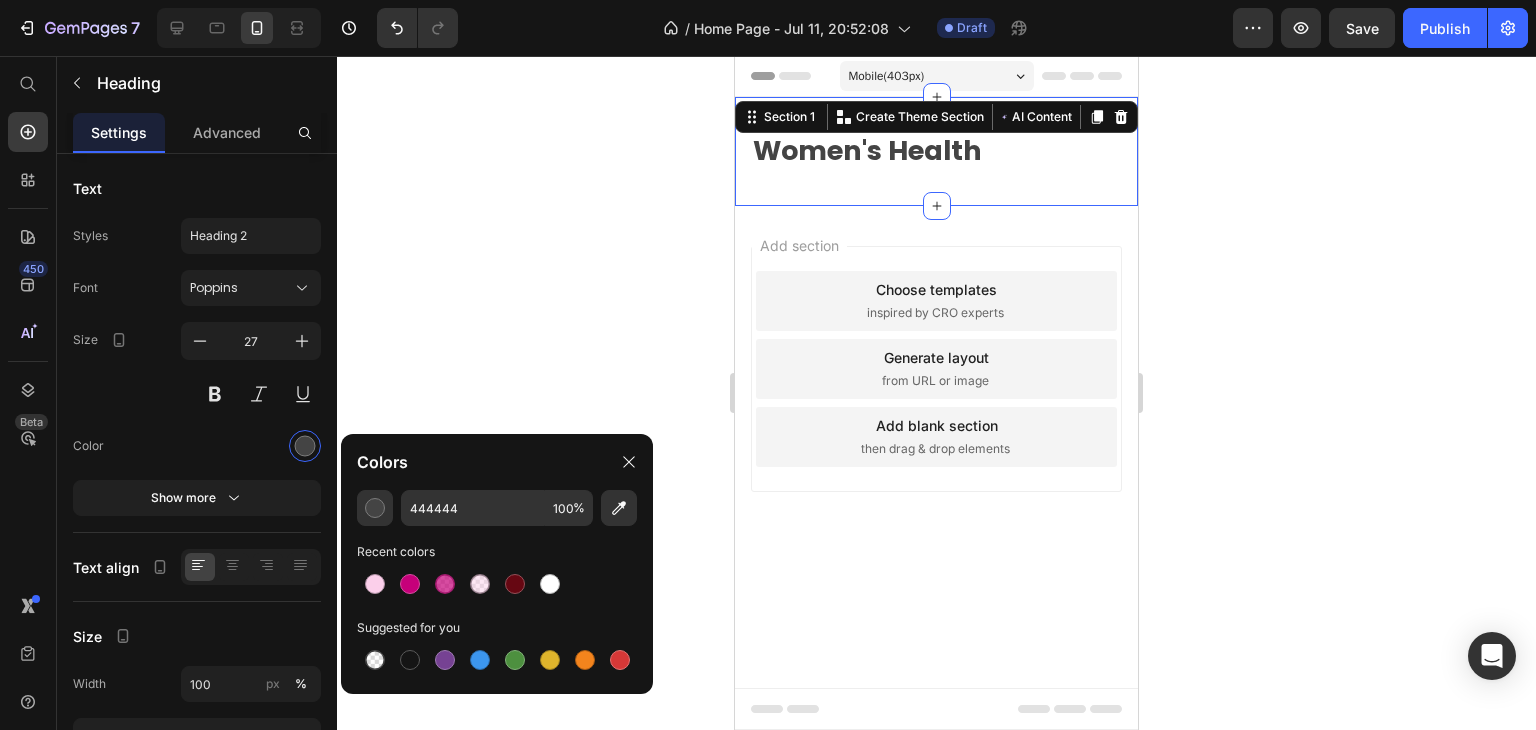click on "Women's Health Heading Section 1   Create Theme Section AI Content Write with GemAI What would you like to describe here? Tone and Voice Persuasive Product Getting products... Show more Generate" at bounding box center (936, 151) 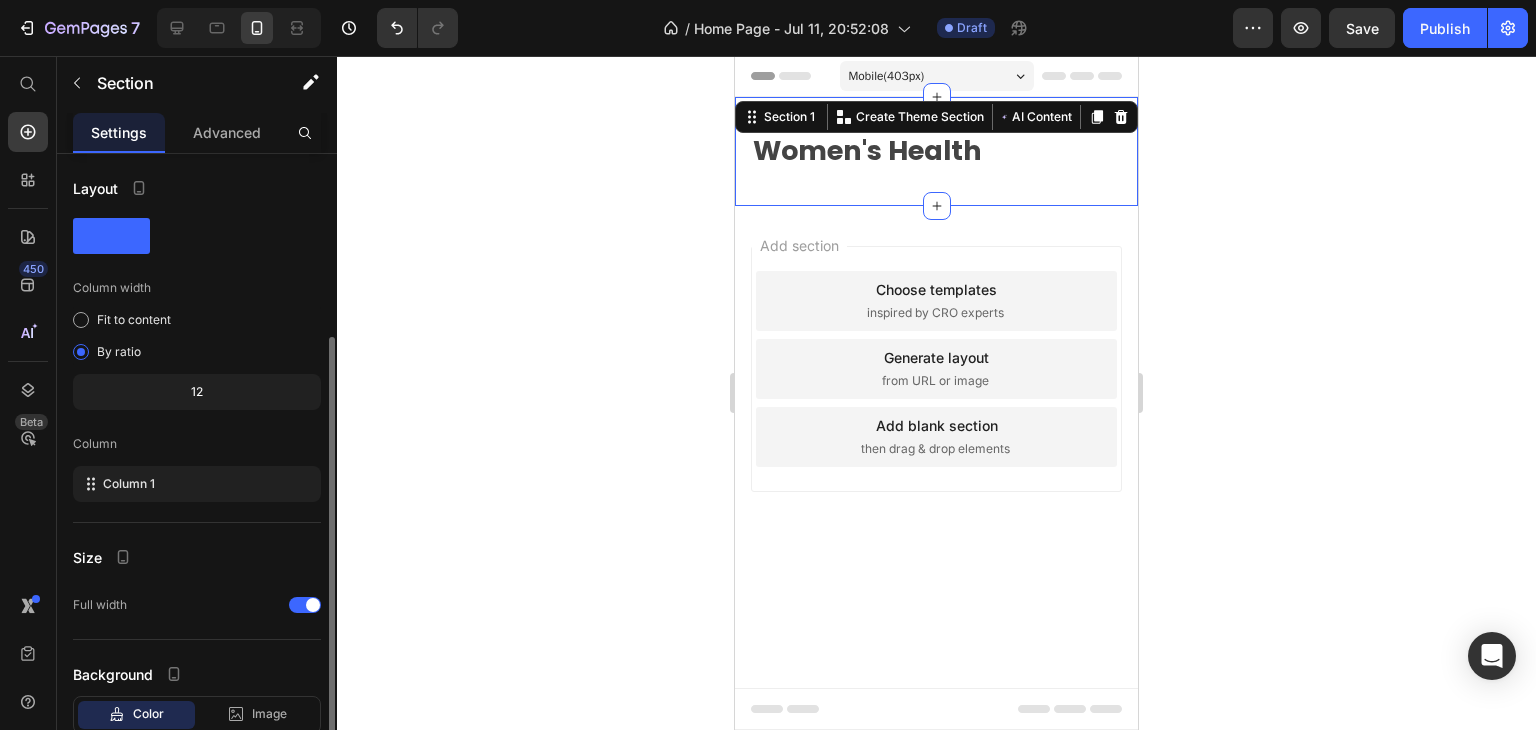 scroll, scrollTop: 129, scrollLeft: 0, axis: vertical 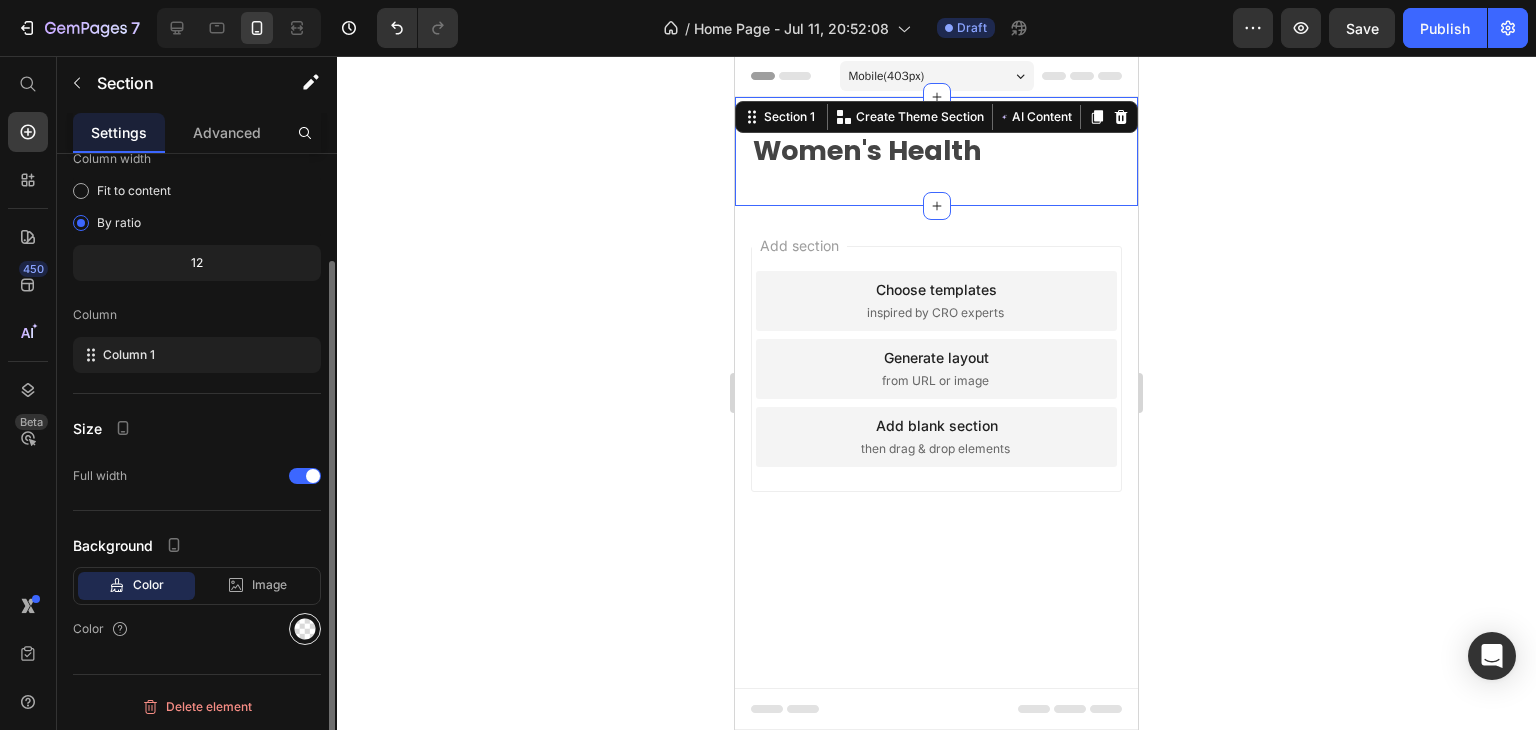 click at bounding box center [305, 629] 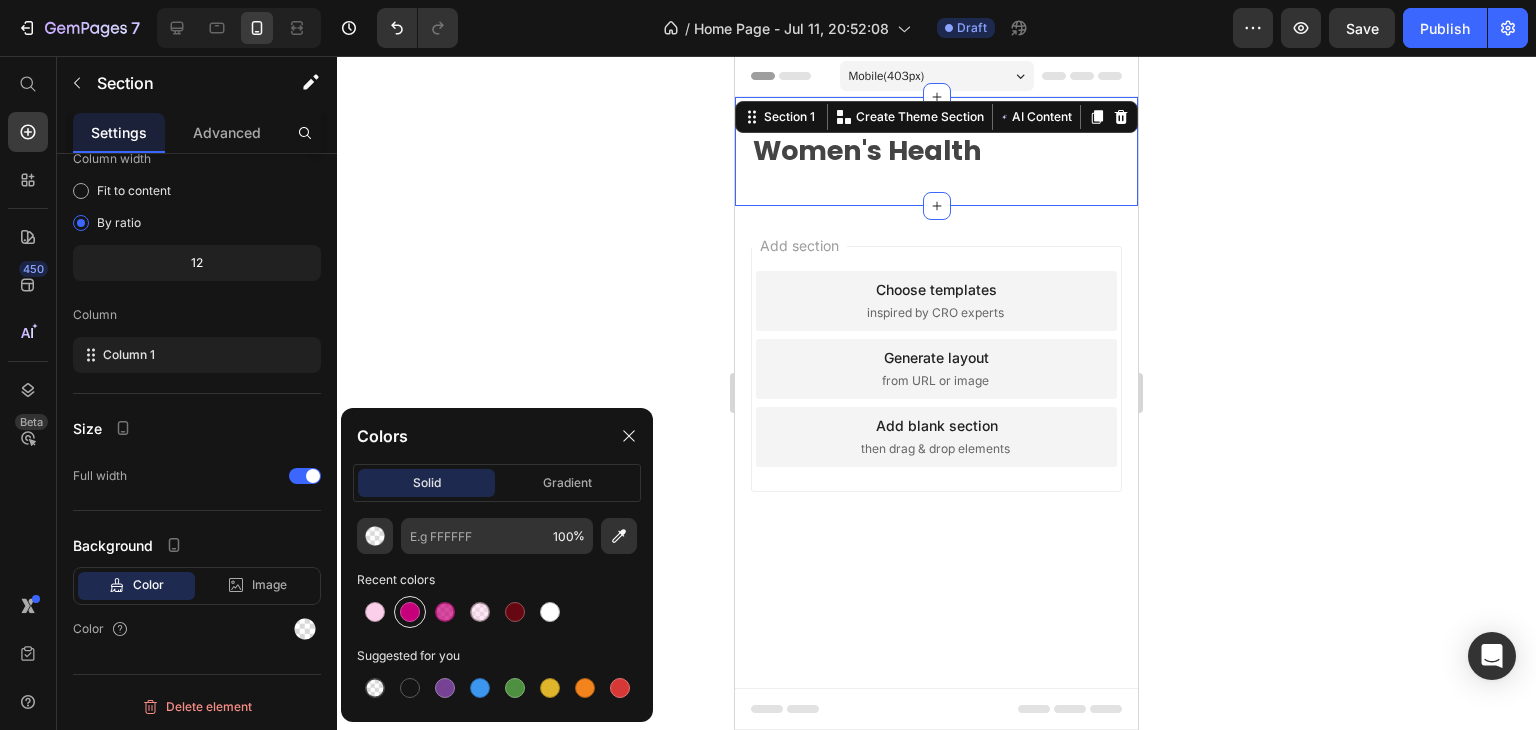click at bounding box center [410, 612] 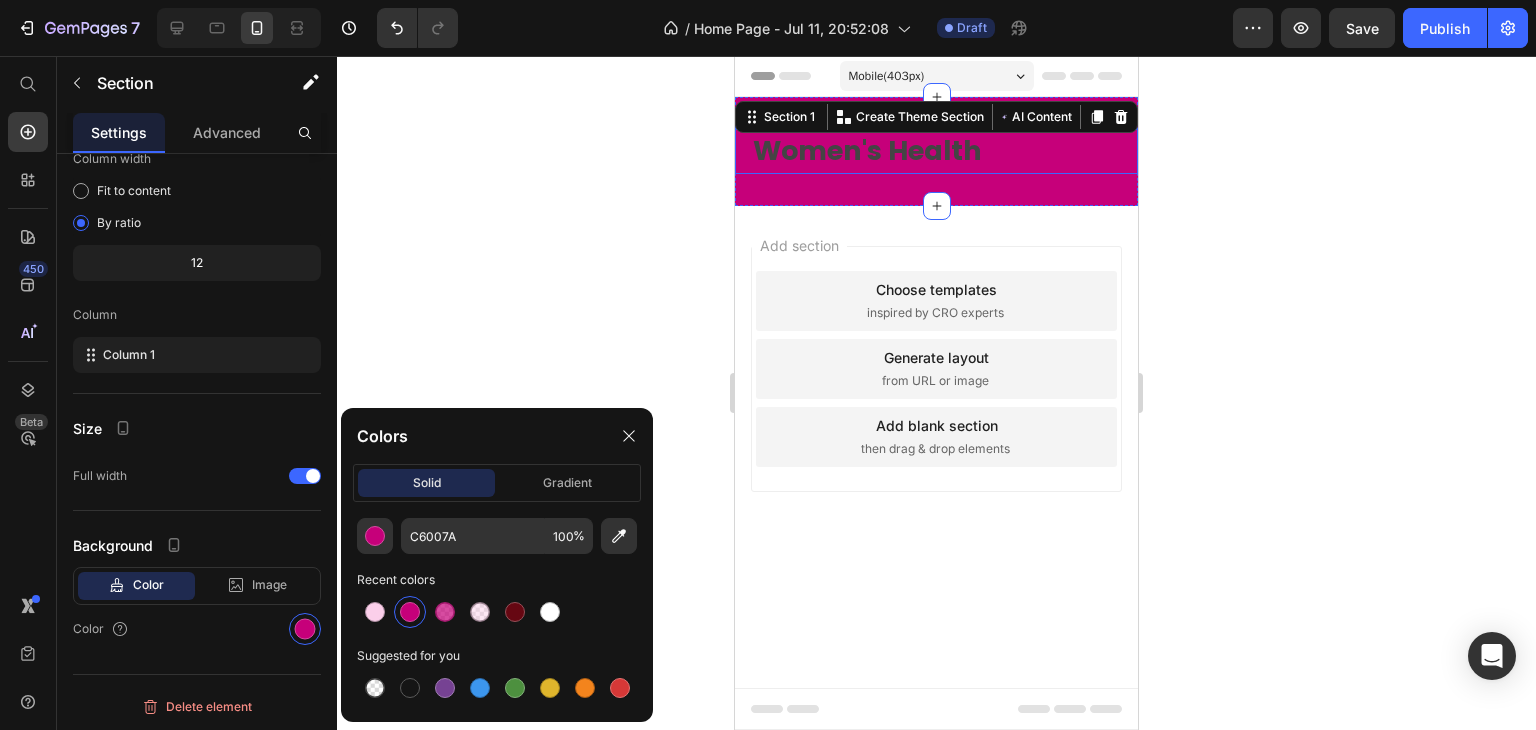 click on "Women's Health" at bounding box center [936, 151] 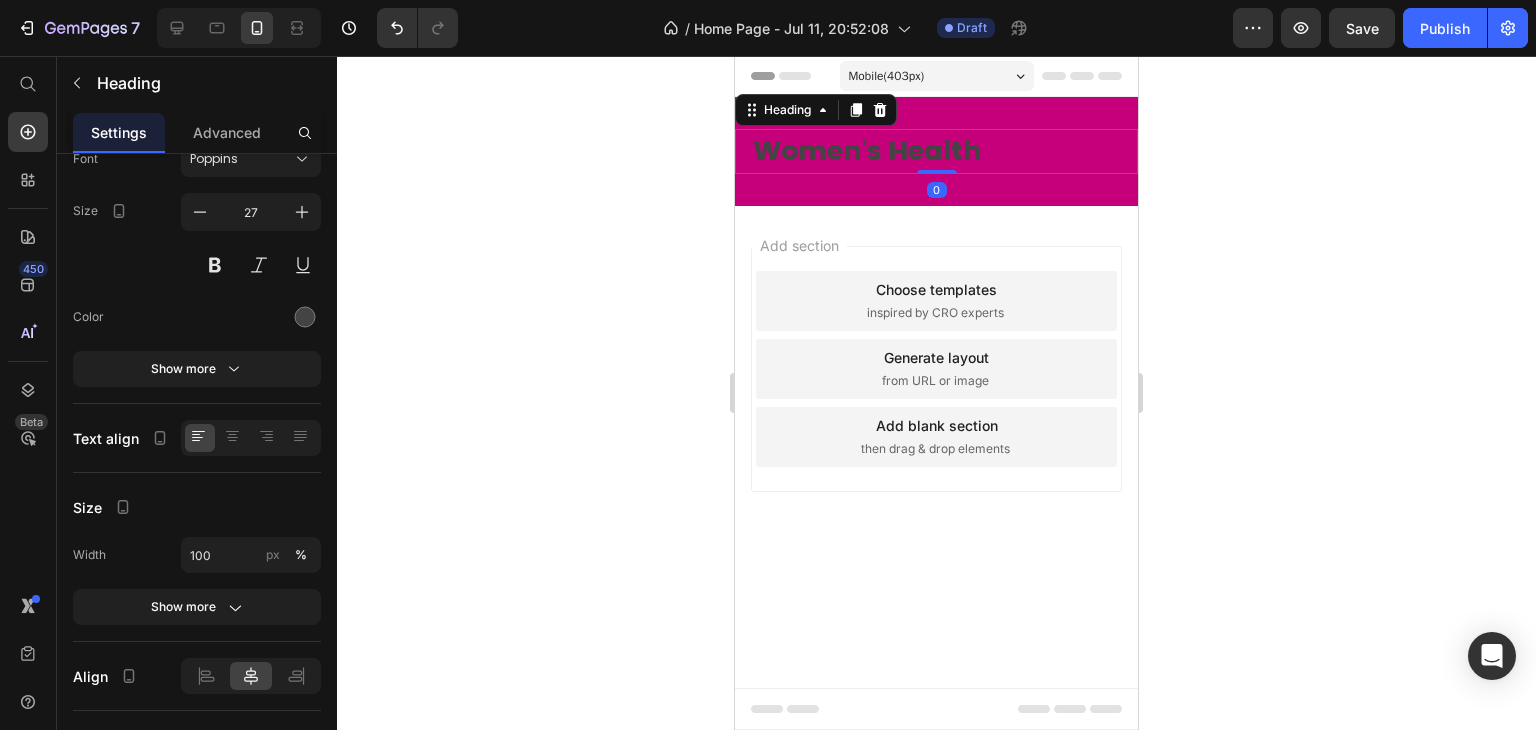 scroll, scrollTop: 0, scrollLeft: 0, axis: both 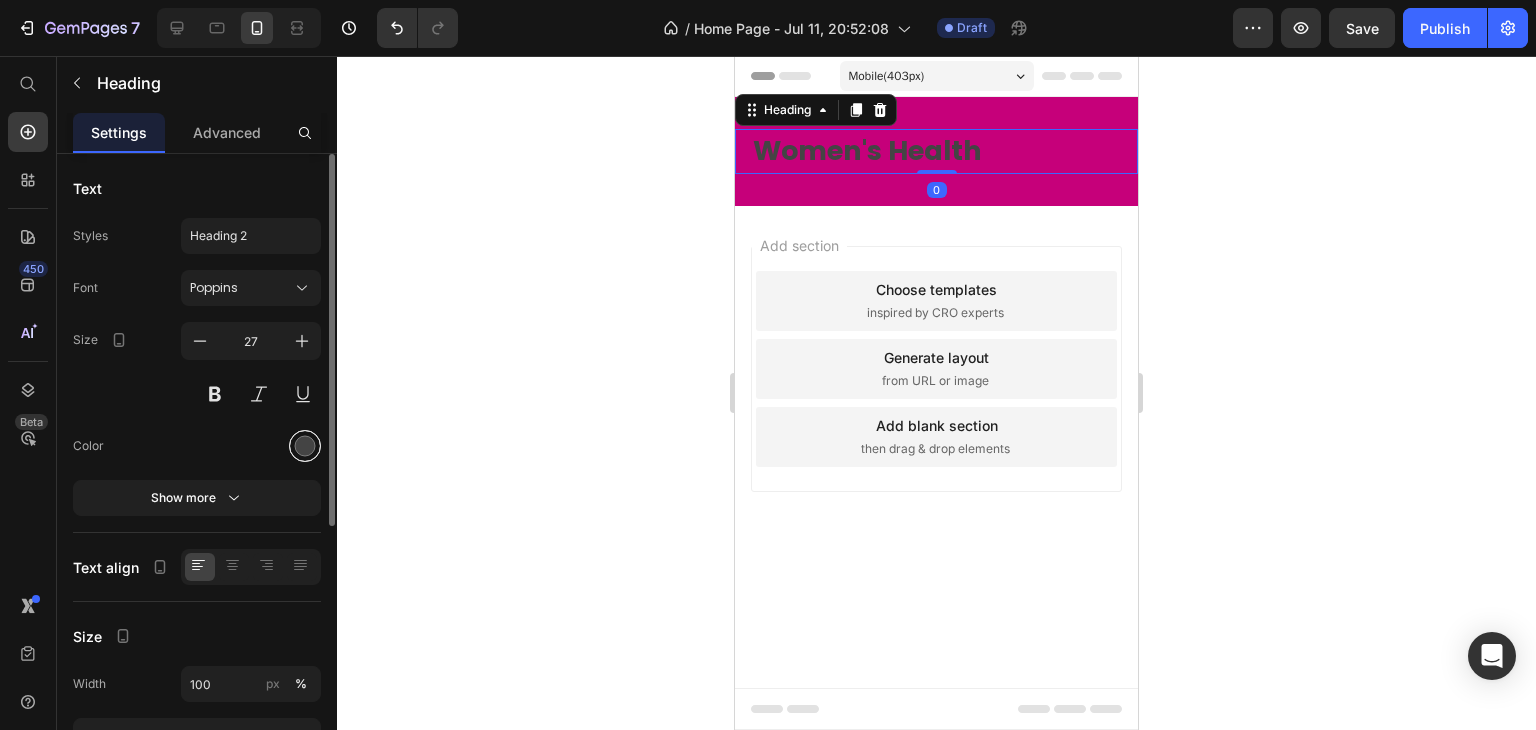 click at bounding box center [305, 446] 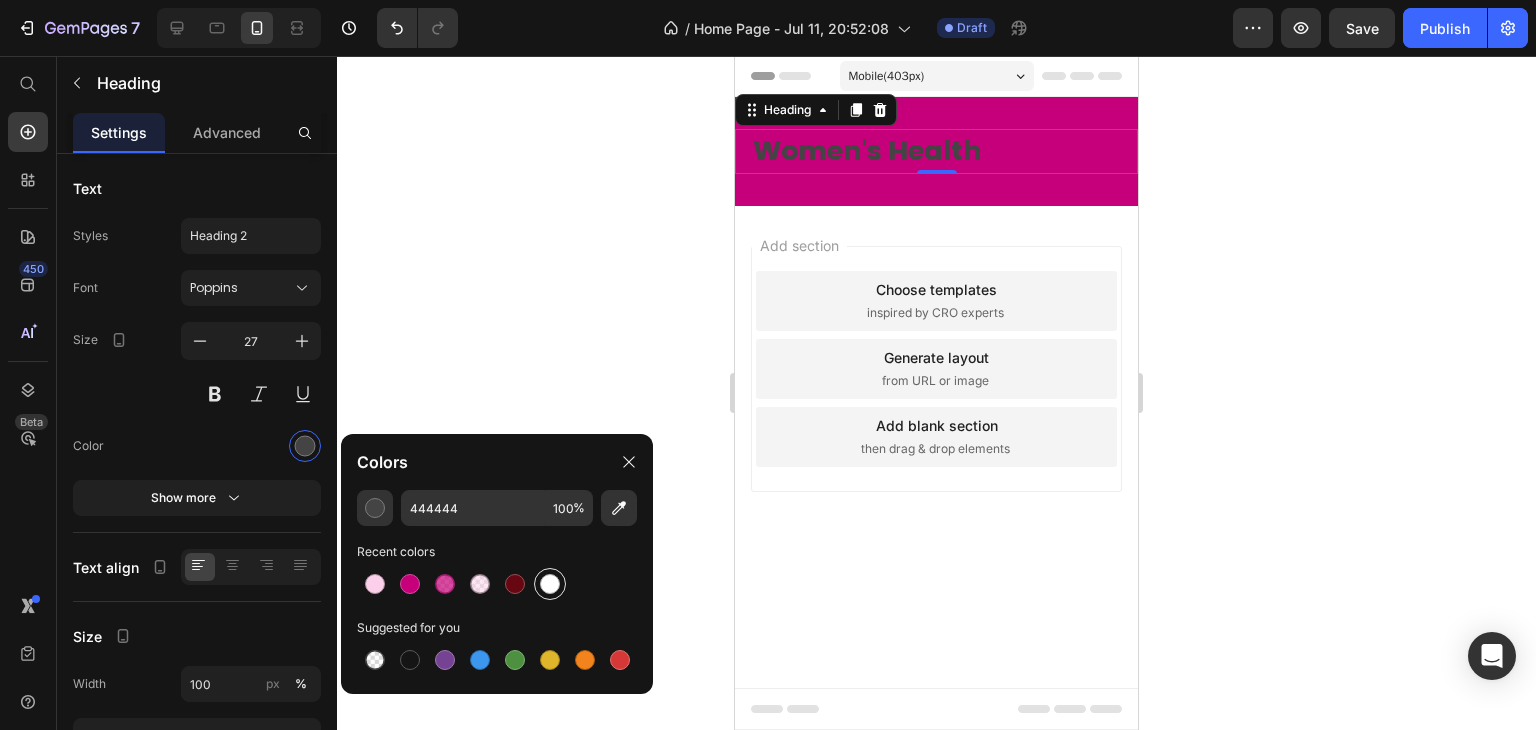 click at bounding box center (550, 584) 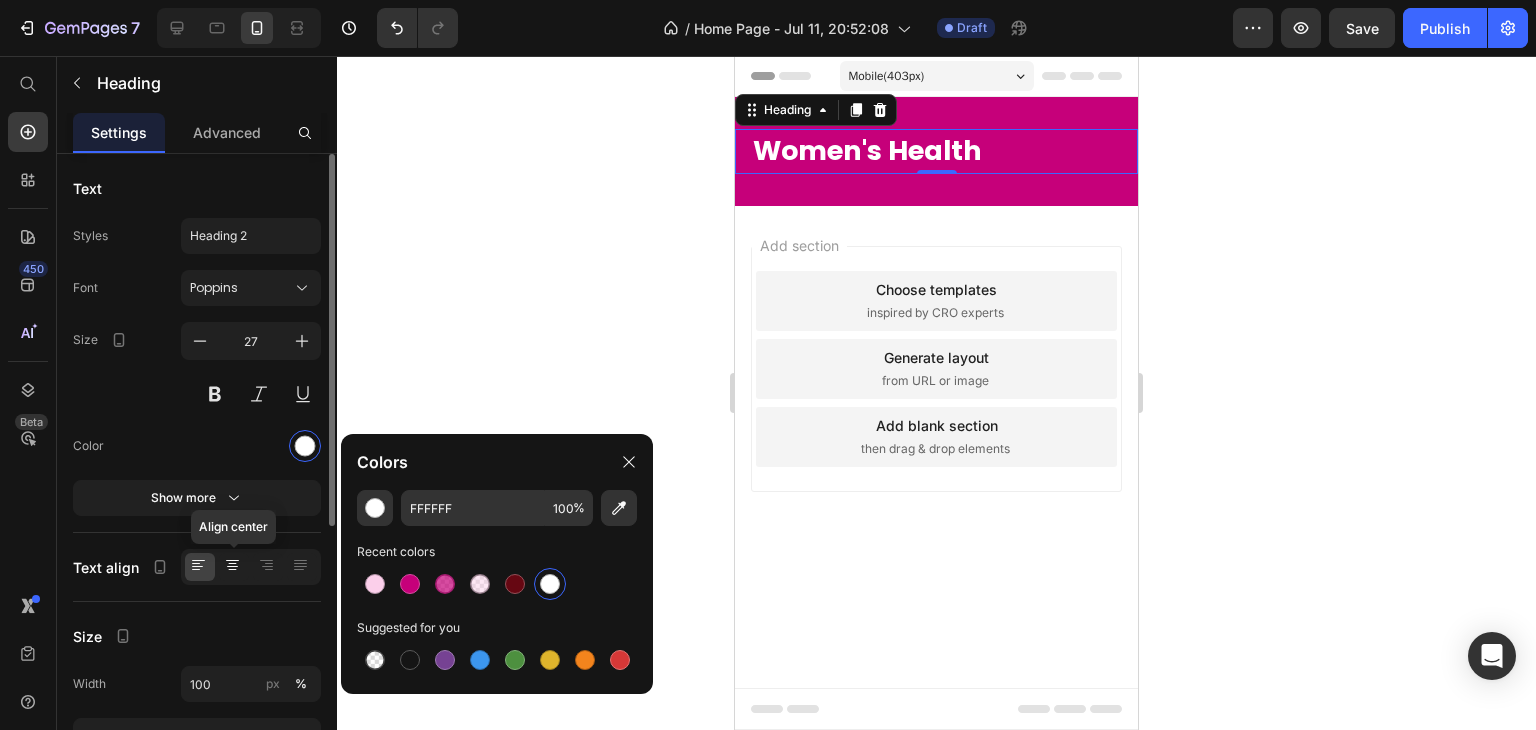 click 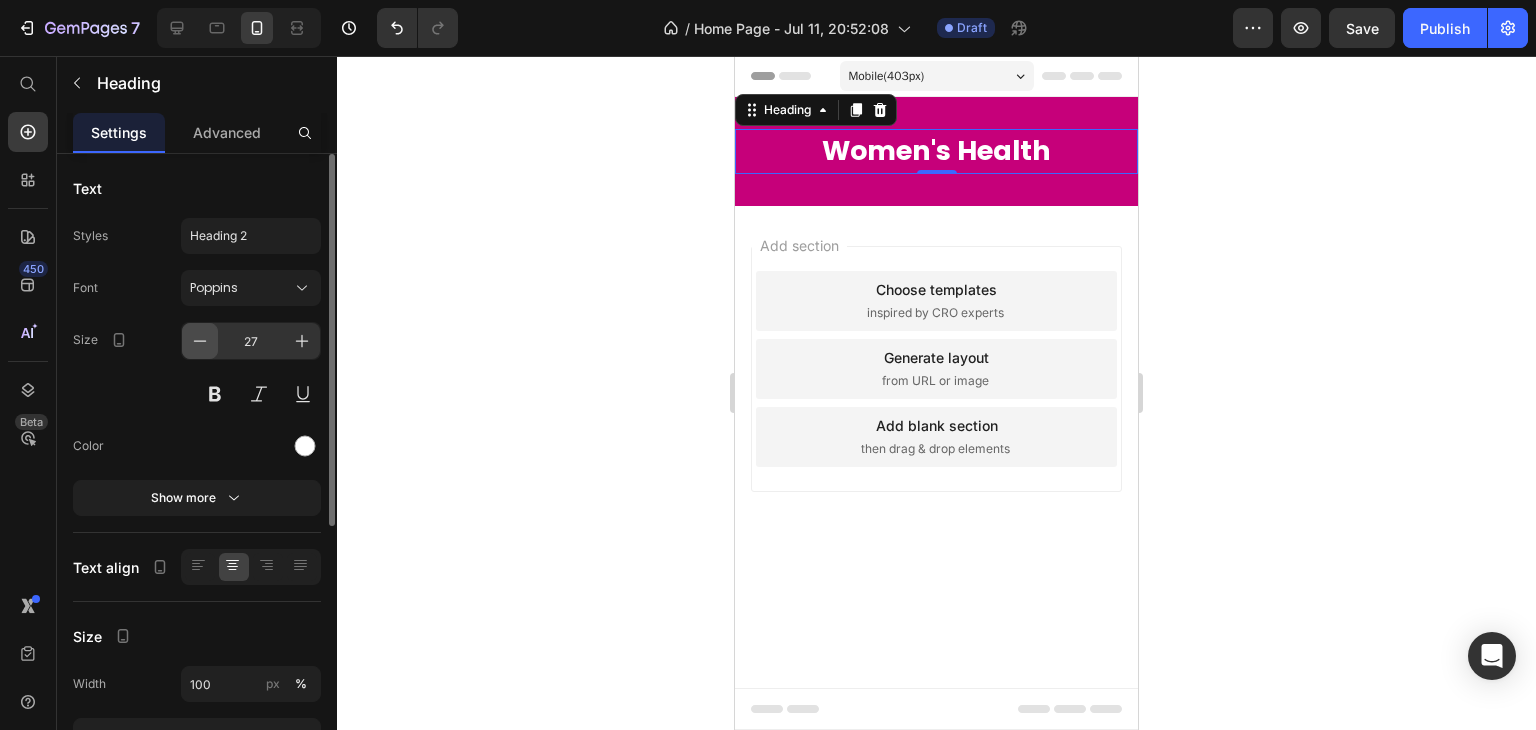 click 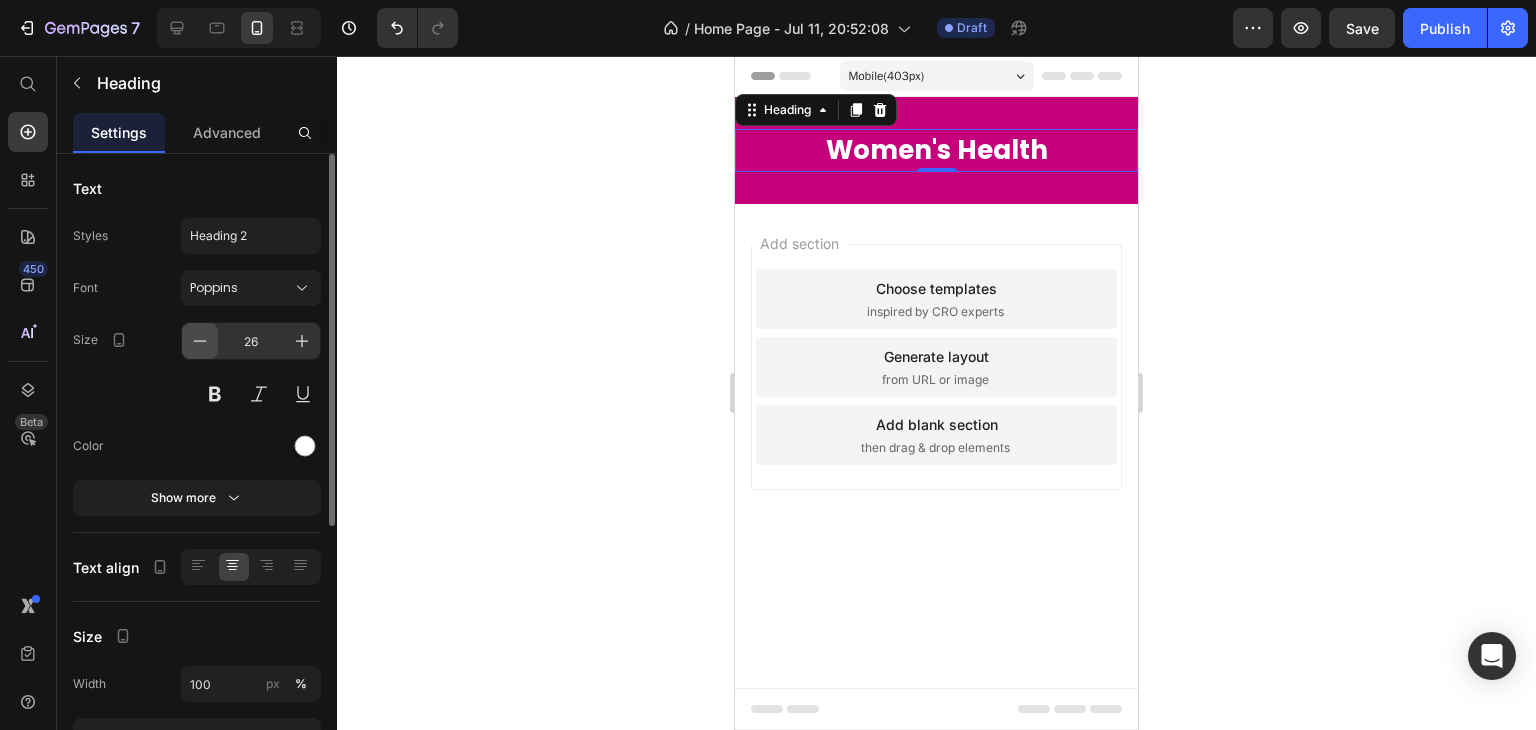 click 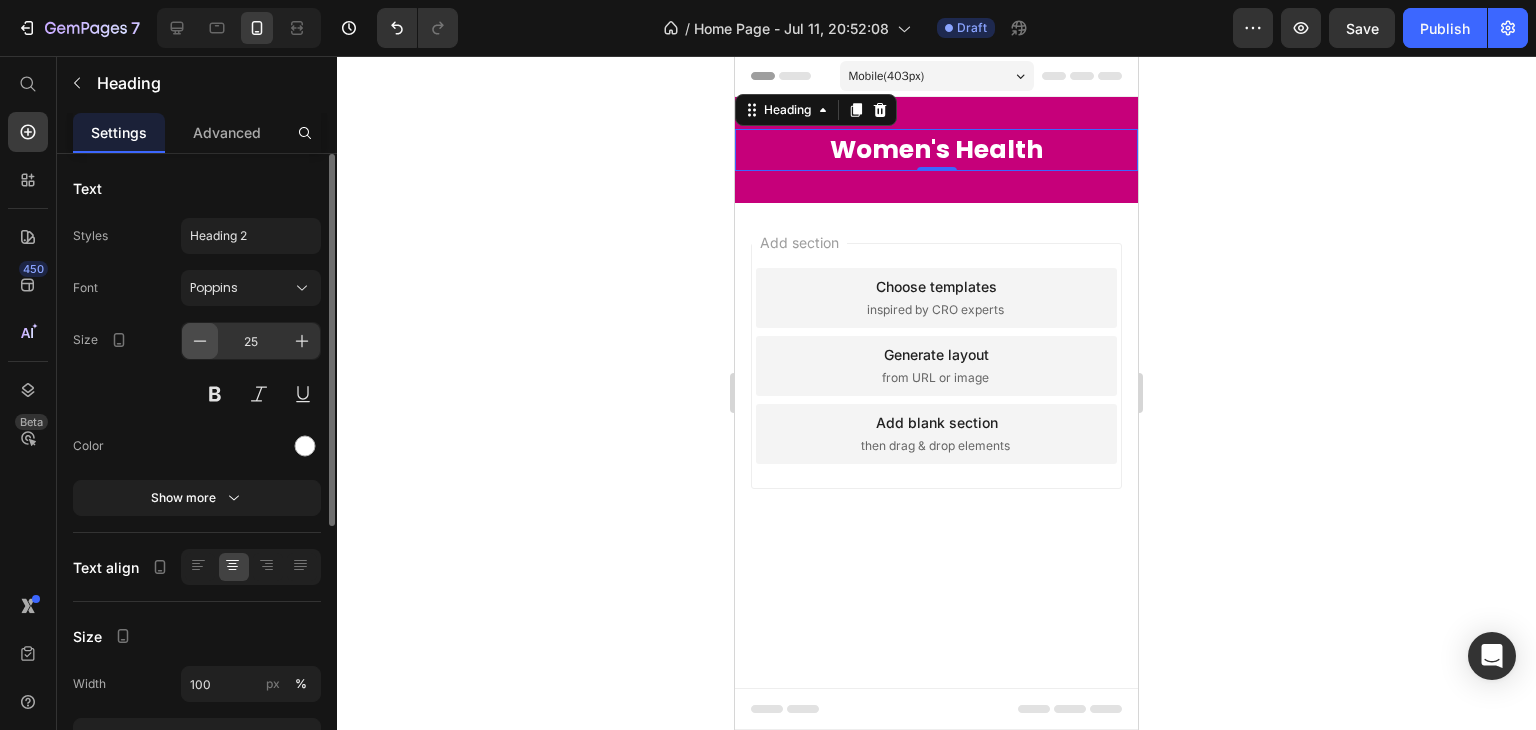 click 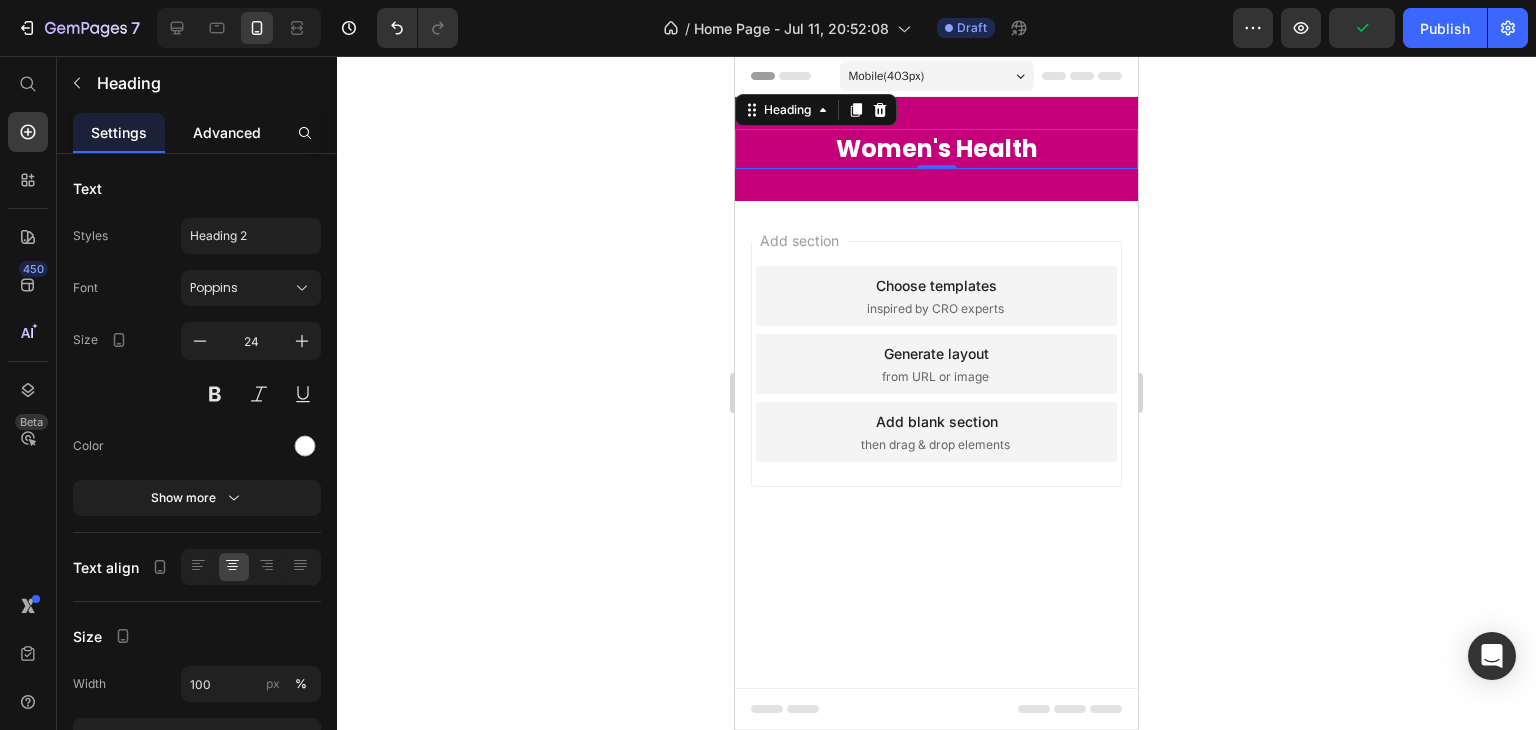 click on "Advanced" at bounding box center (227, 132) 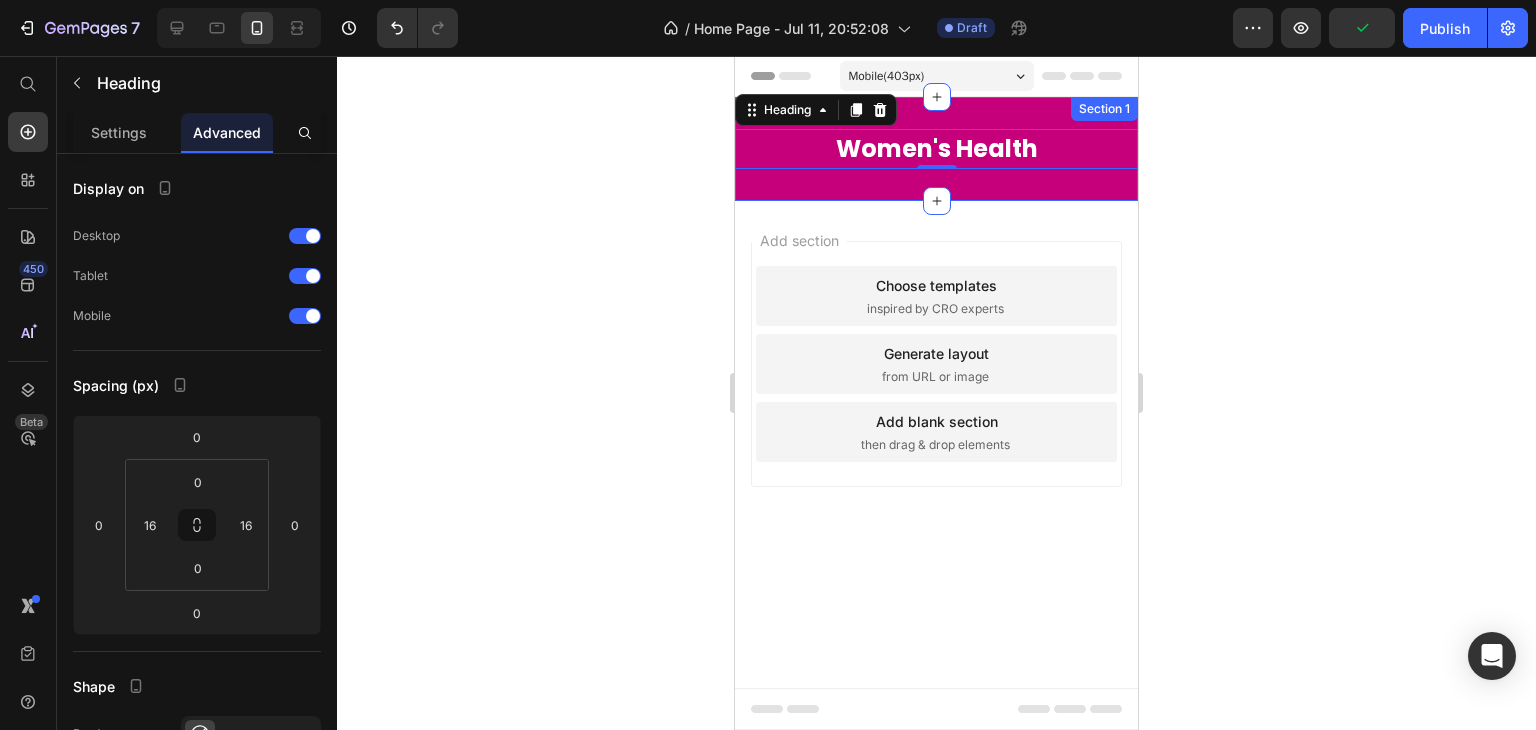click on "Women's Health Heading   0 Section 1" at bounding box center [936, 149] 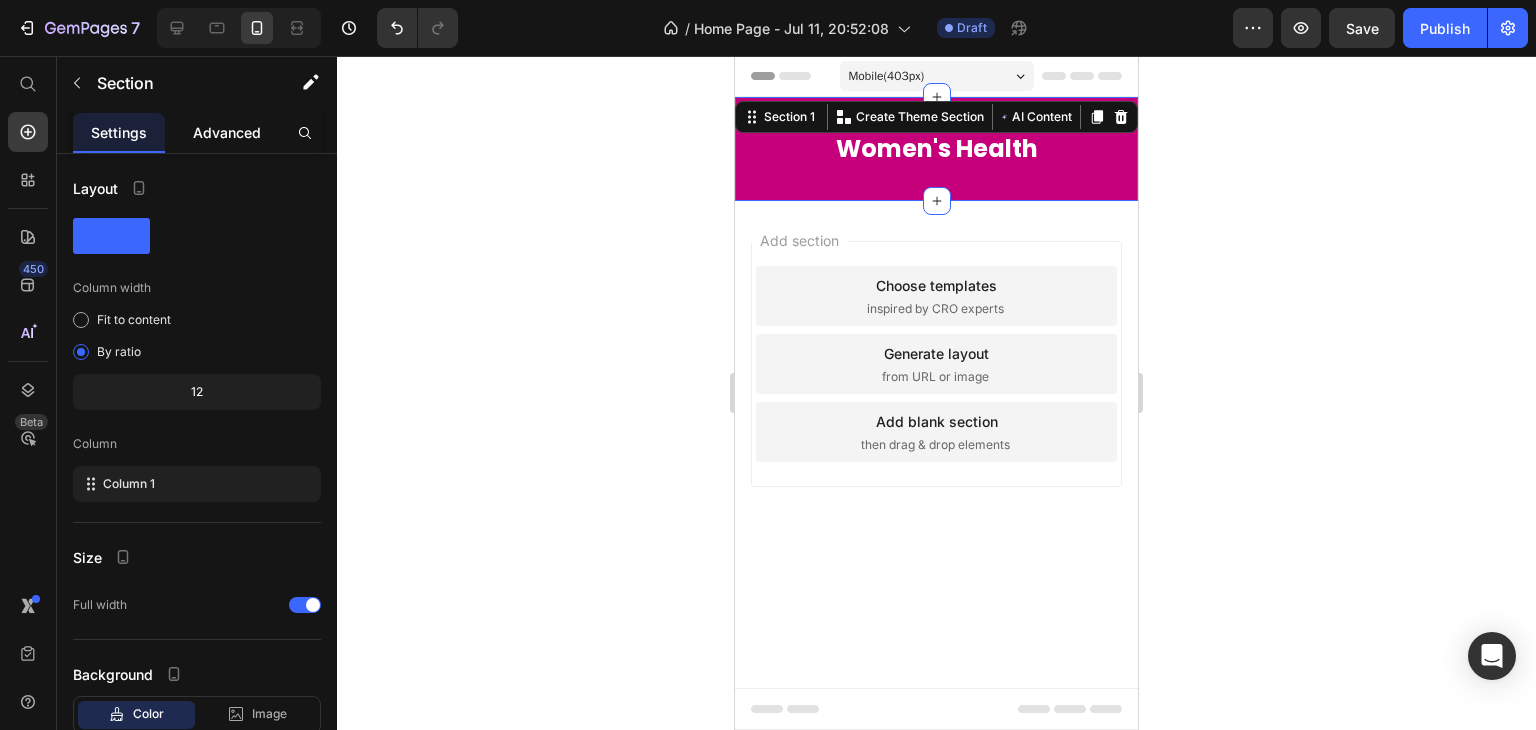 click on "Advanced" at bounding box center [227, 132] 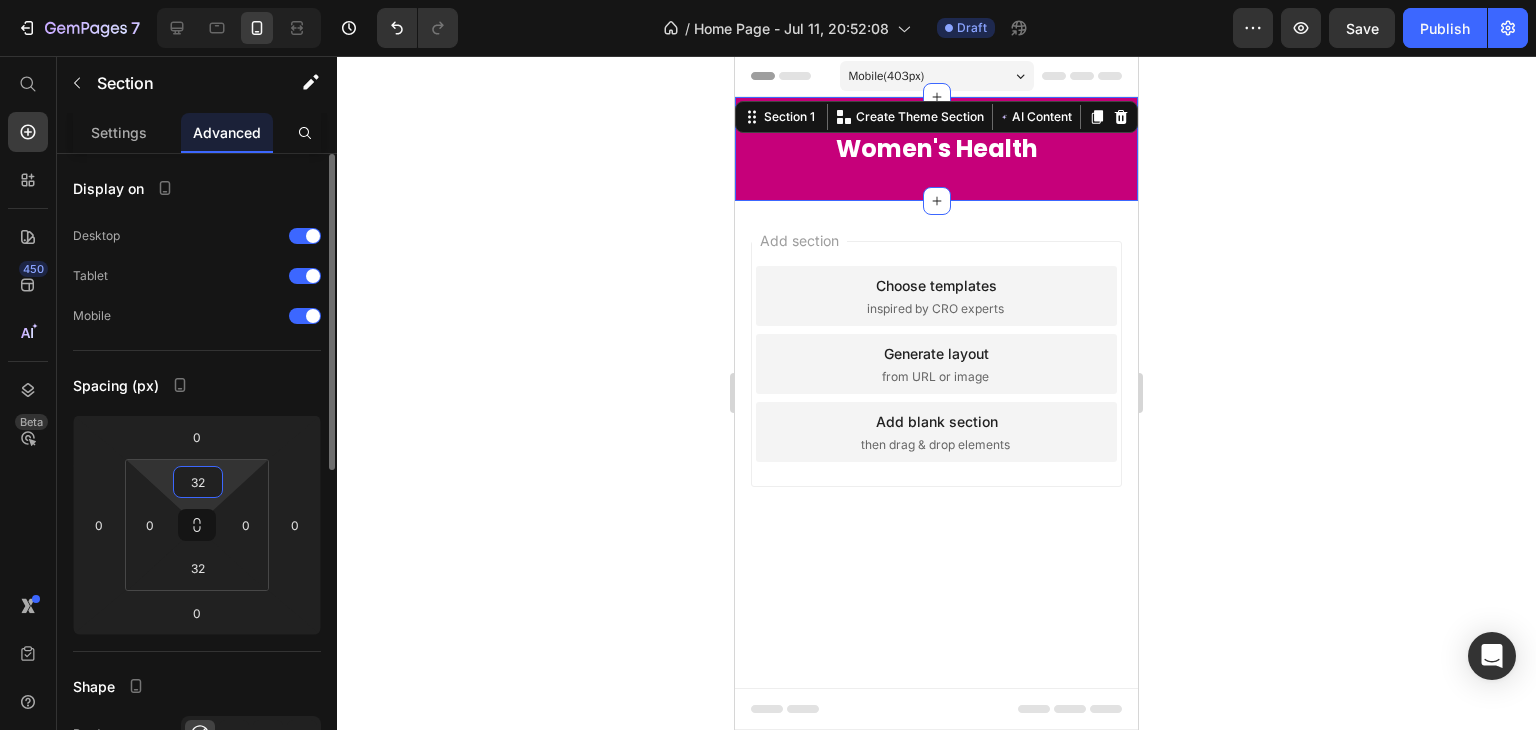 click on "32" at bounding box center (198, 482) 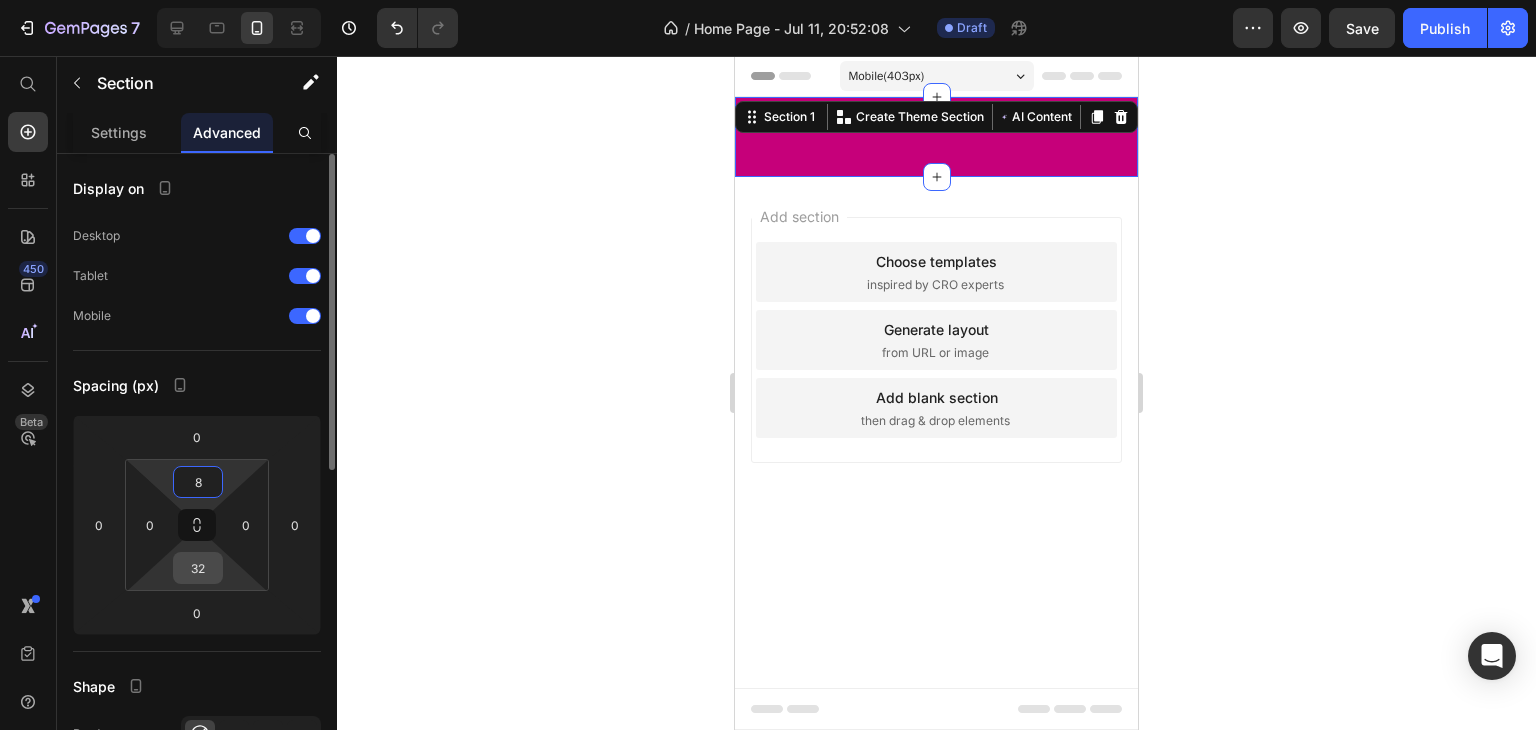 type on "8" 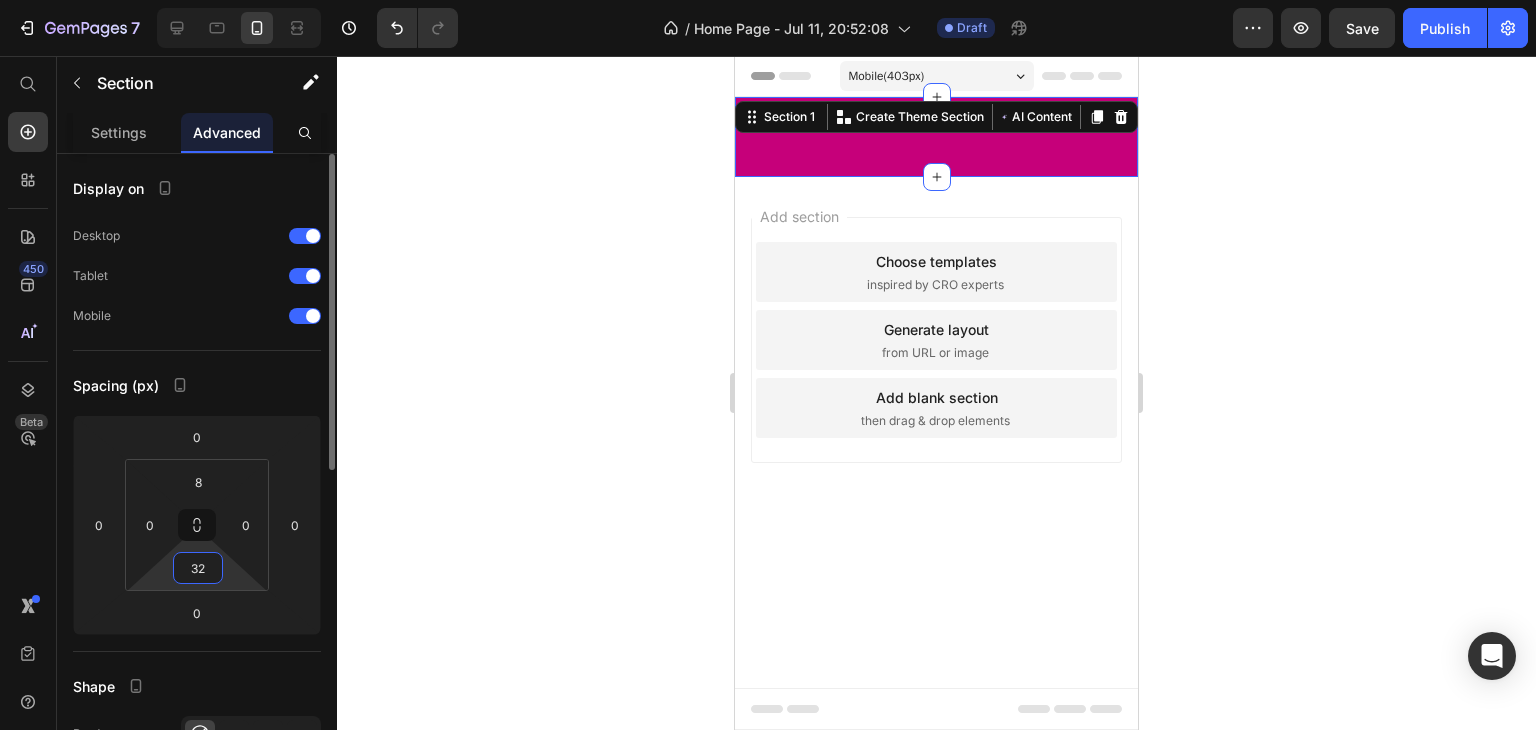 click on "32" at bounding box center (198, 568) 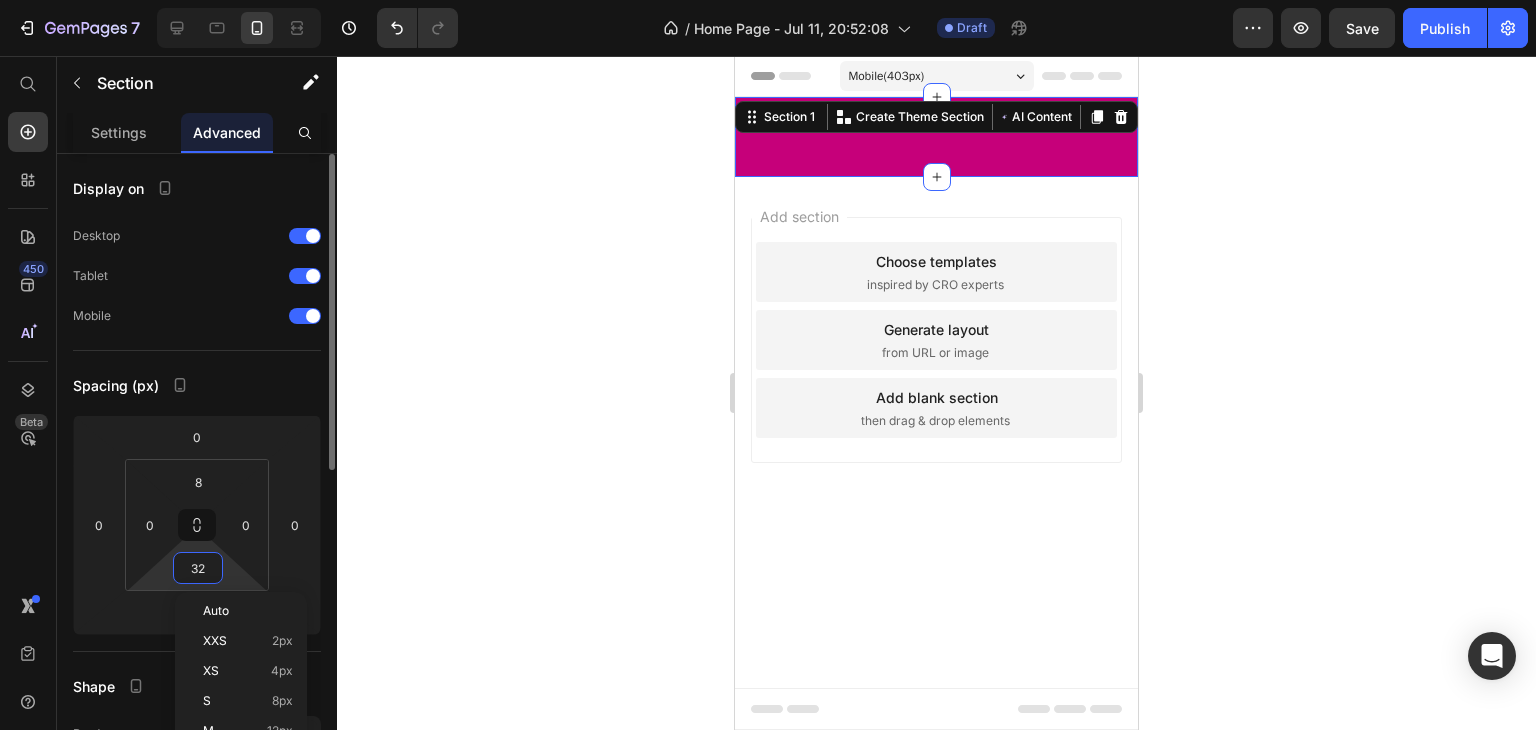 type on "8" 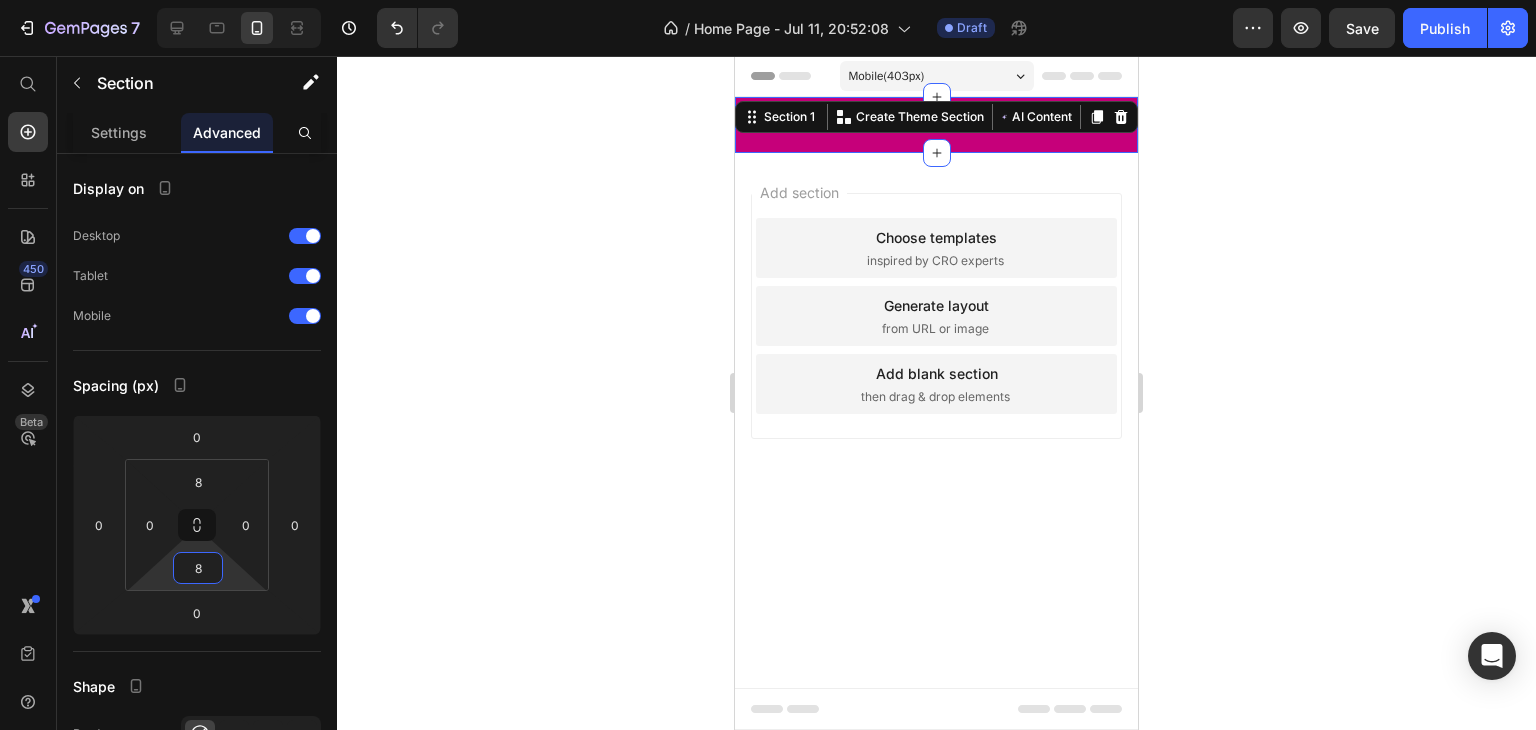 click 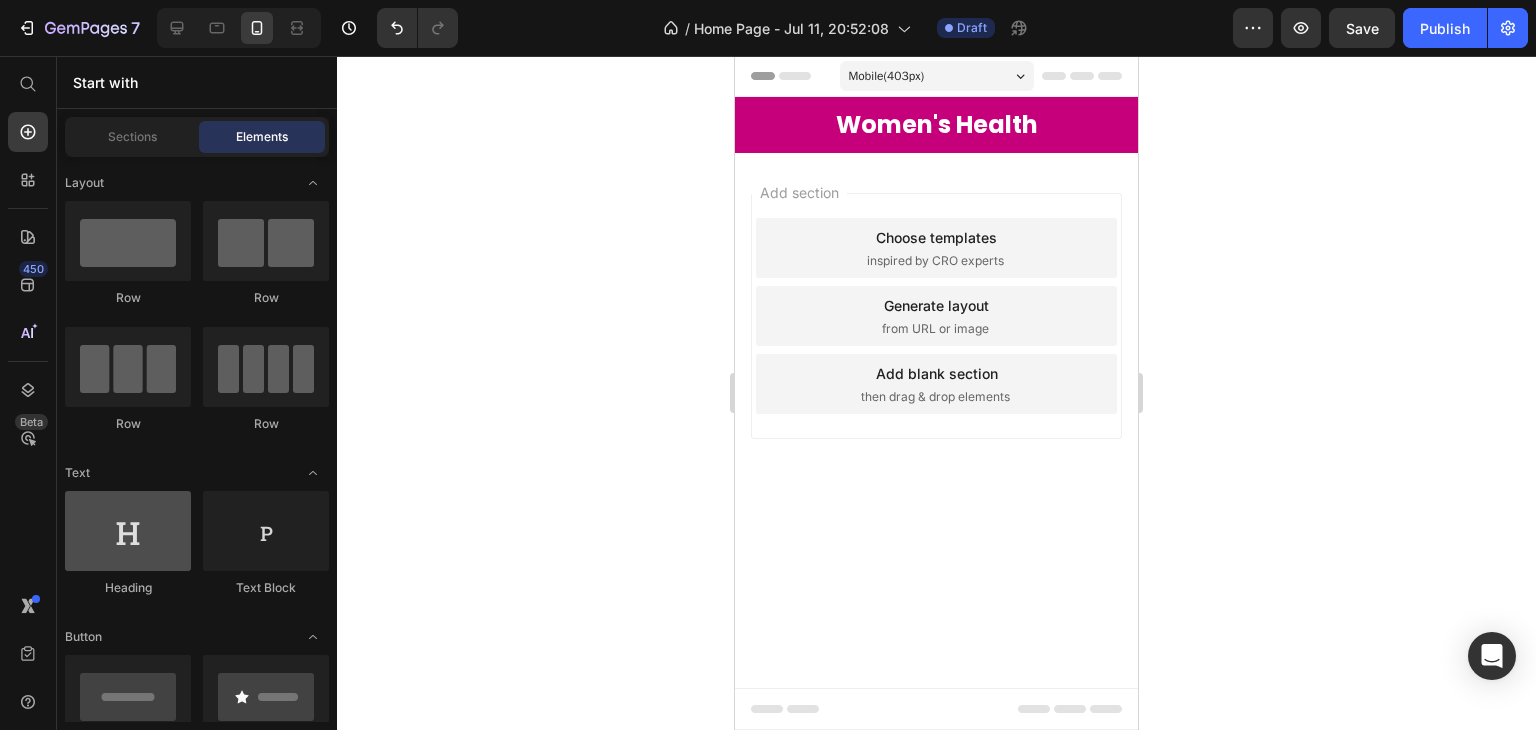 click at bounding box center [128, 531] 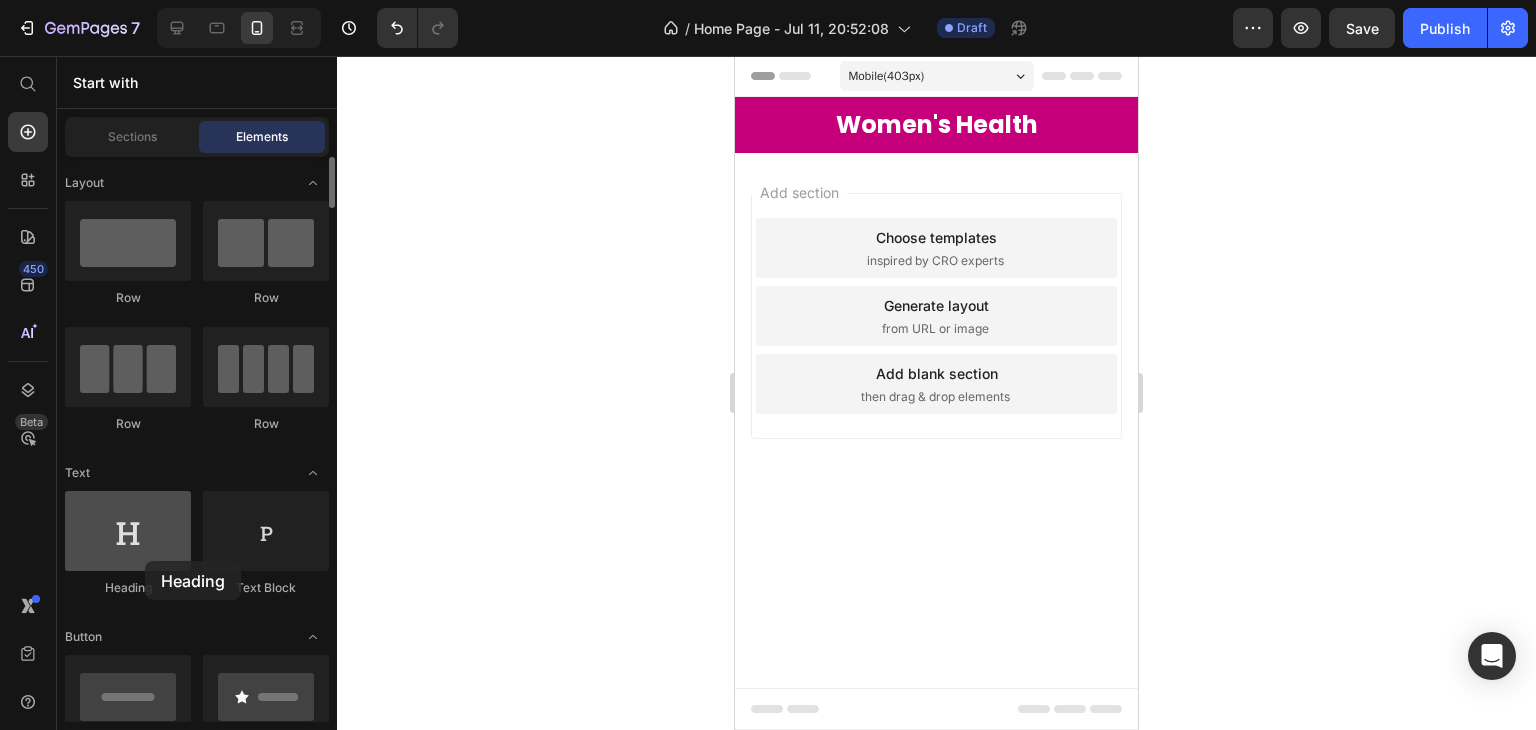 click at bounding box center [128, 531] 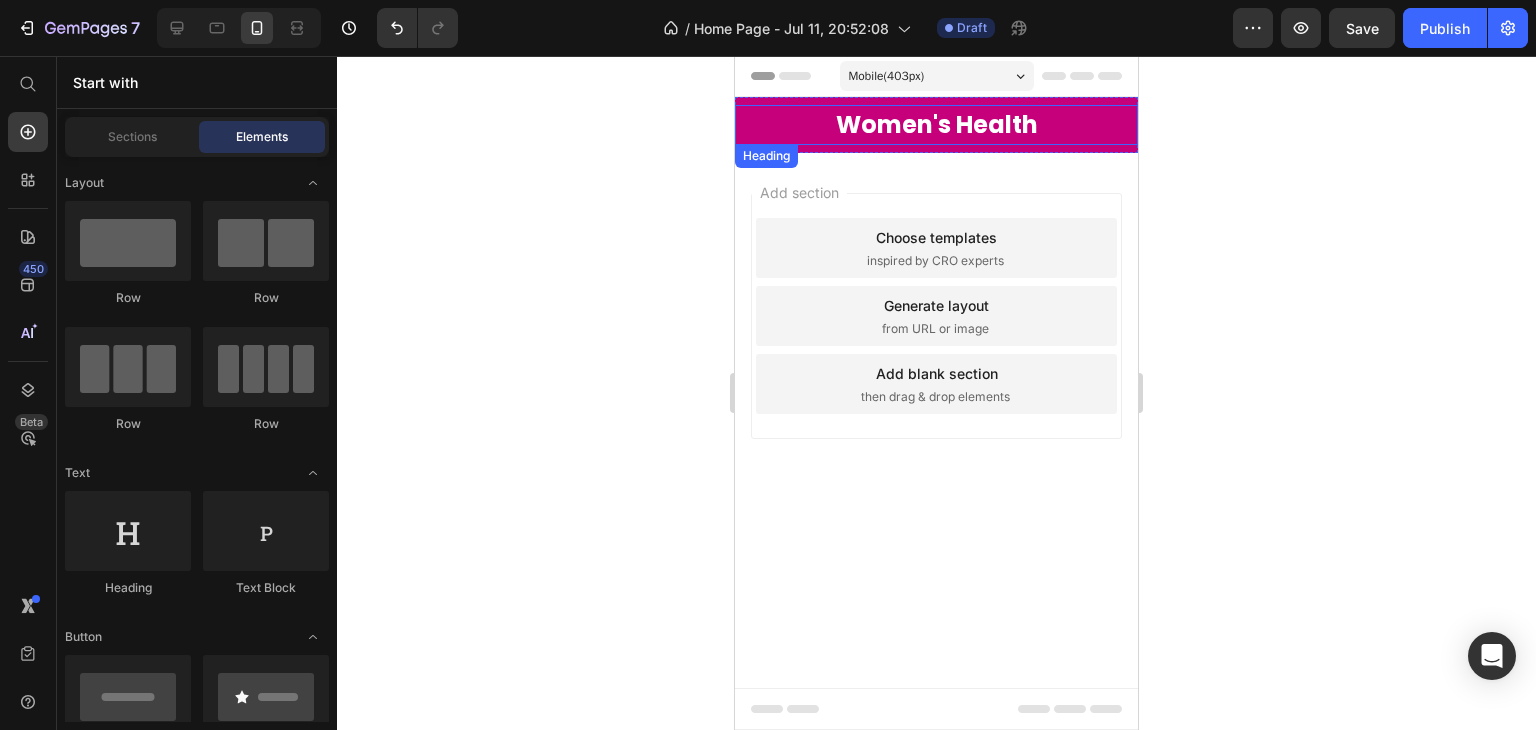 click on "Women's Health" at bounding box center [936, 125] 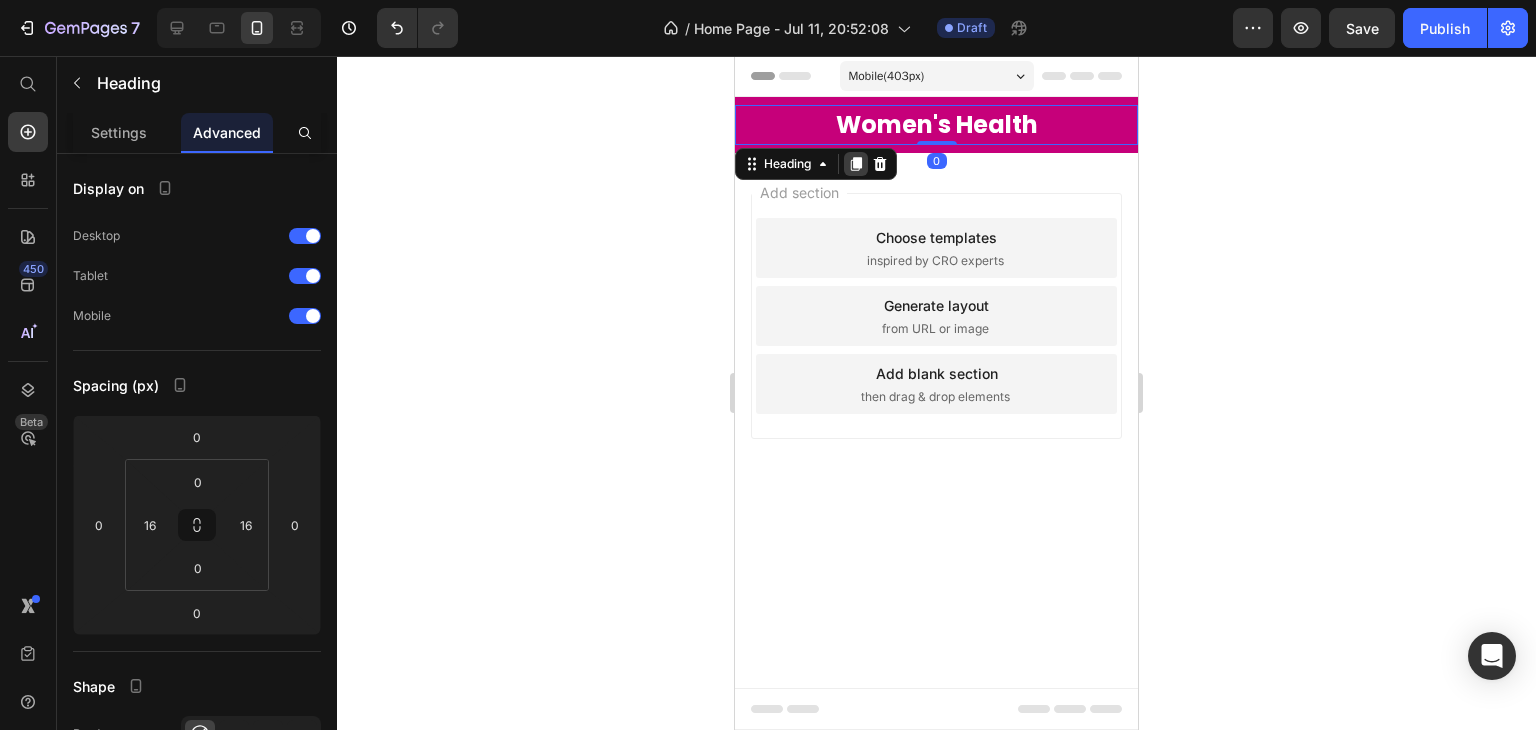 click 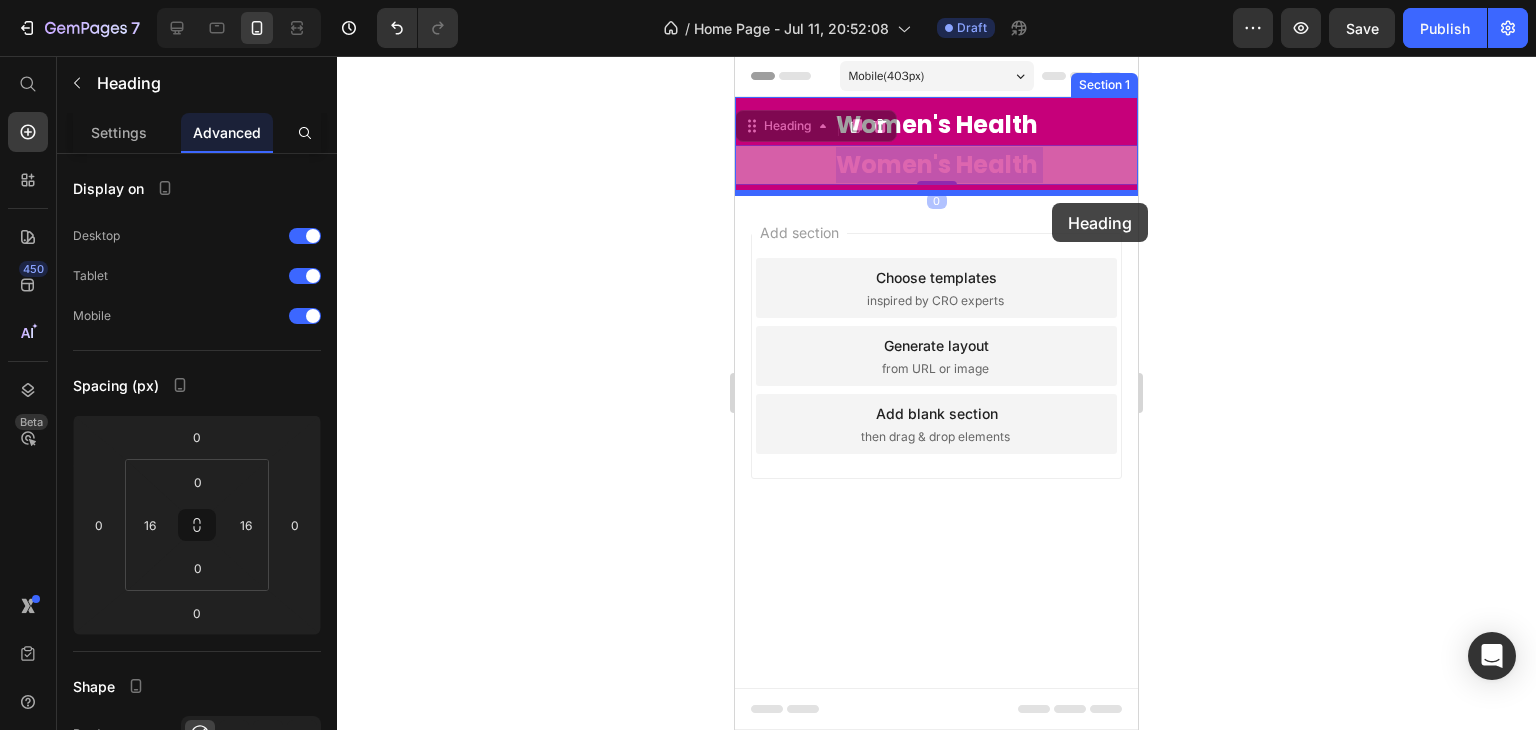 drag, startPoint x: 1052, startPoint y: 155, endPoint x: 1051, endPoint y: 203, distance: 48.010414 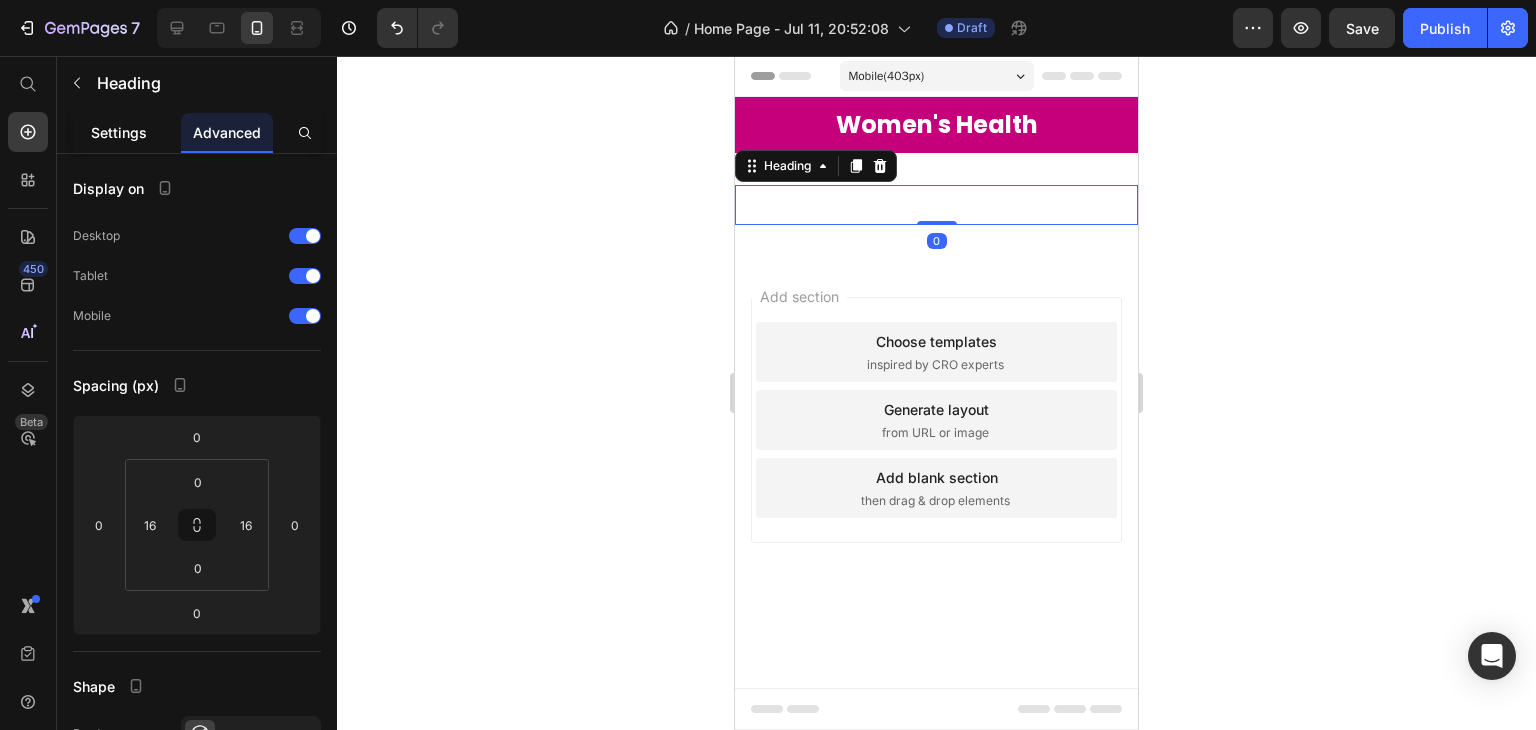 click on "Settings" at bounding box center [119, 132] 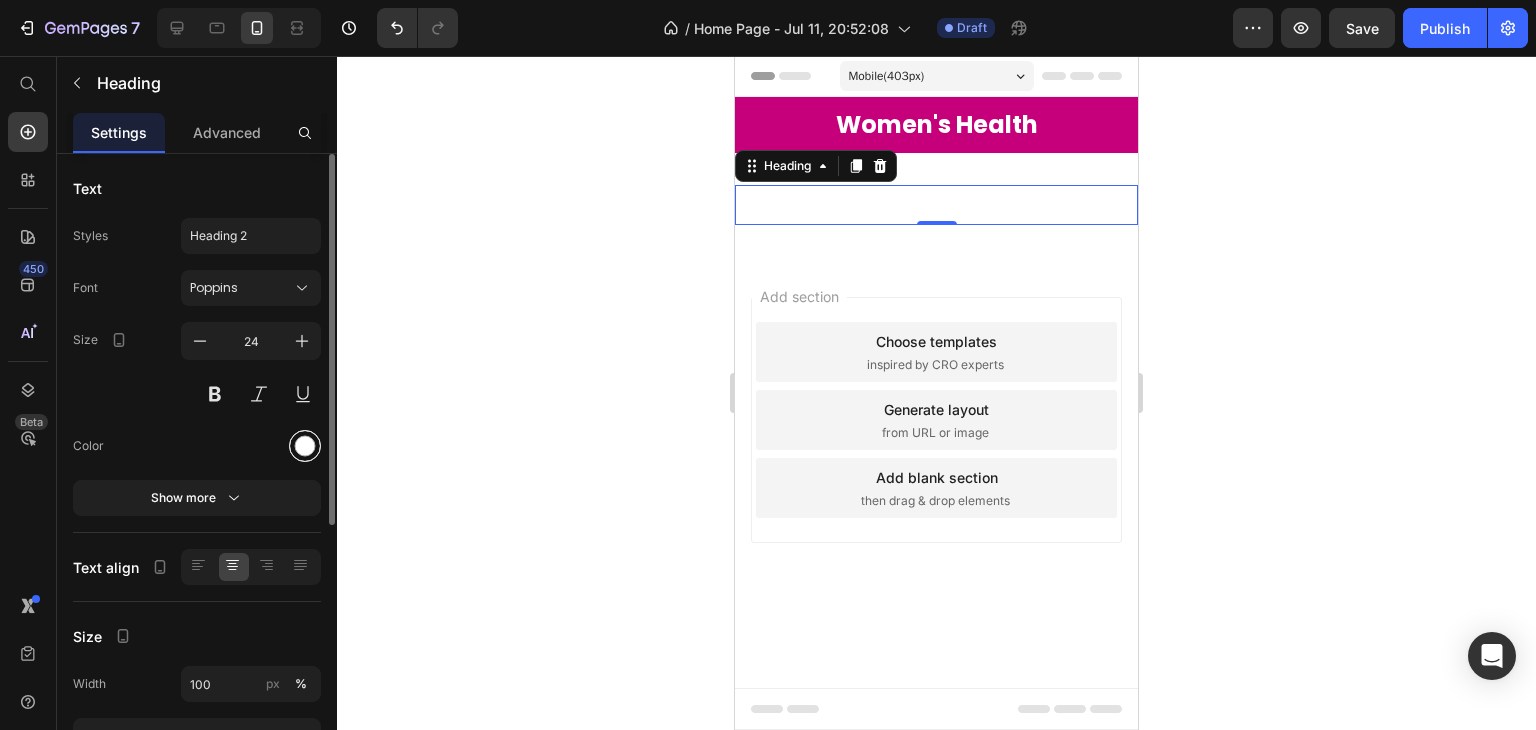 click on "Font Poppins Size 24 Color Show more" at bounding box center (197, 393) 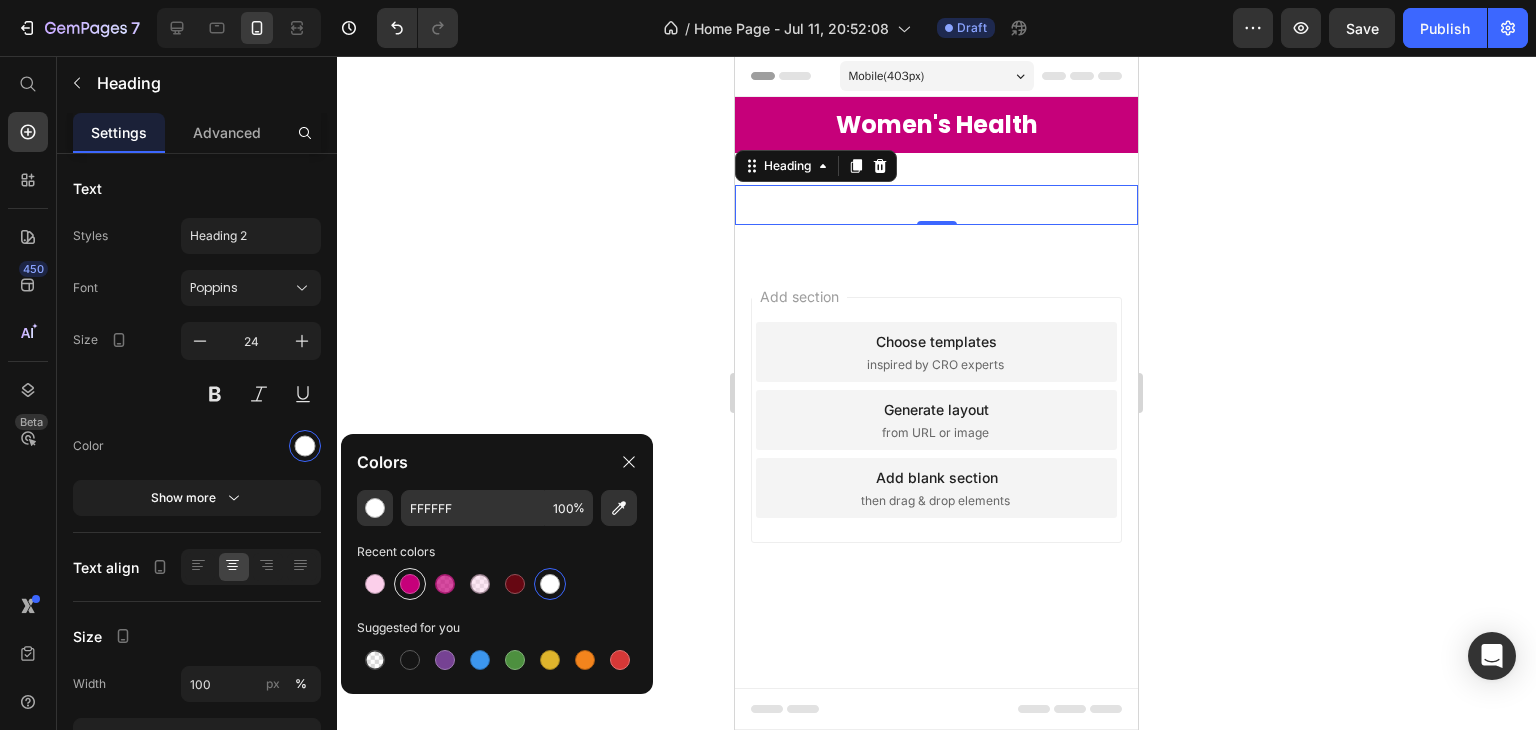 click at bounding box center (410, 584) 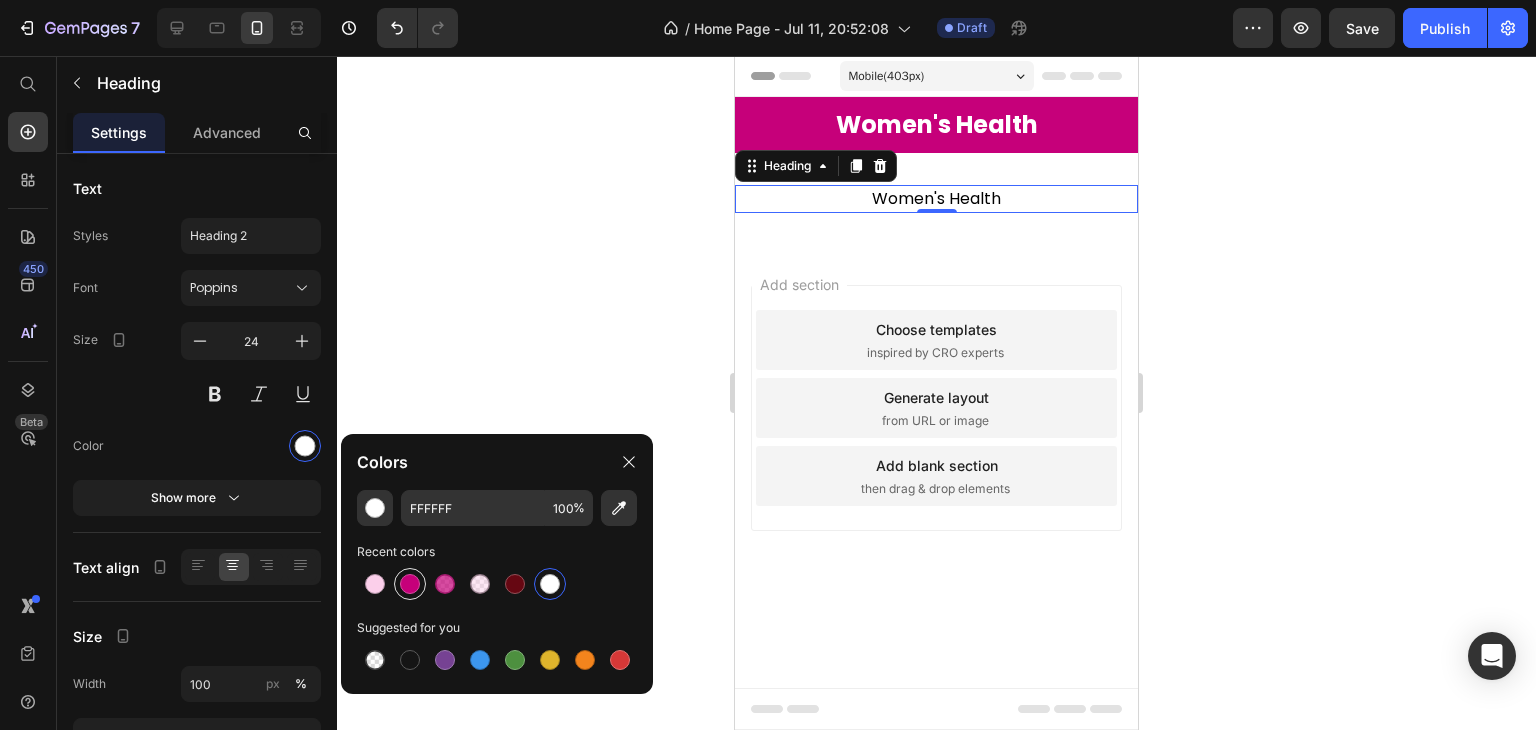 click at bounding box center (410, 584) 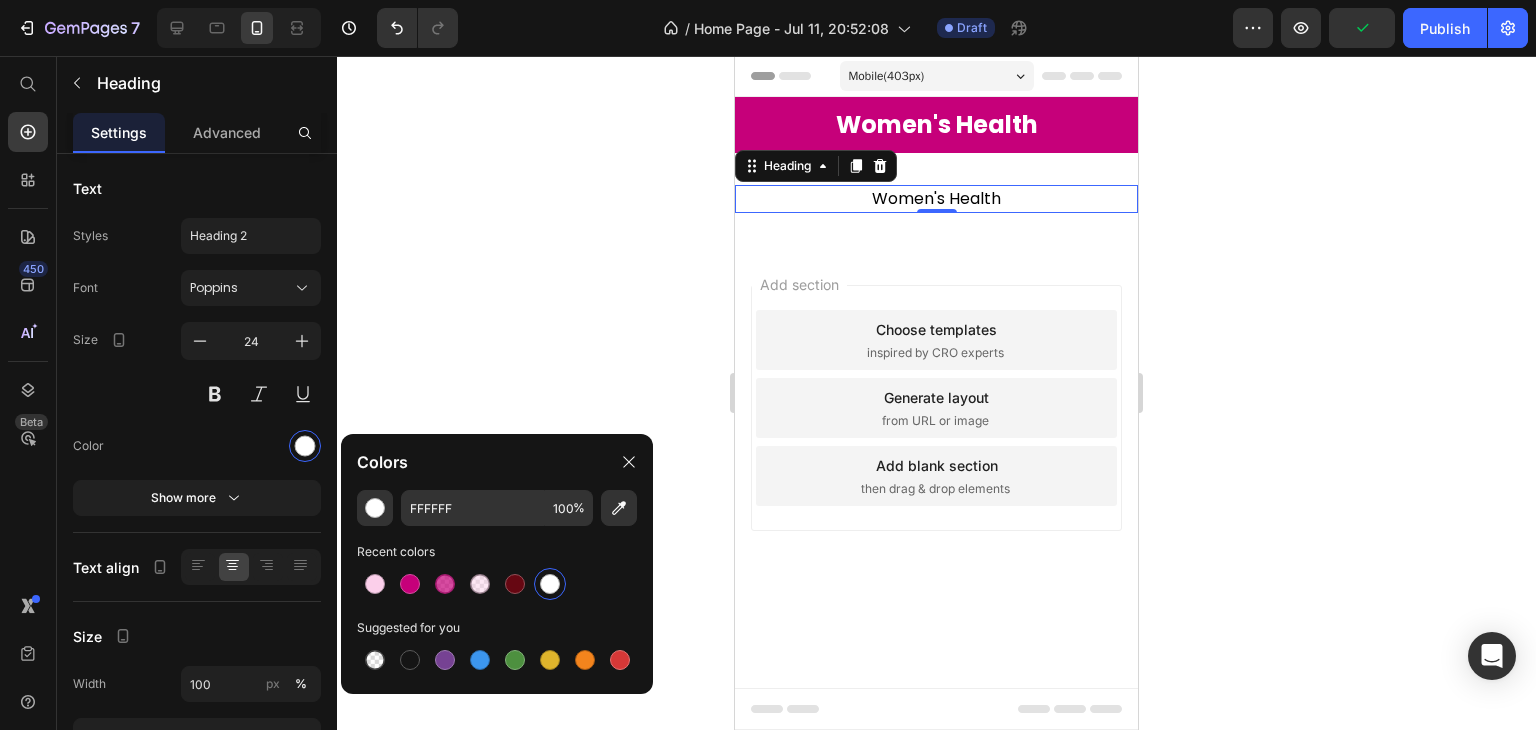 drag, startPoint x: 502, startPoint y: 335, endPoint x: 695, endPoint y: 243, distance: 213.80598 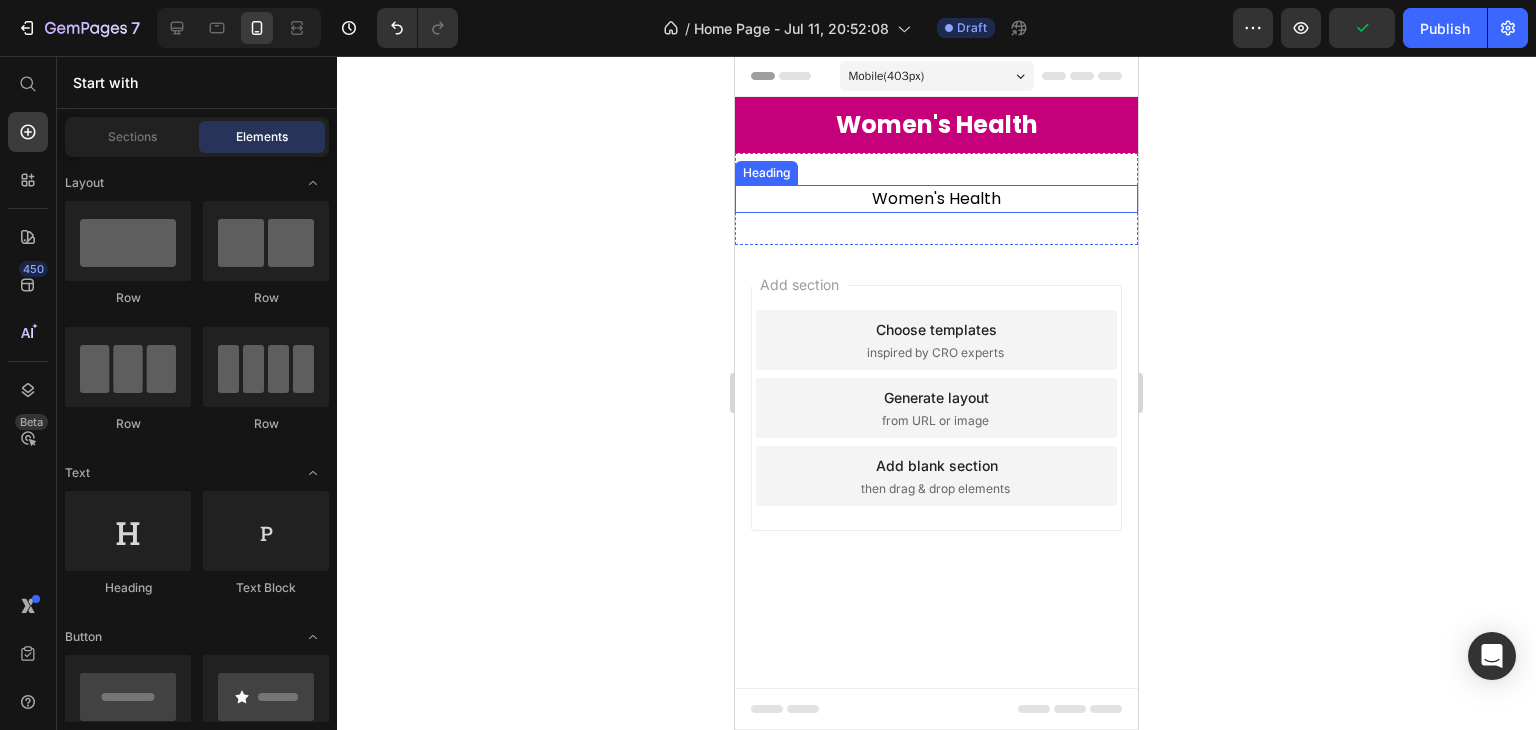 click on "Women's Health" at bounding box center [936, 199] 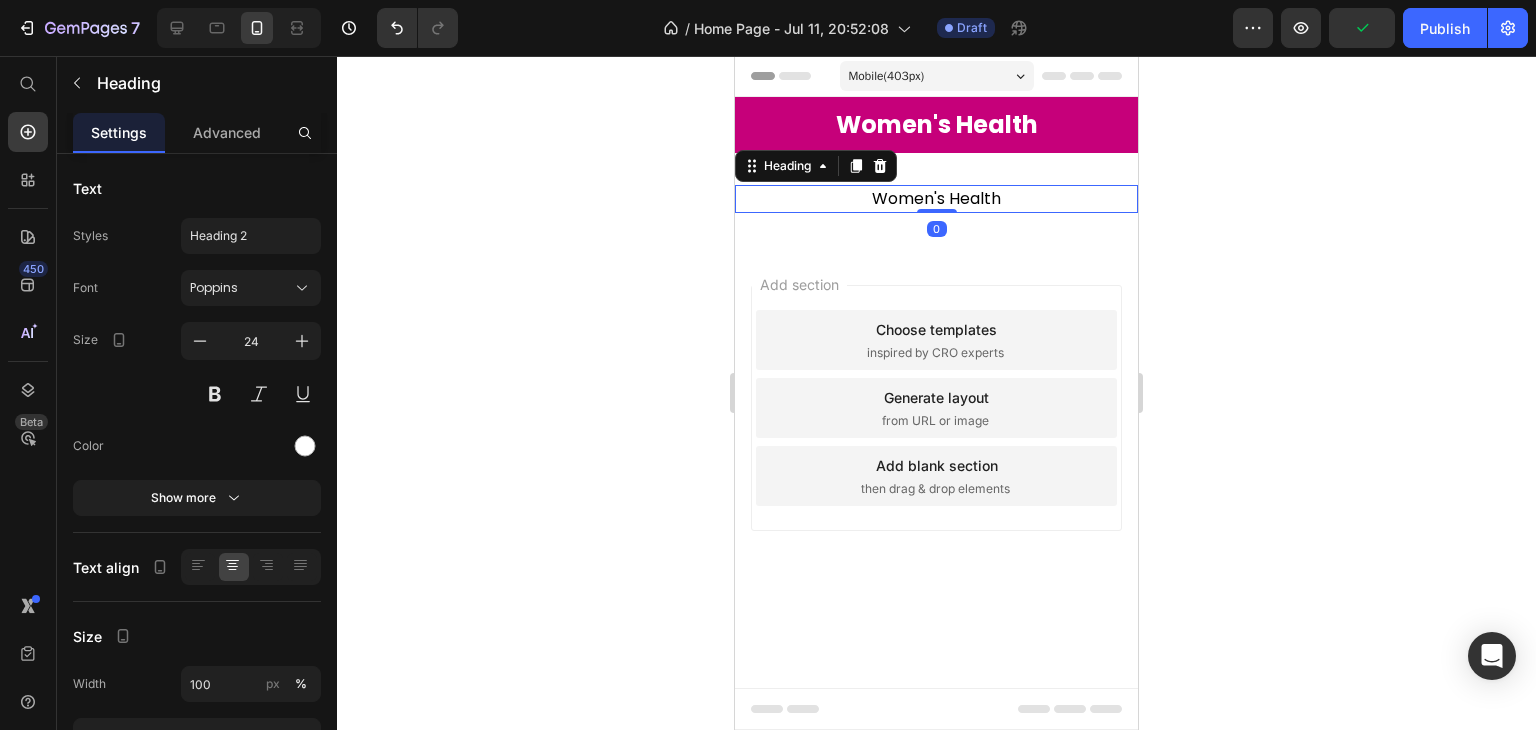 click on "Women's Health" at bounding box center (936, 199) 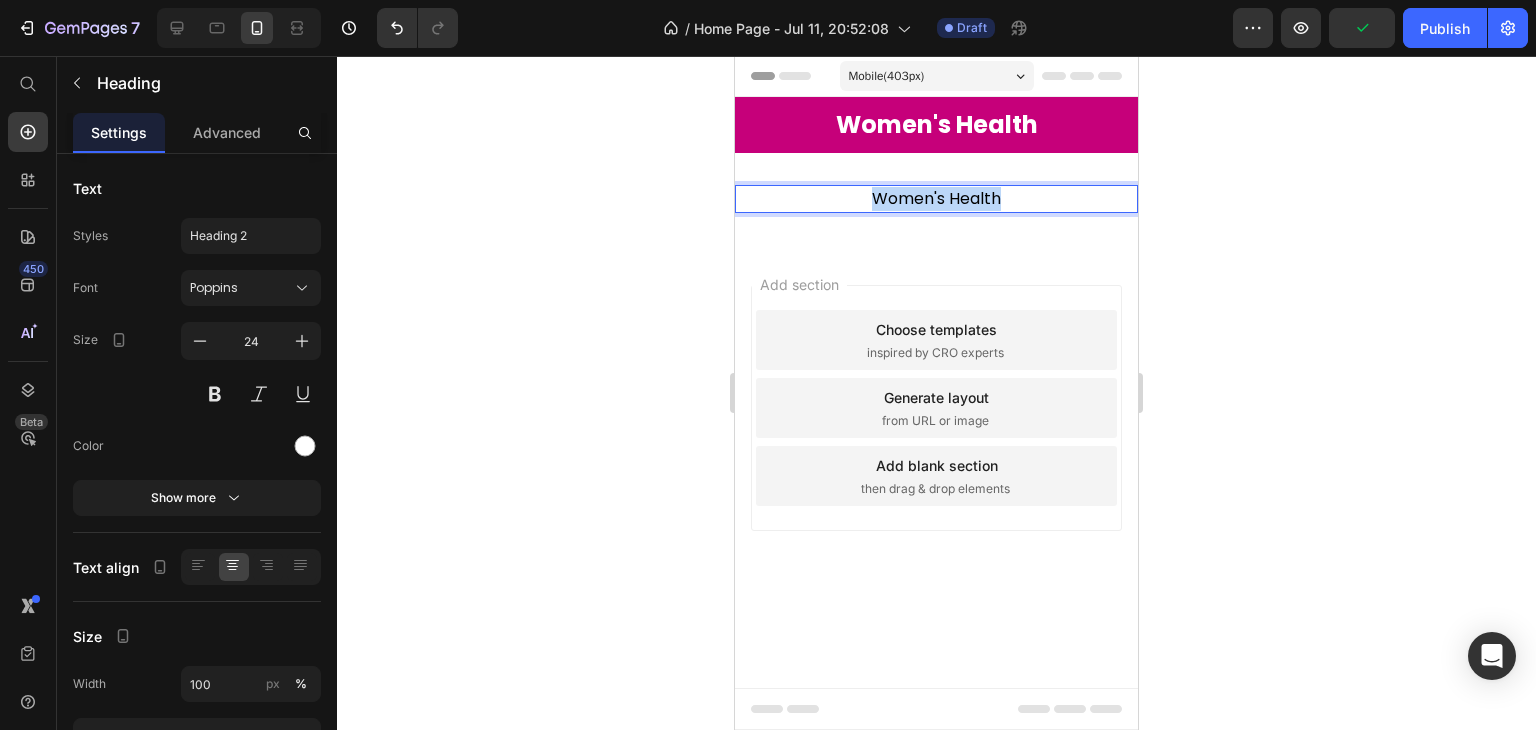 drag, startPoint x: 1038, startPoint y: 193, endPoint x: 805, endPoint y: 191, distance: 233.00859 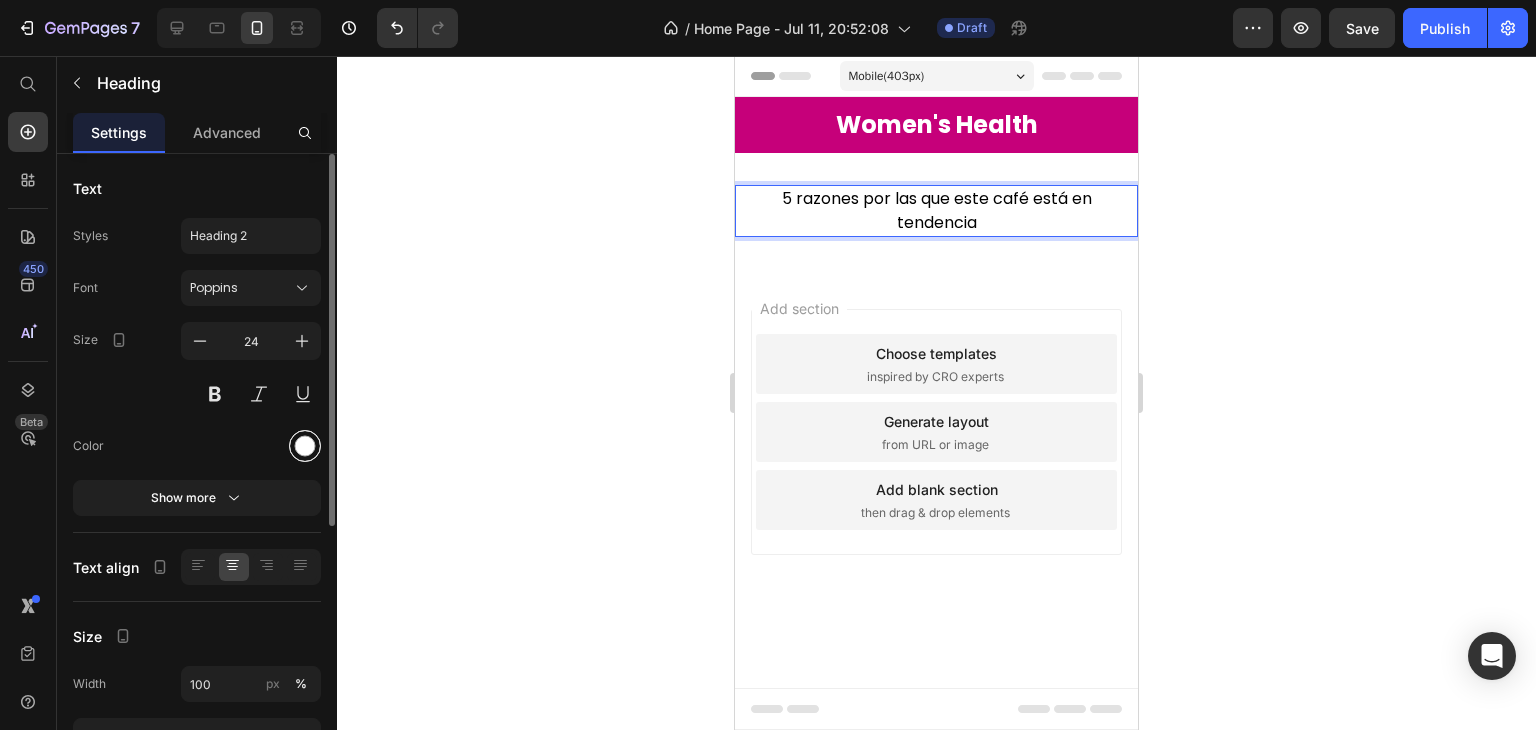 click at bounding box center (305, 446) 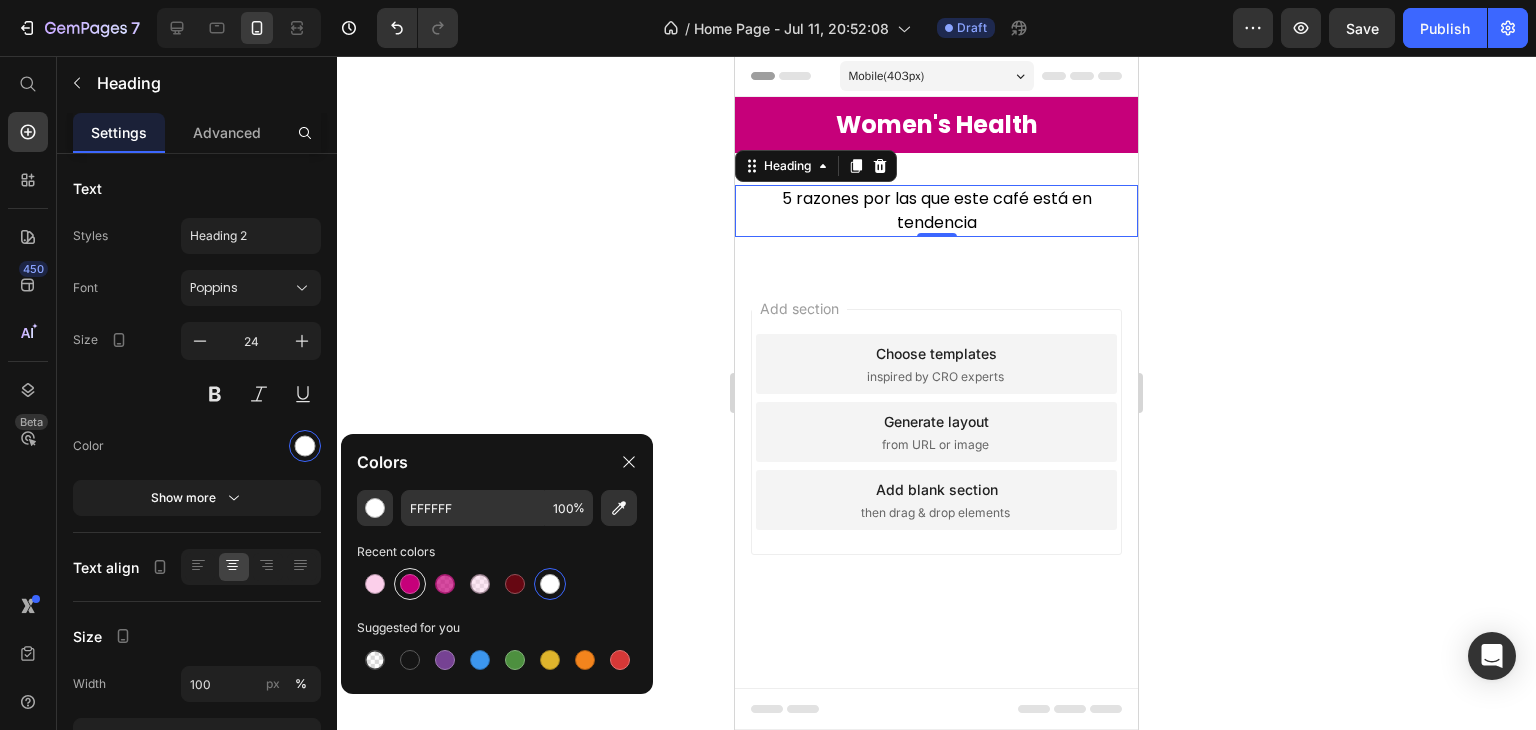 click at bounding box center (410, 584) 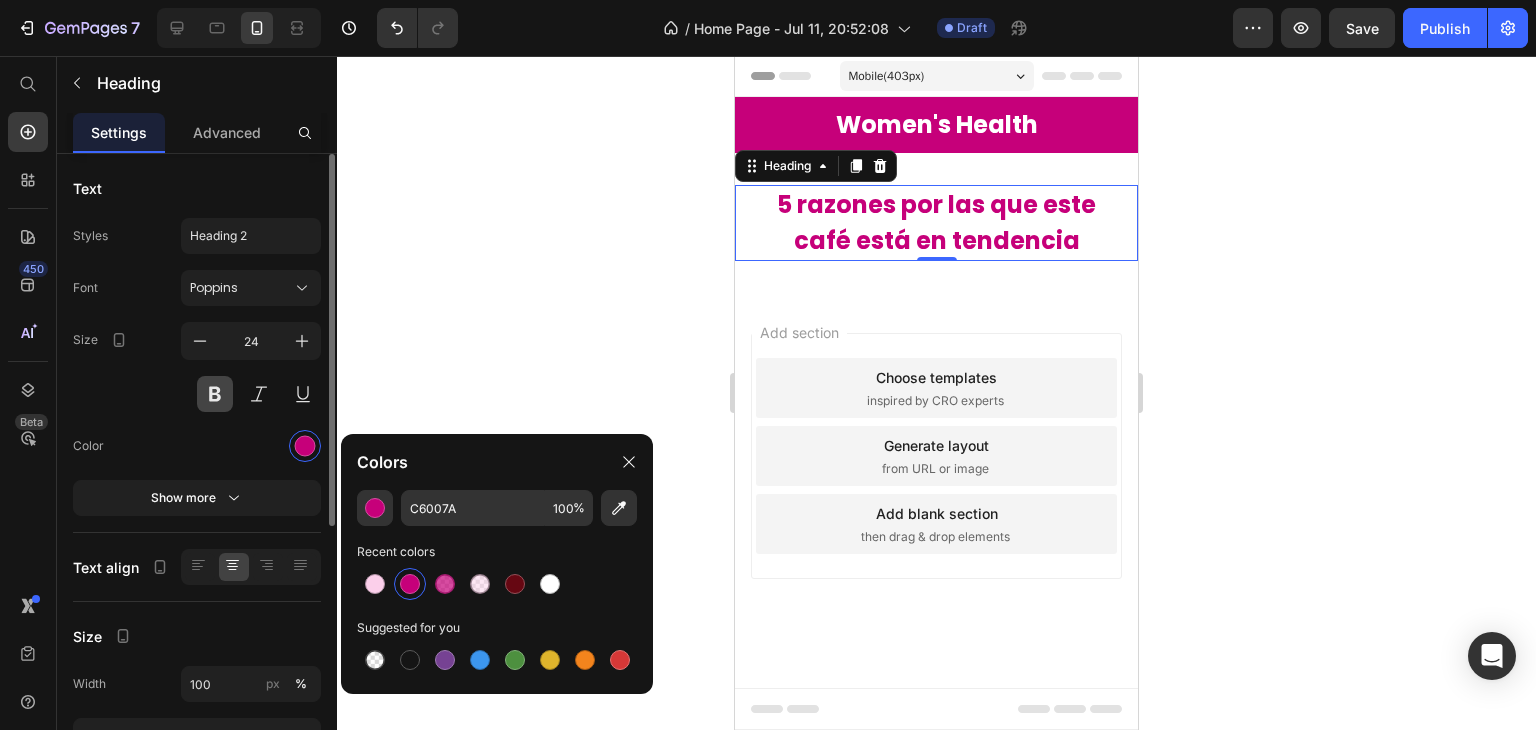 click at bounding box center [215, 394] 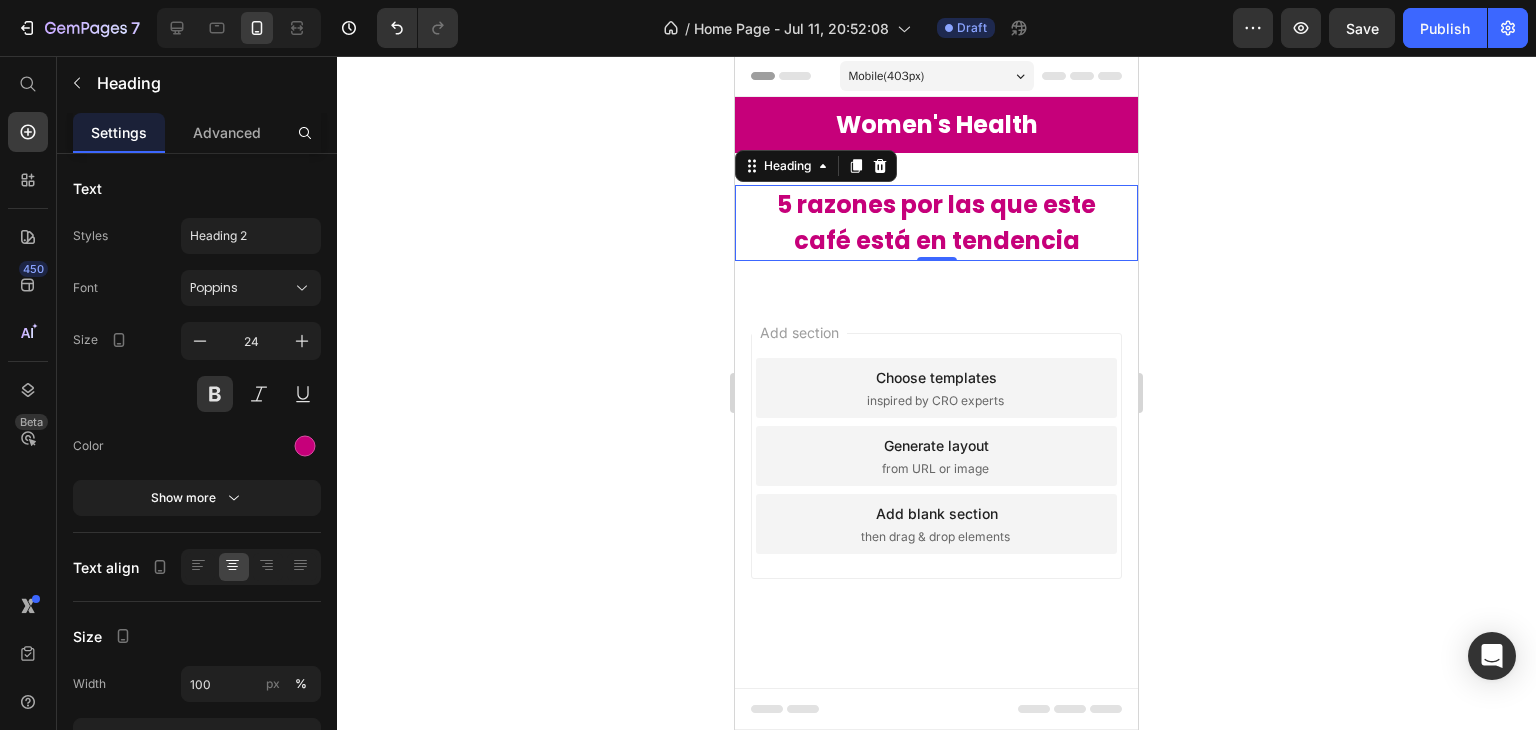 click 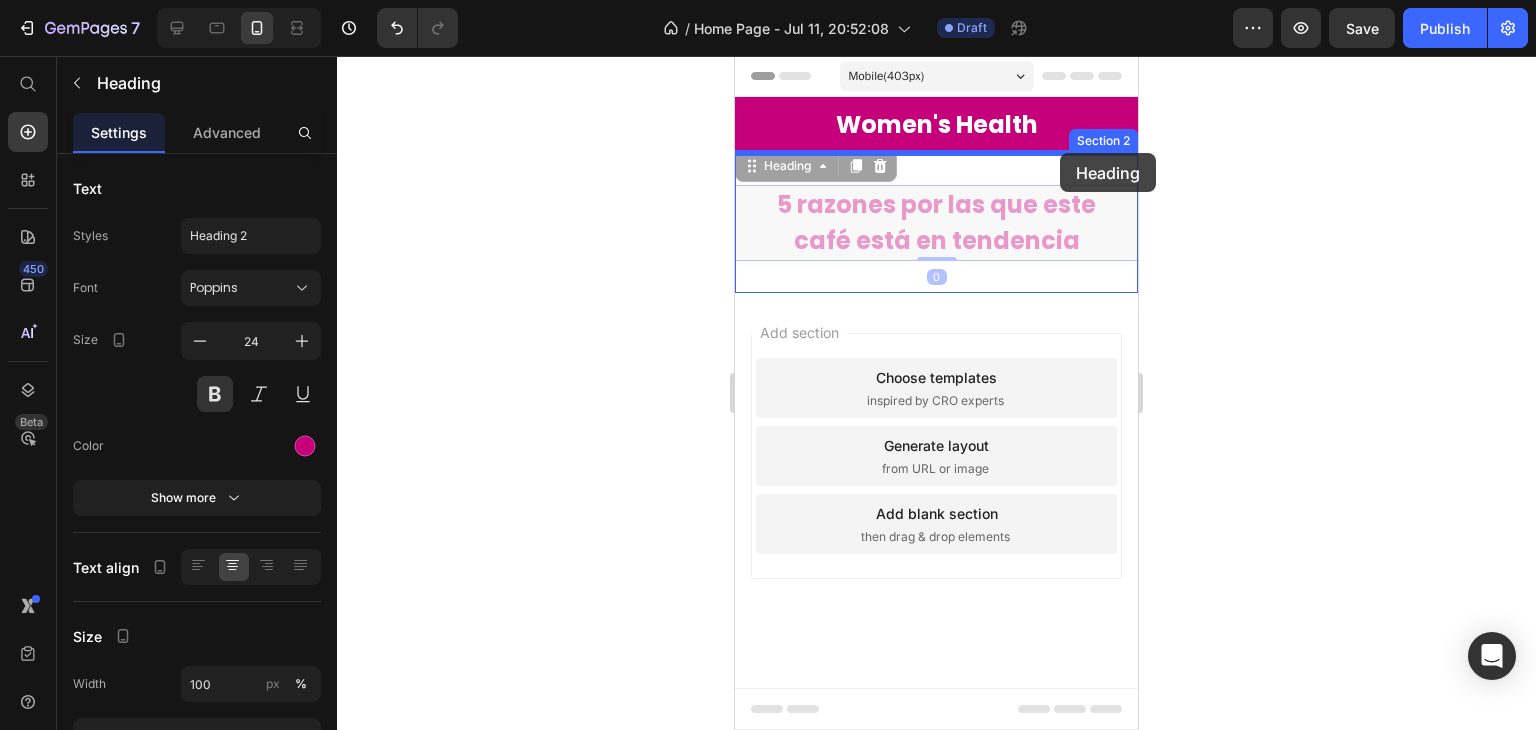 drag, startPoint x: 1112, startPoint y: 225, endPoint x: 1062, endPoint y: 156, distance: 85.2115 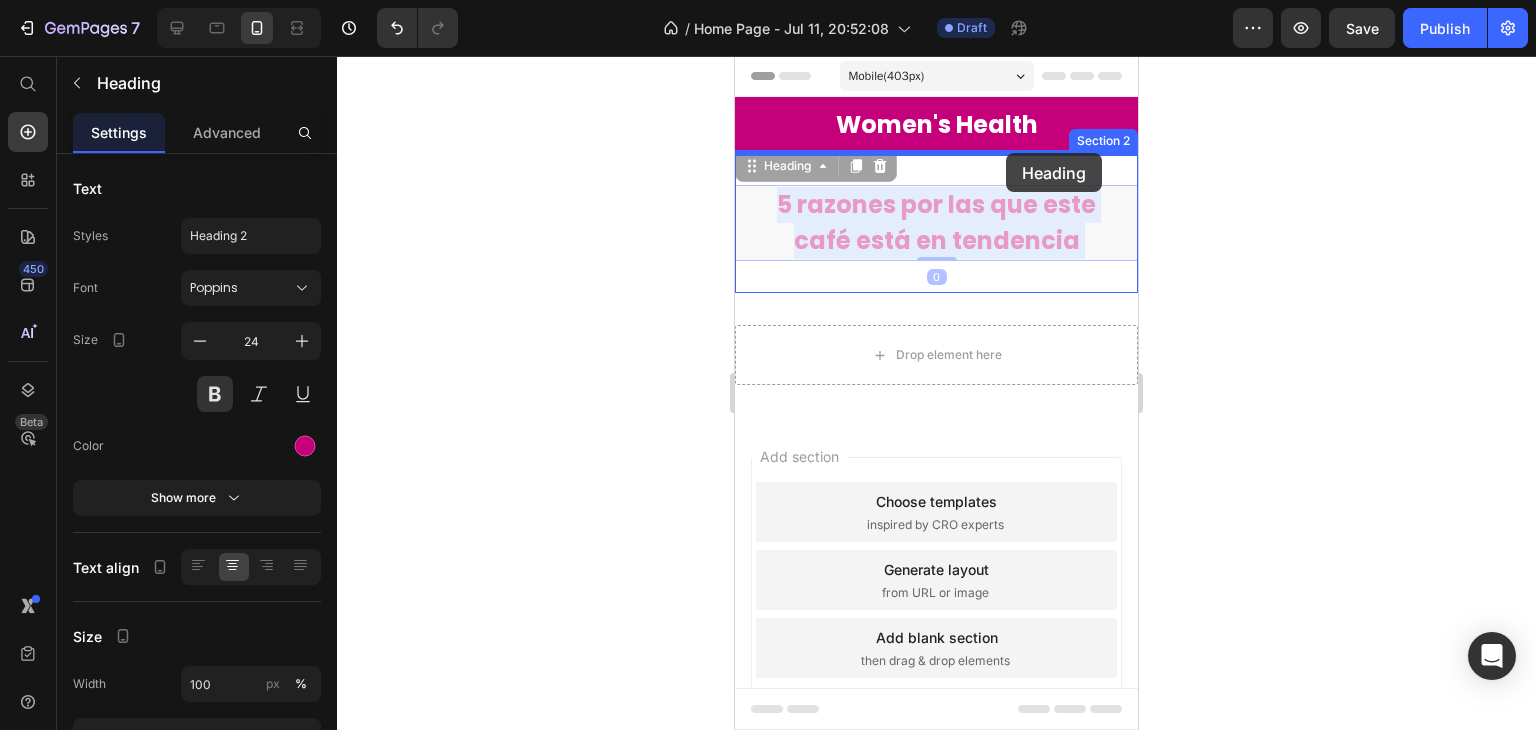 drag, startPoint x: 1042, startPoint y: 237, endPoint x: 1006, endPoint y: 153, distance: 91.389275 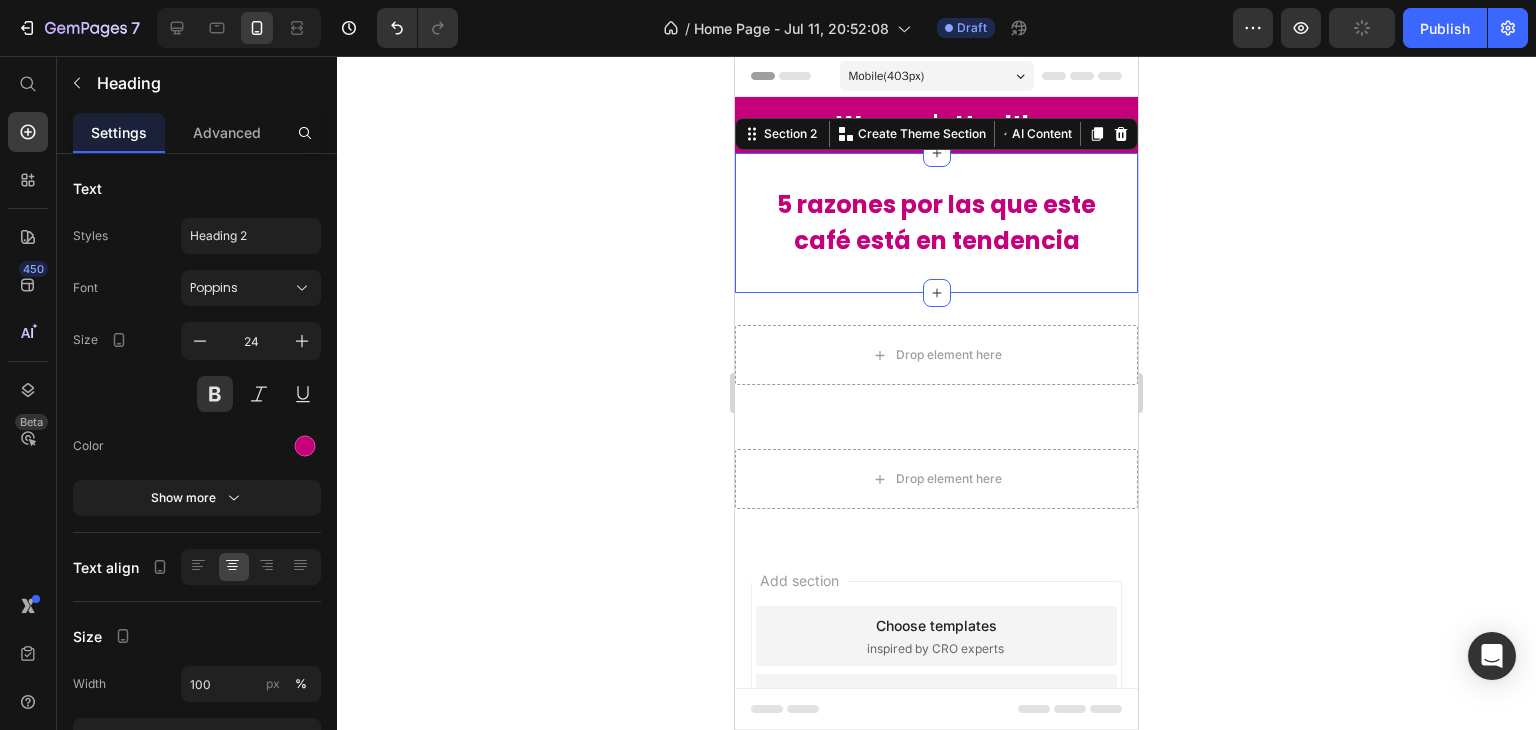 click on "5 razones por las que este café está en tendencia Heading Section 2   Create Theme Section AI Content Write with GemAI What would you like to describe here? Tone and Voice Persuasive Product Show more Generate" at bounding box center [936, 223] 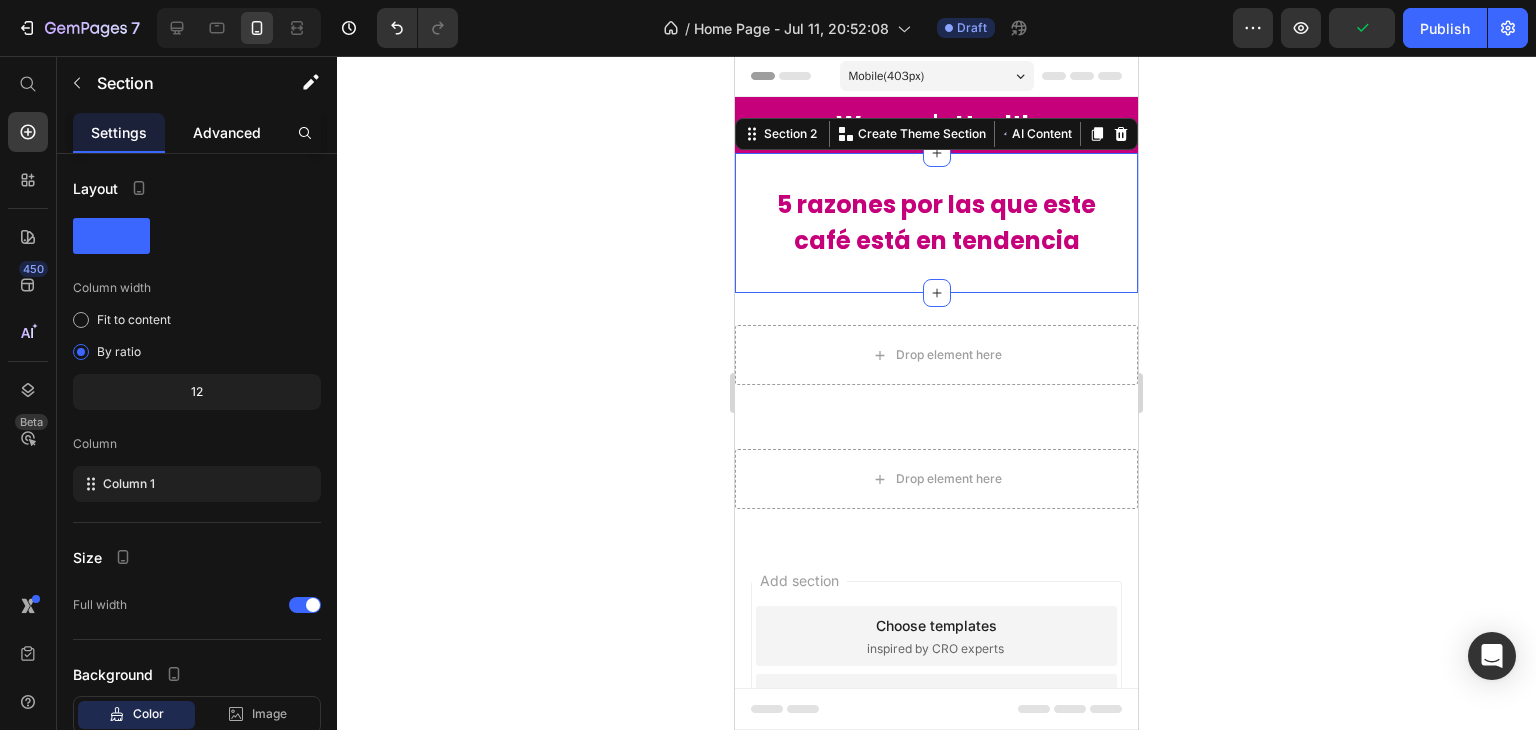click on "Advanced" at bounding box center [227, 132] 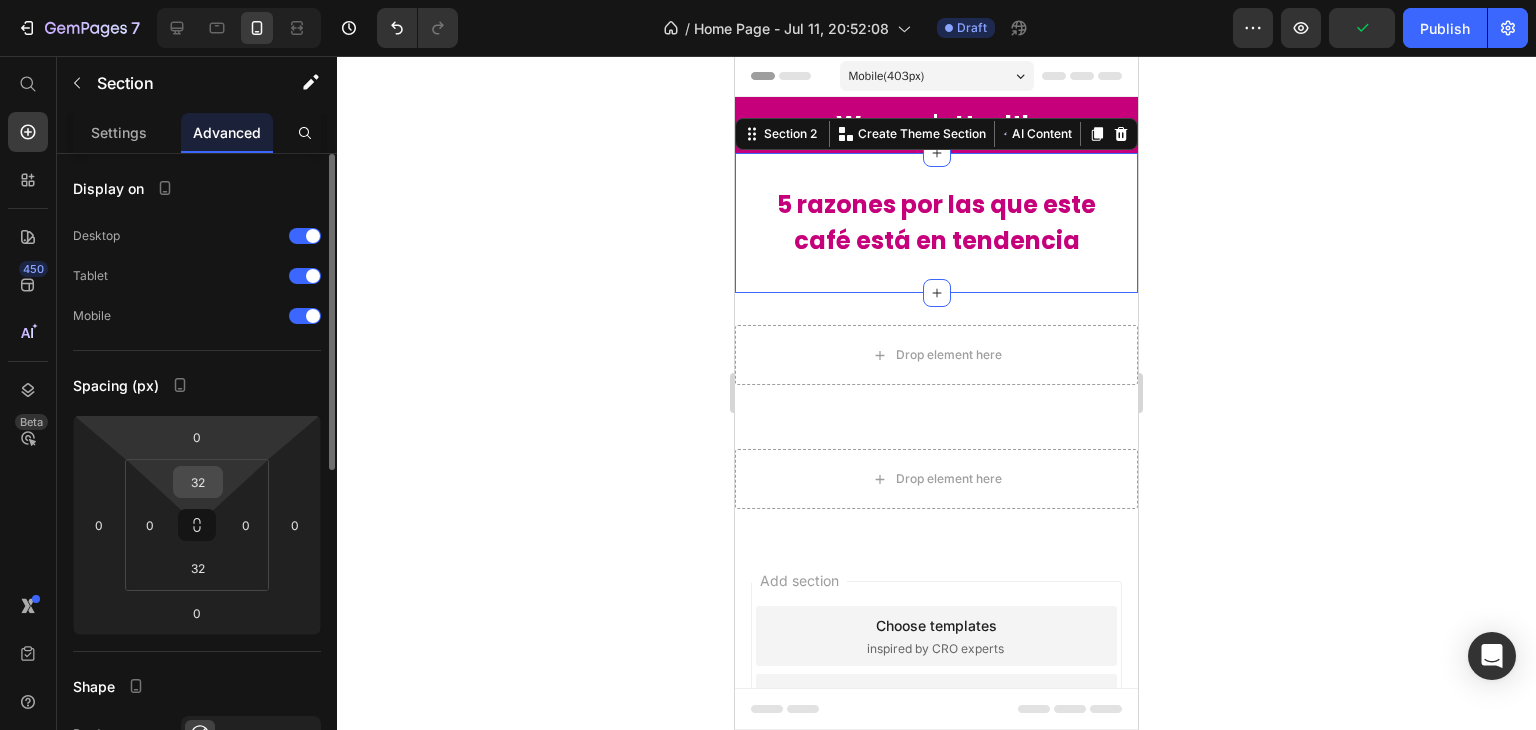 click on "32" at bounding box center [198, 482] 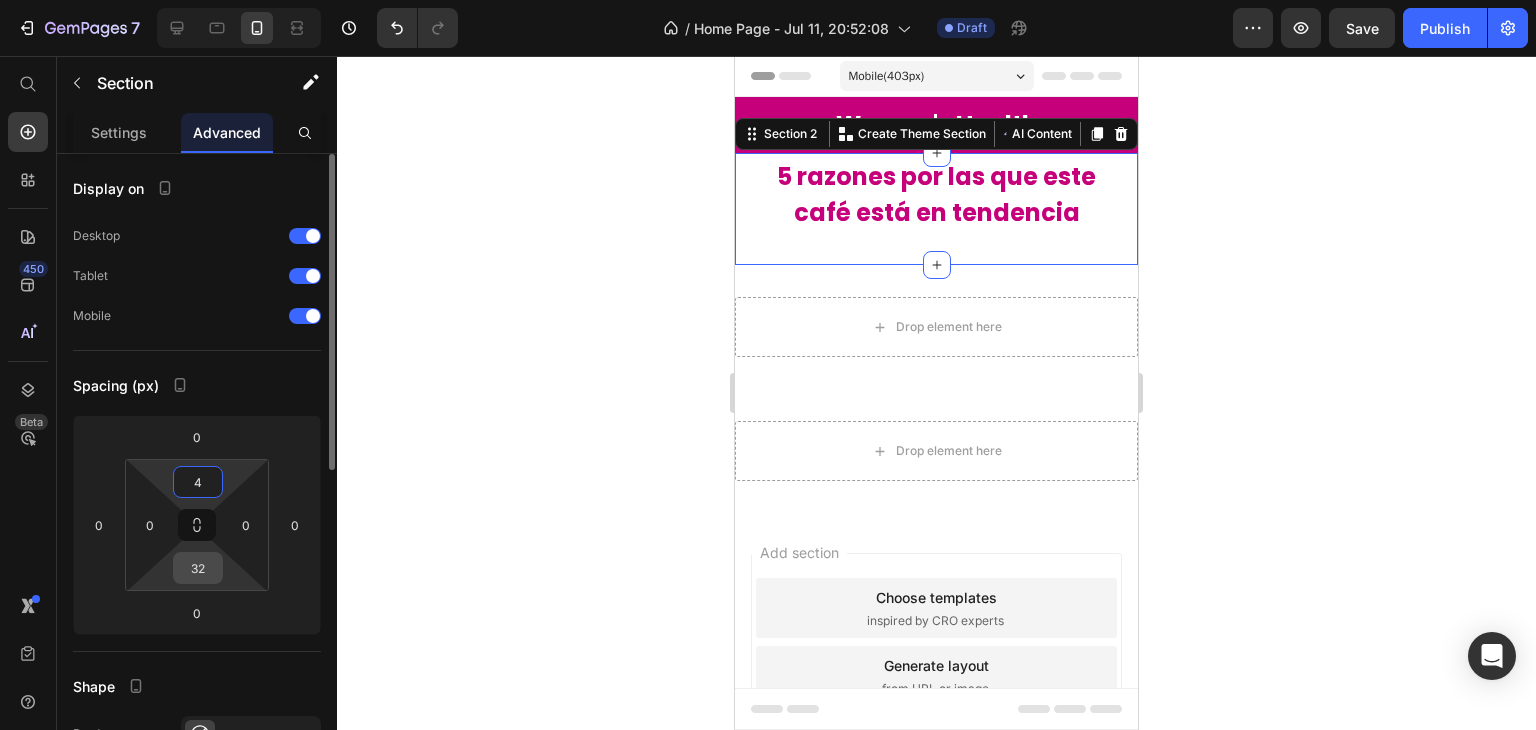 type on "4" 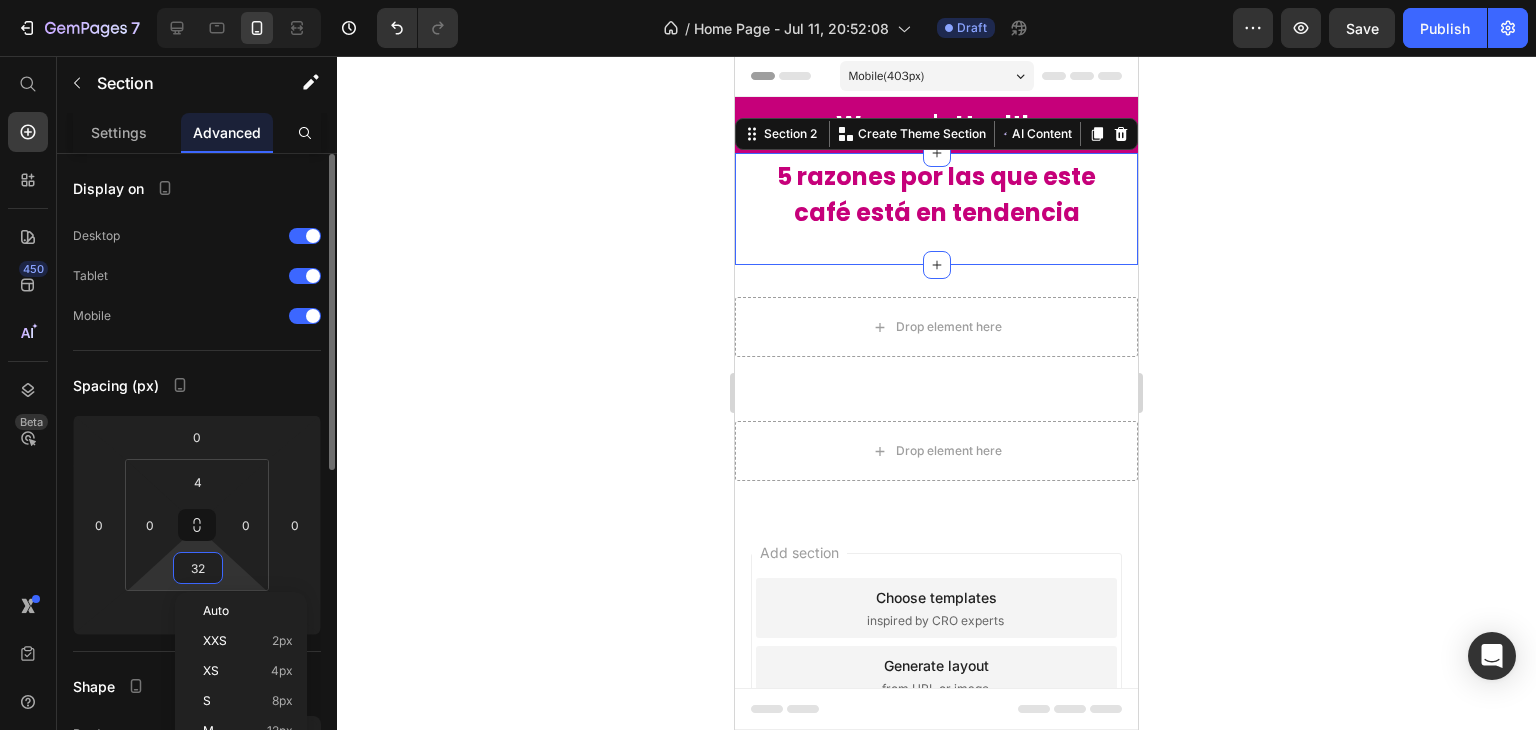 type on "4" 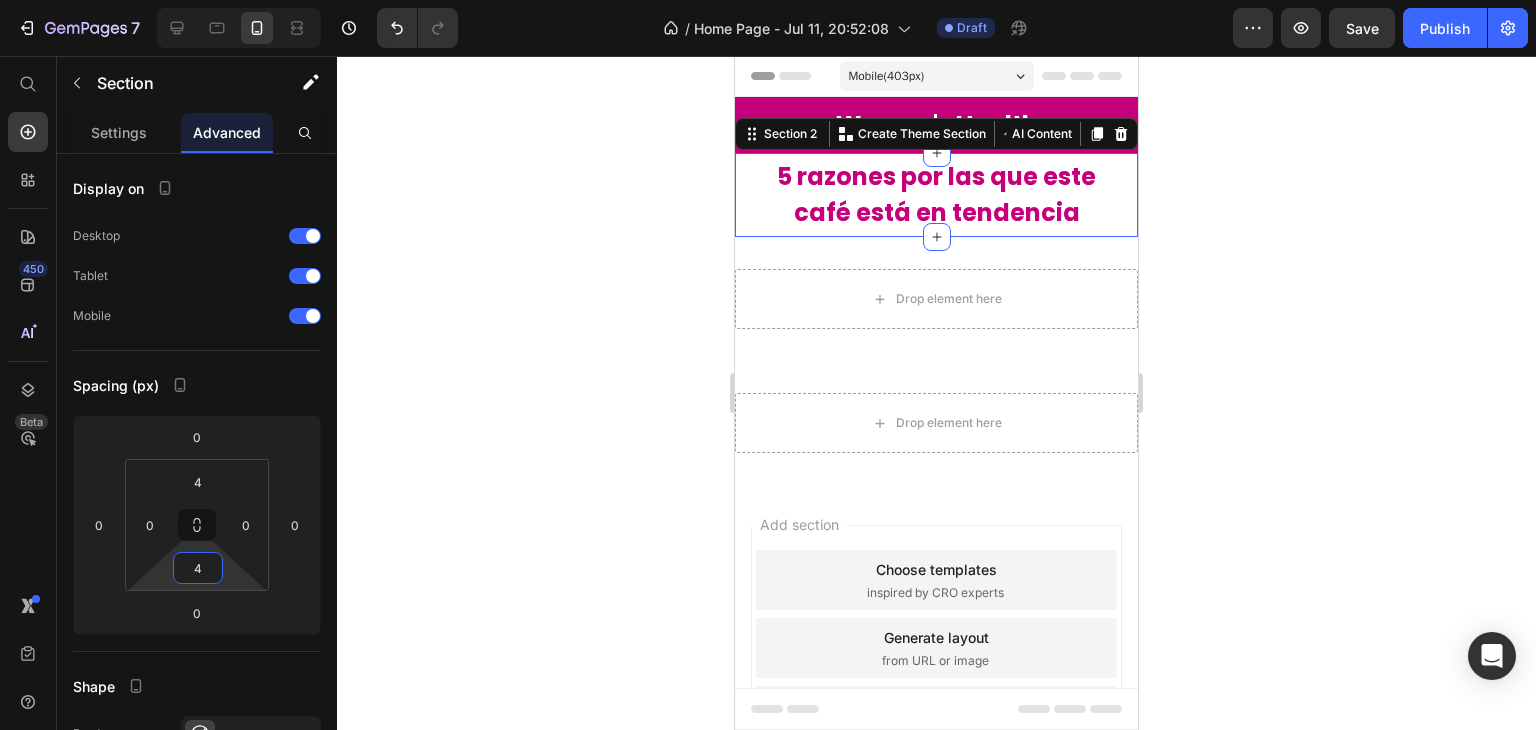 click 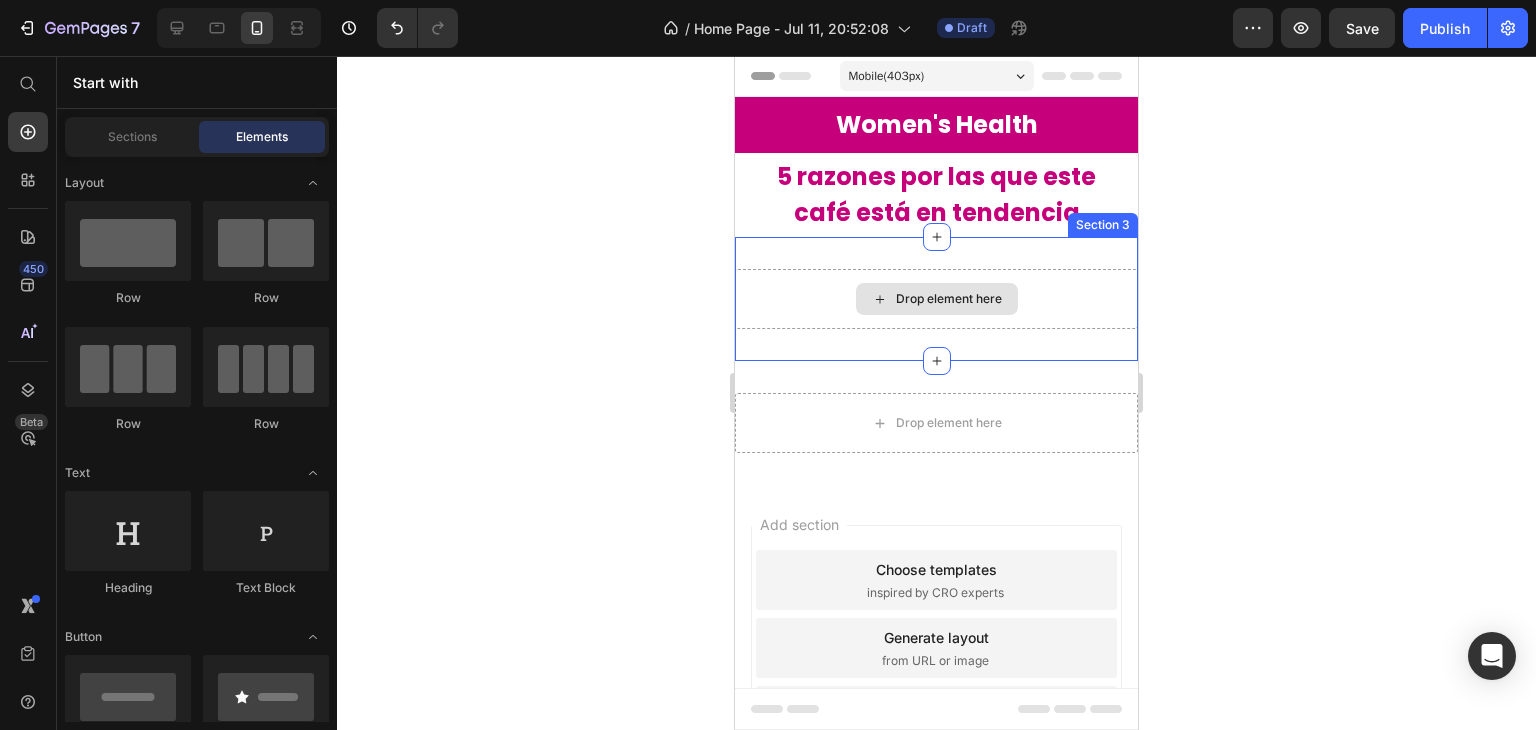 click on "Drop element here Section 3" at bounding box center (936, 299) 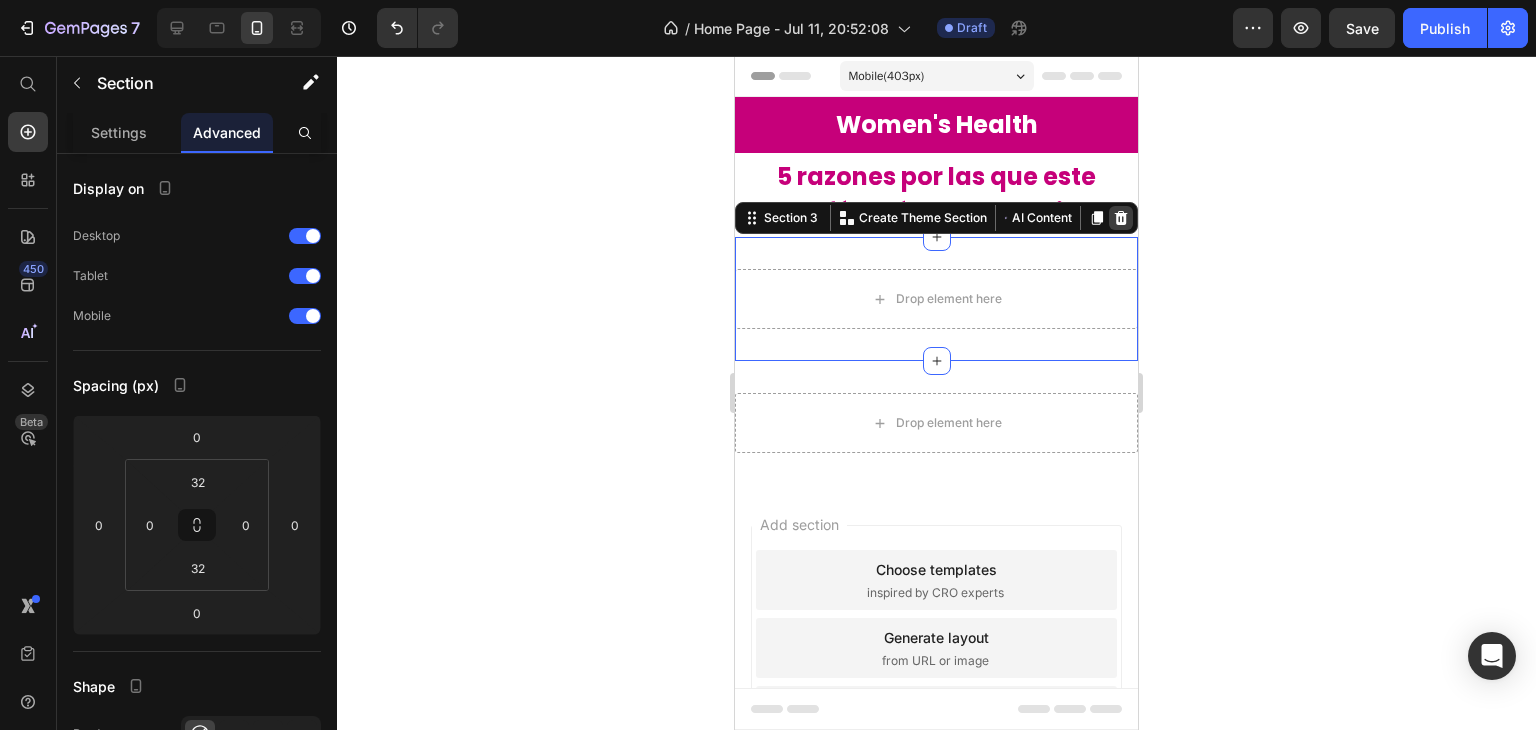 click 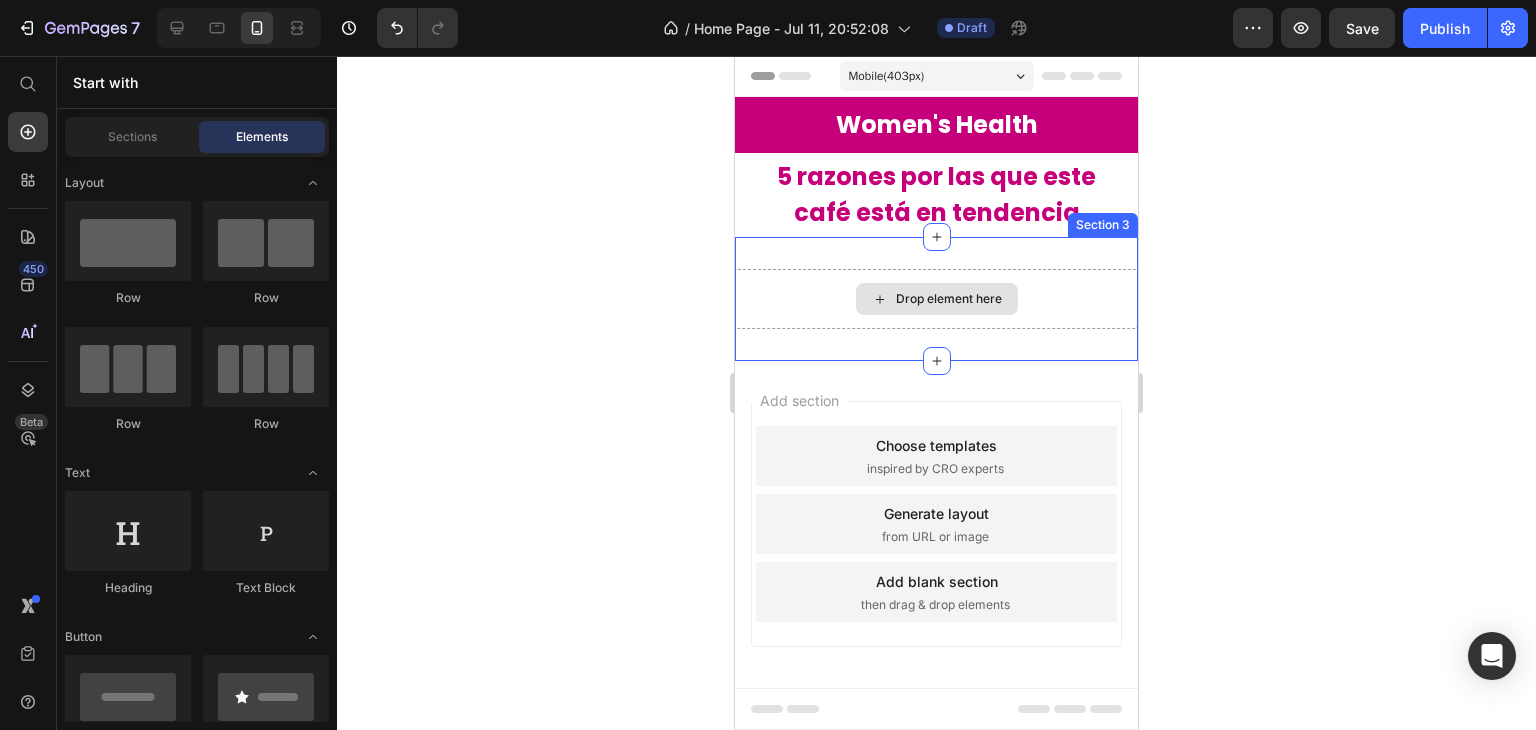 click on "Drop element here" at bounding box center (936, 299) 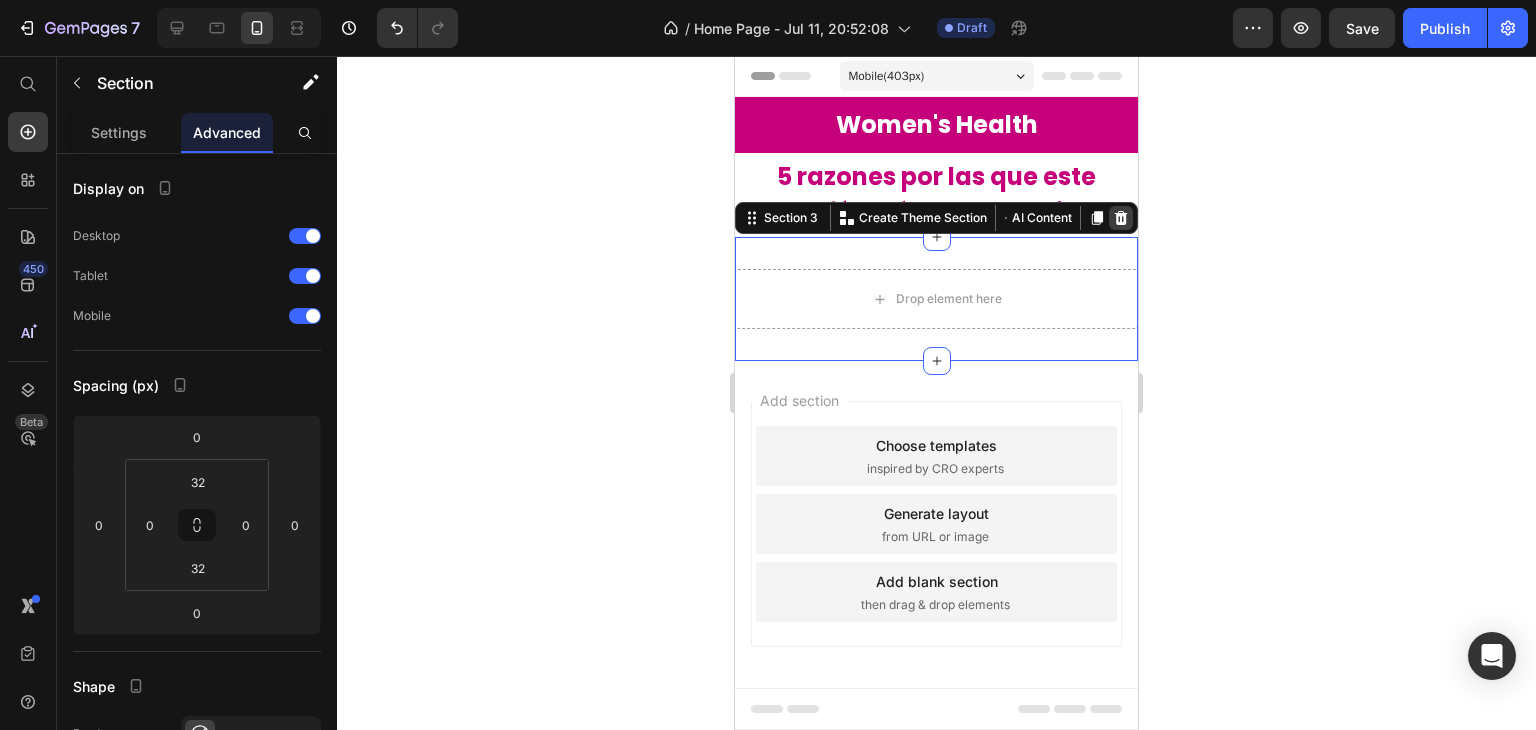 click at bounding box center [1121, 218] 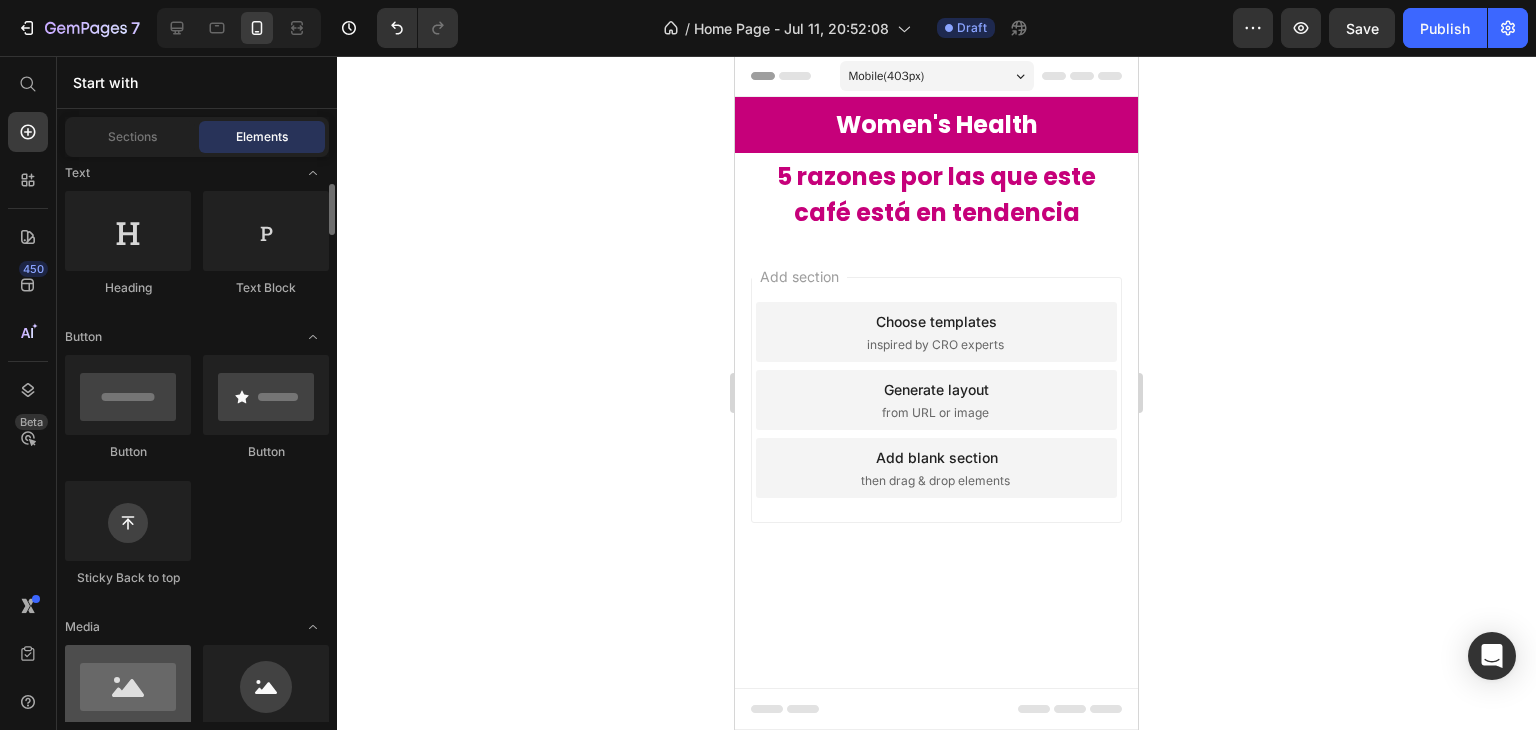 scroll, scrollTop: 400, scrollLeft: 0, axis: vertical 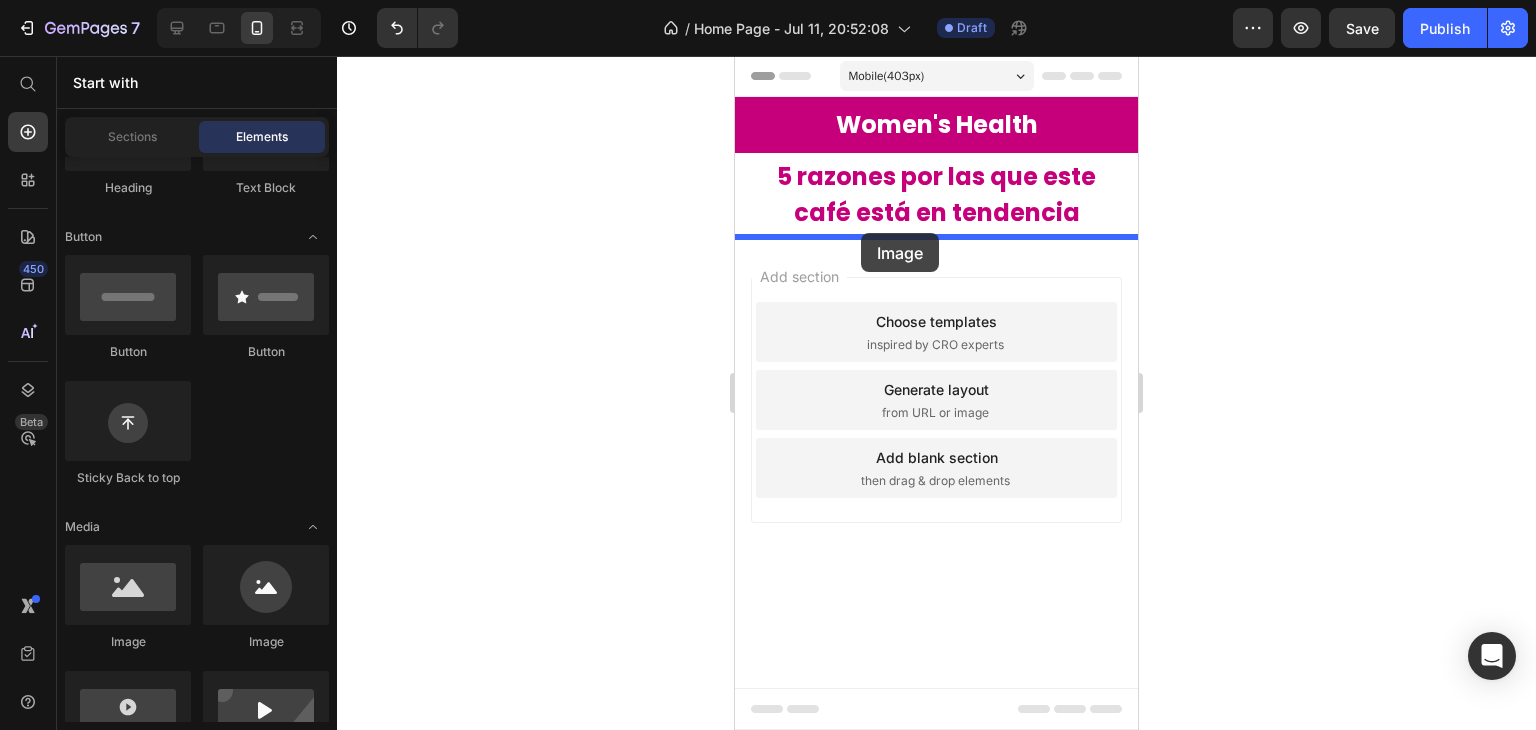drag, startPoint x: 859, startPoint y: 634, endPoint x: 861, endPoint y: 233, distance: 401.00497 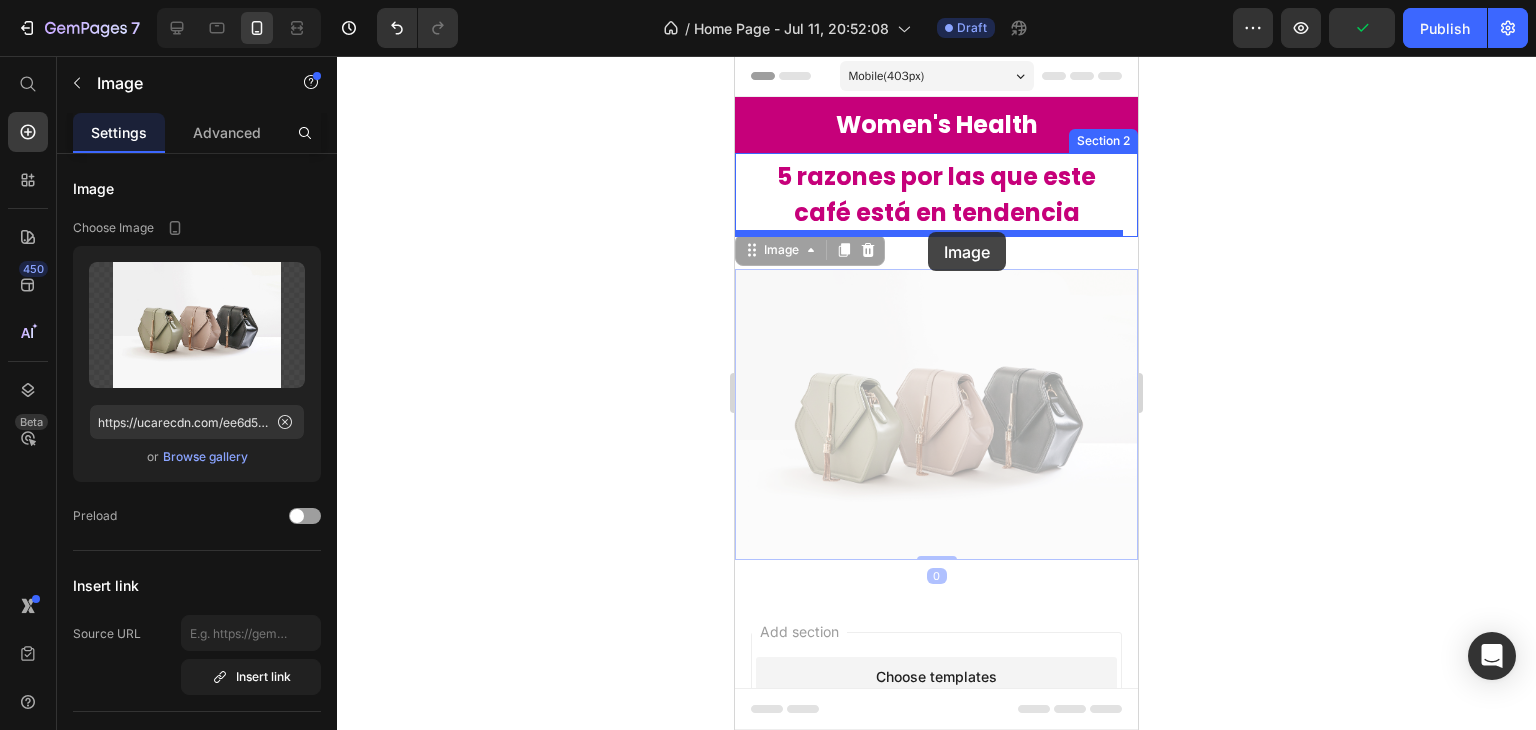 drag, startPoint x: 931, startPoint y: 342, endPoint x: 928, endPoint y: 232, distance: 110.0409 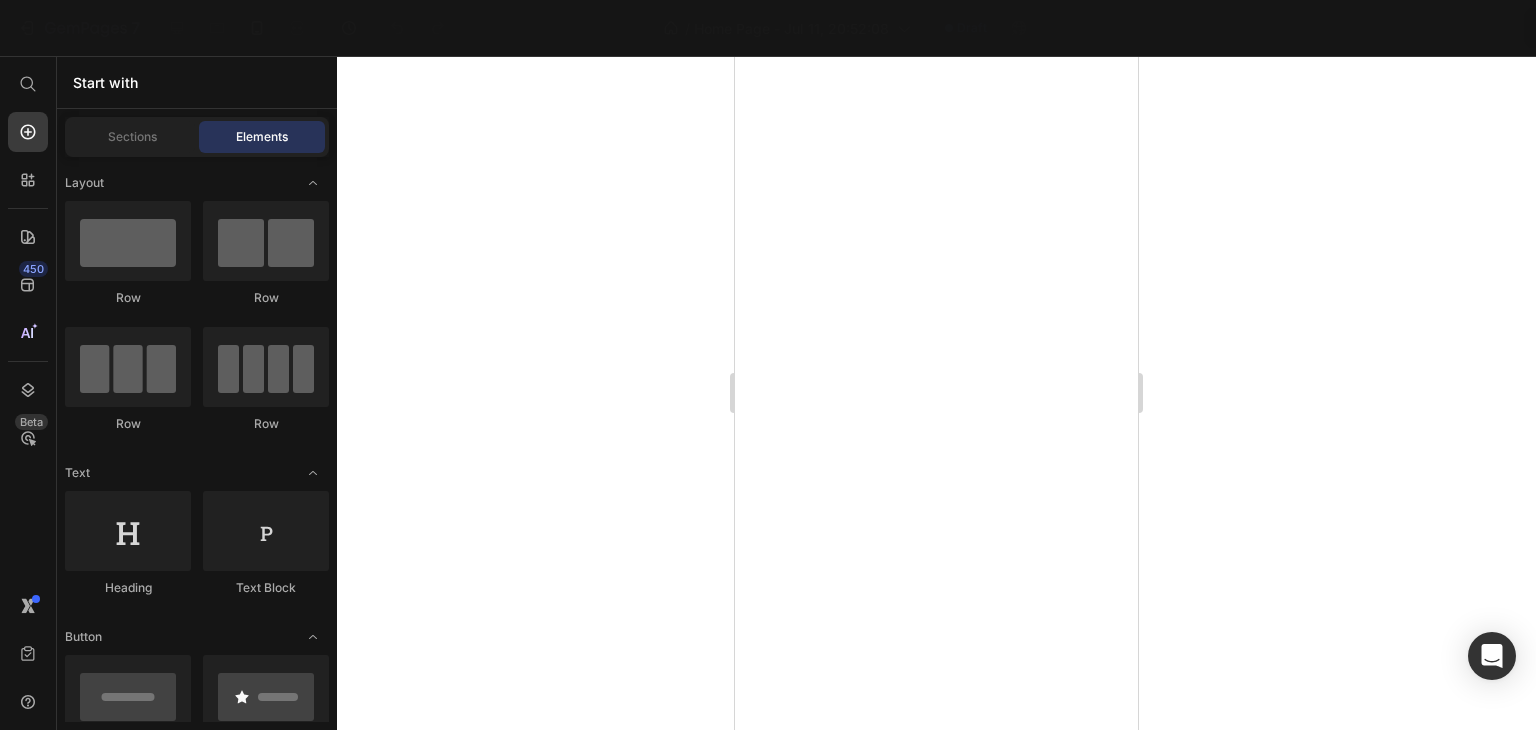 scroll, scrollTop: 0, scrollLeft: 0, axis: both 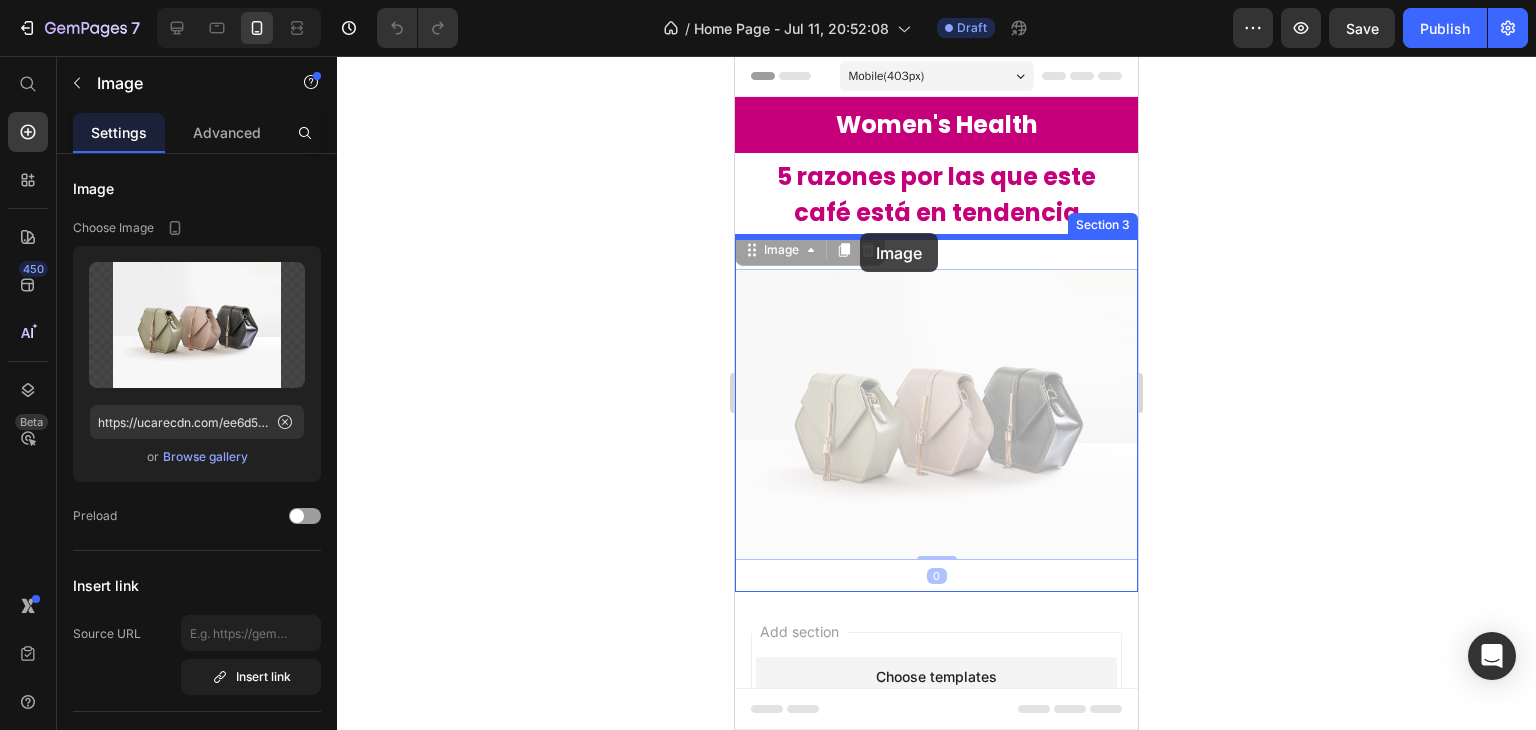 drag, startPoint x: 858, startPoint y: 325, endPoint x: 860, endPoint y: 233, distance: 92.021736 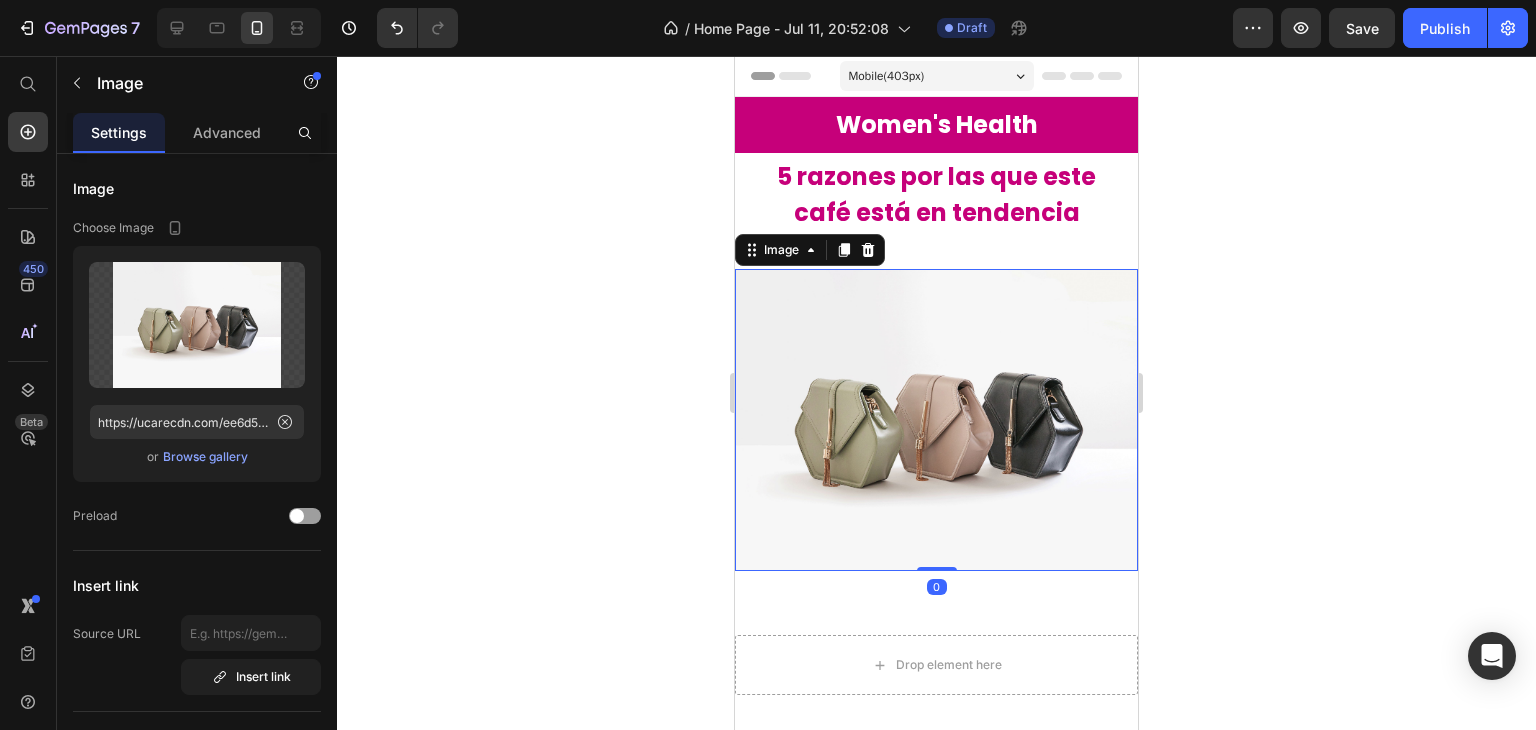 click at bounding box center (936, 420) 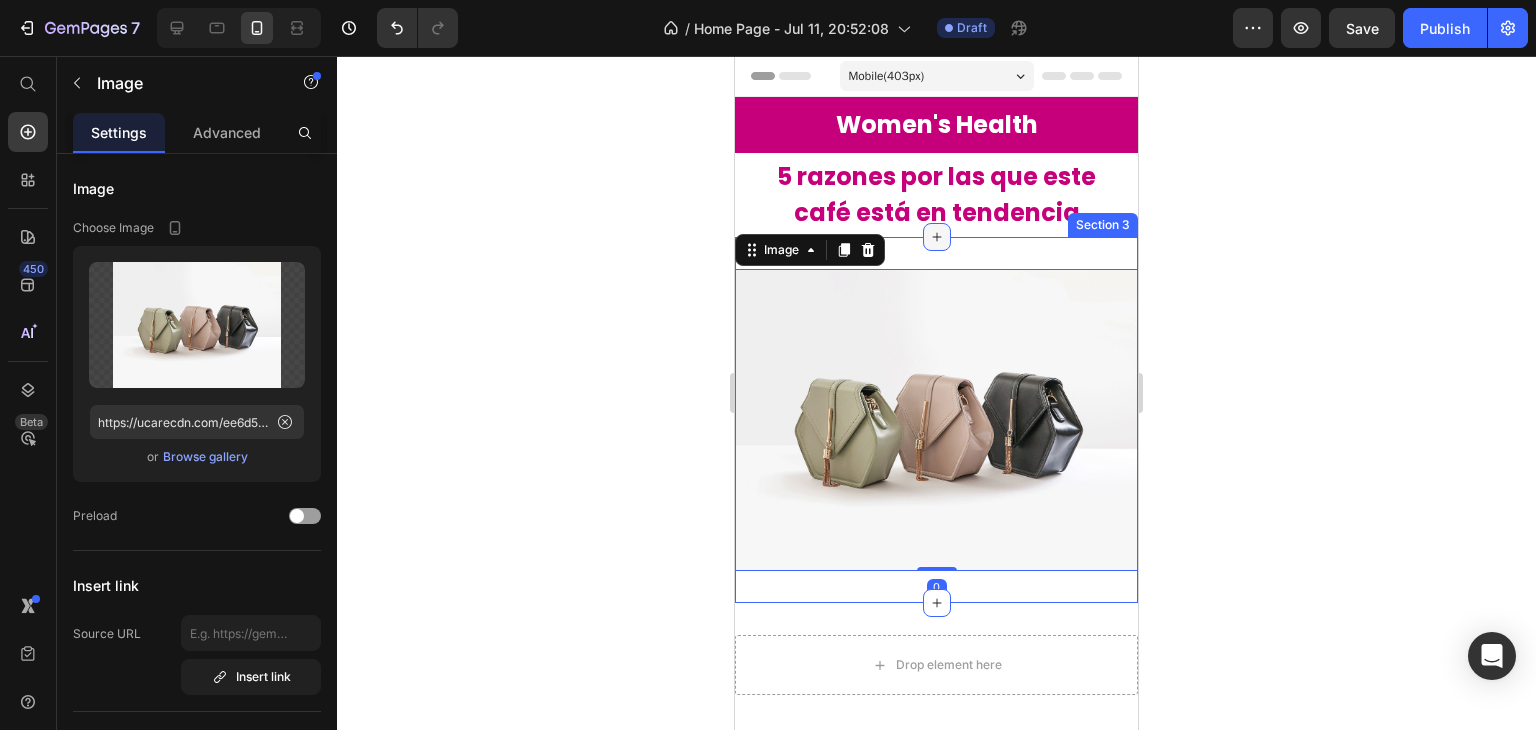 click at bounding box center [937, 237] 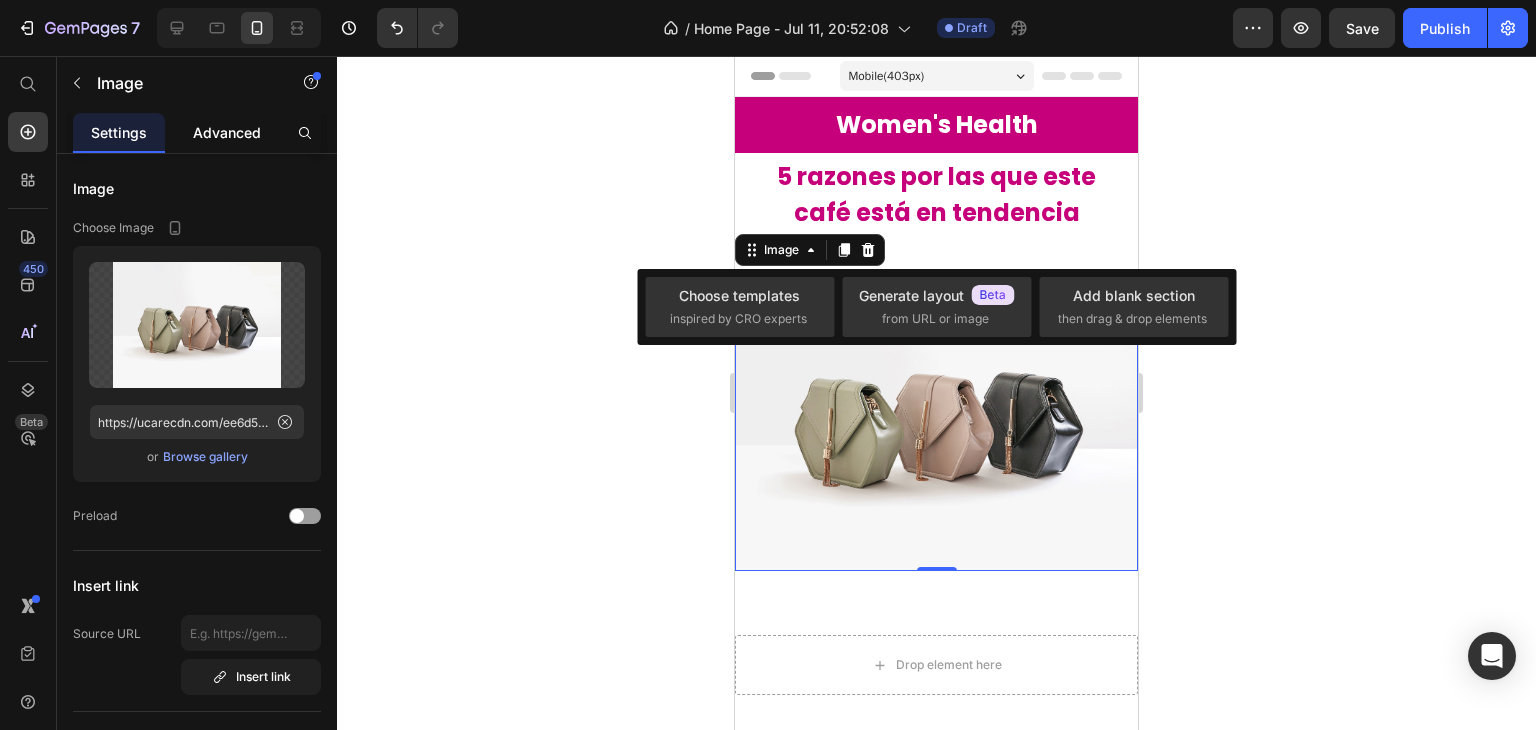 click on "Advanced" at bounding box center (227, 132) 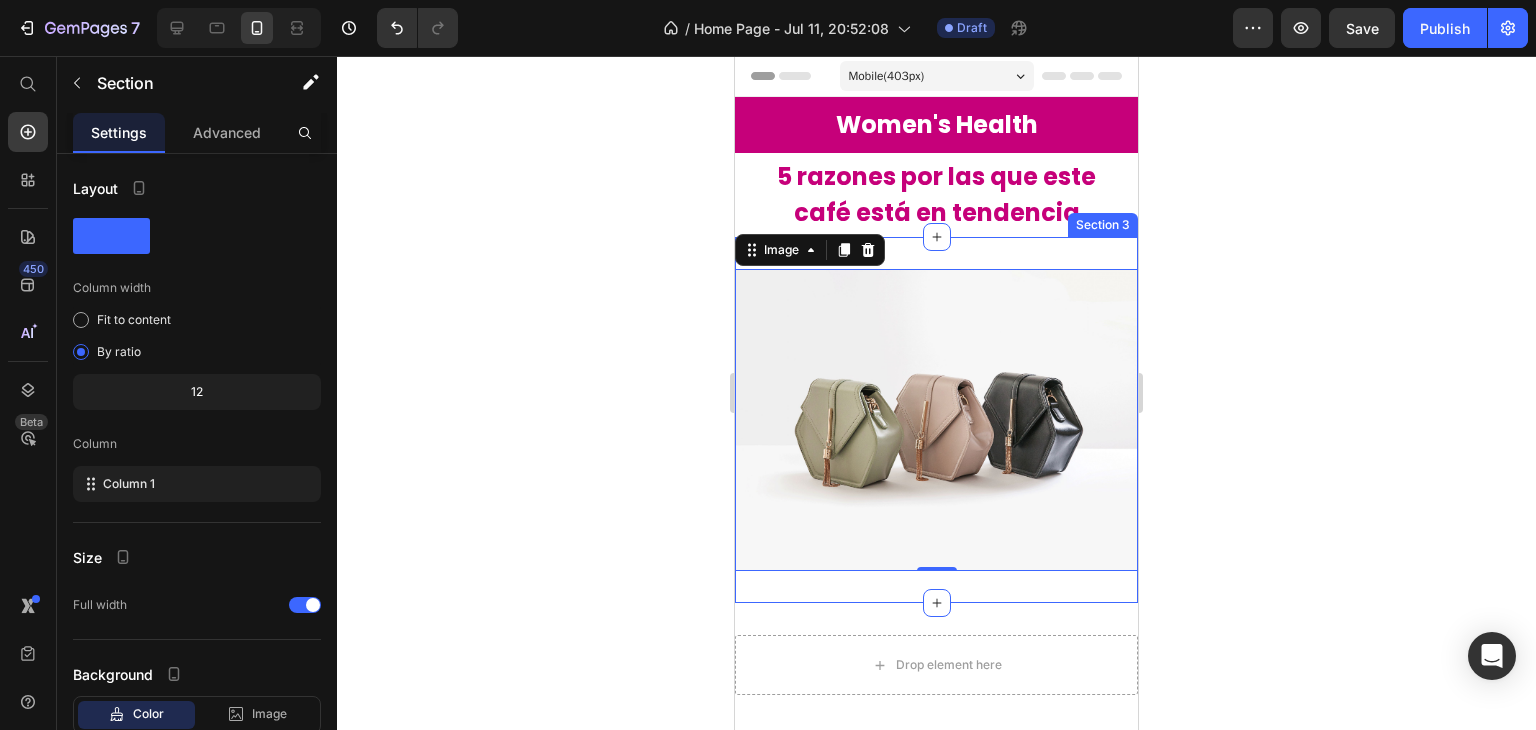 click on "Image   0 Section 3" at bounding box center (936, 420) 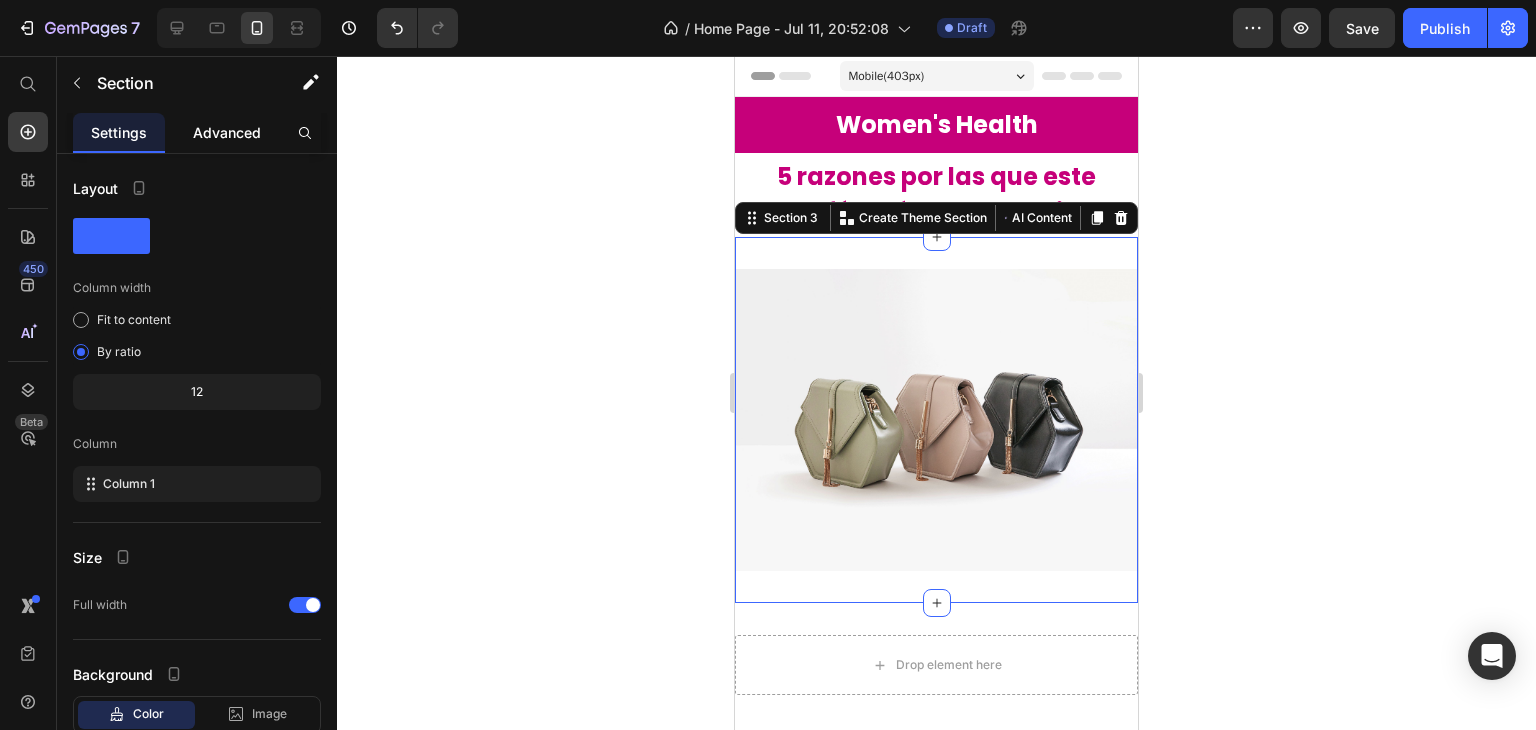 click on "Advanced" at bounding box center (227, 132) 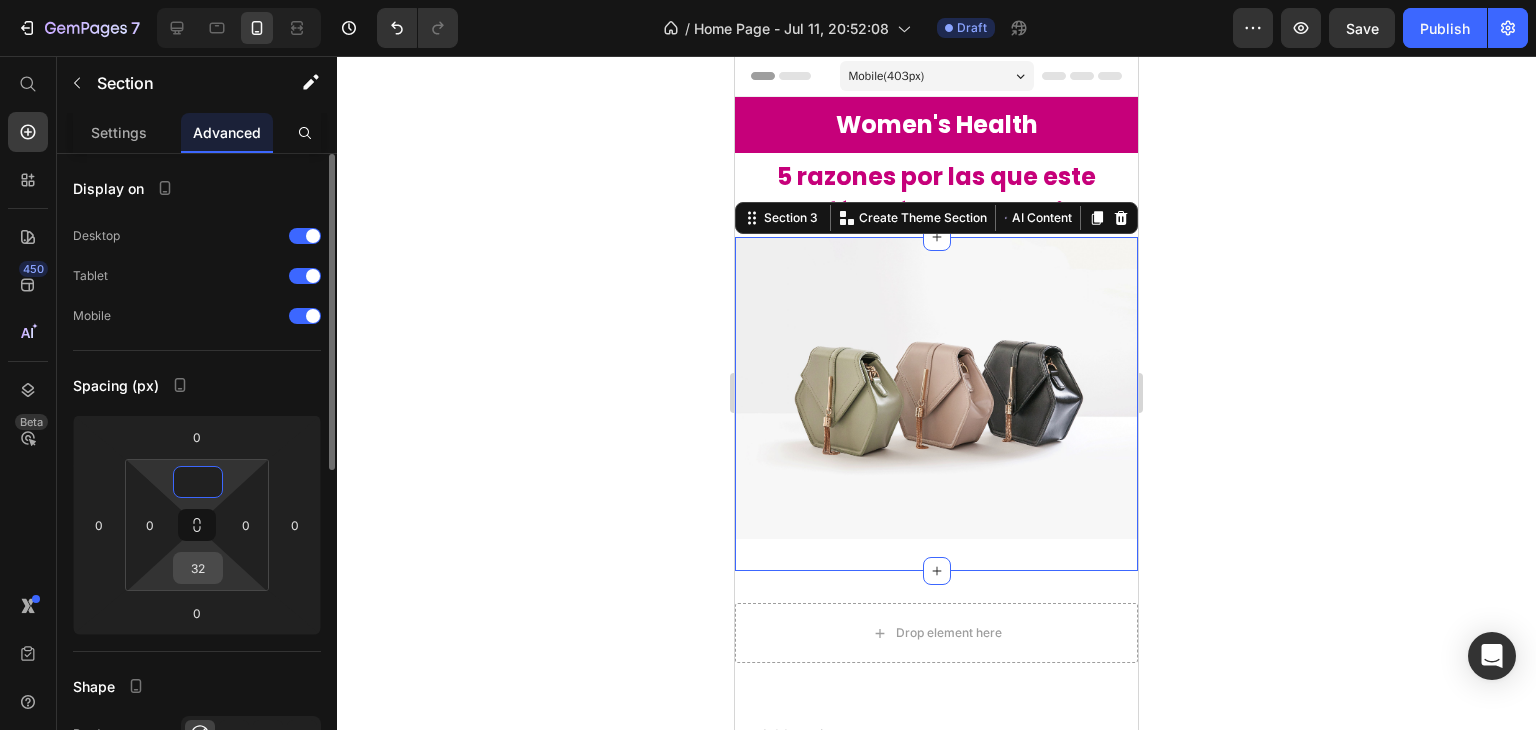 type on "0" 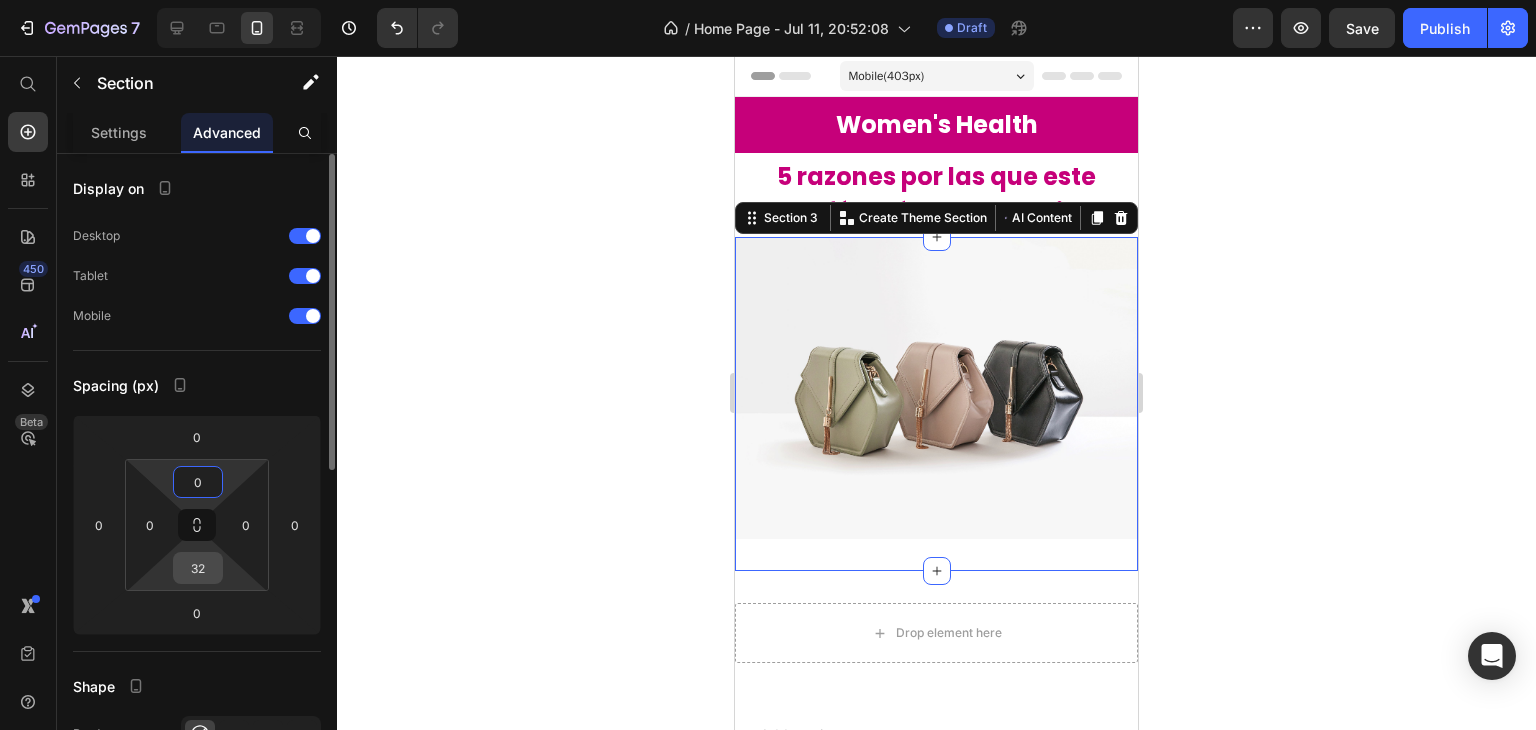 click on "32" at bounding box center [198, 568] 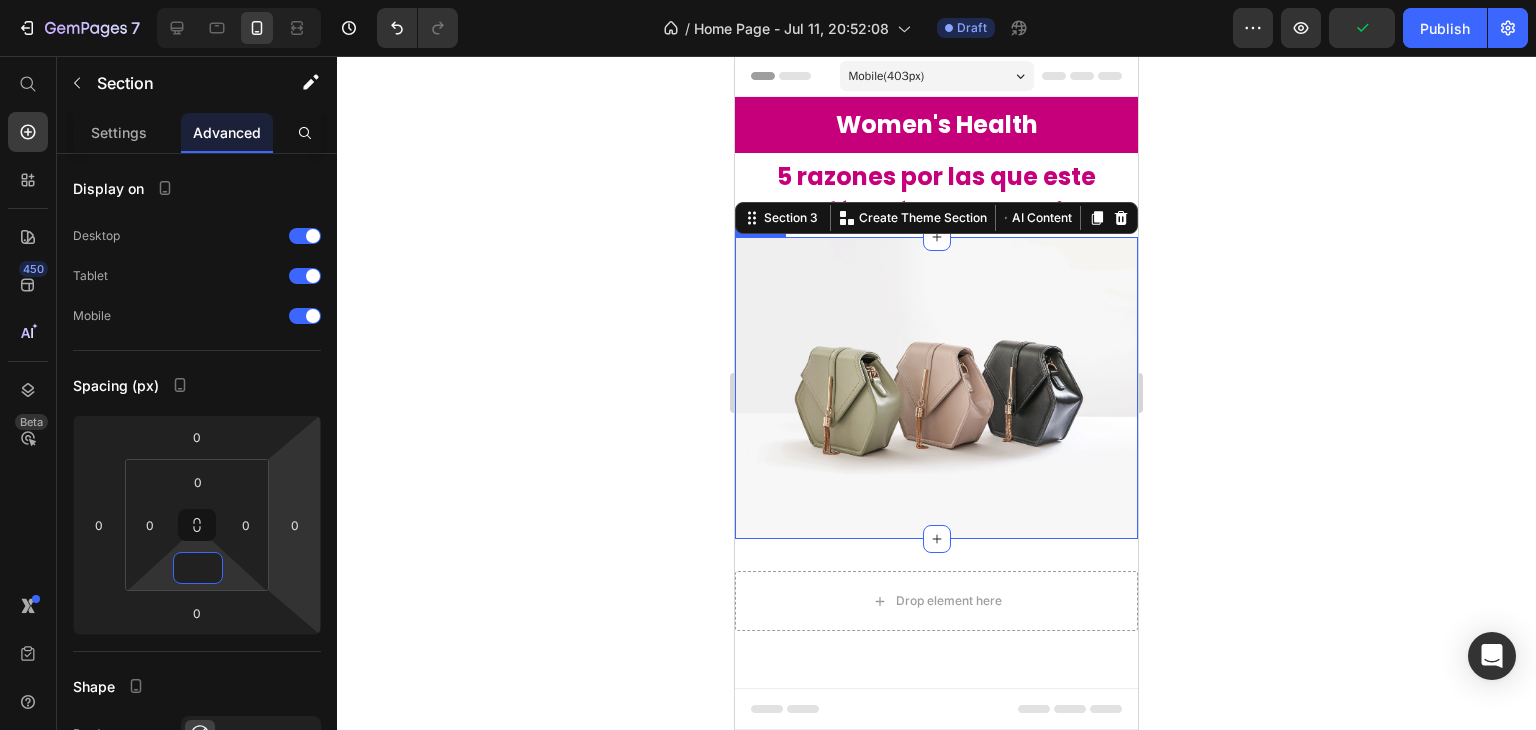 type on "0" 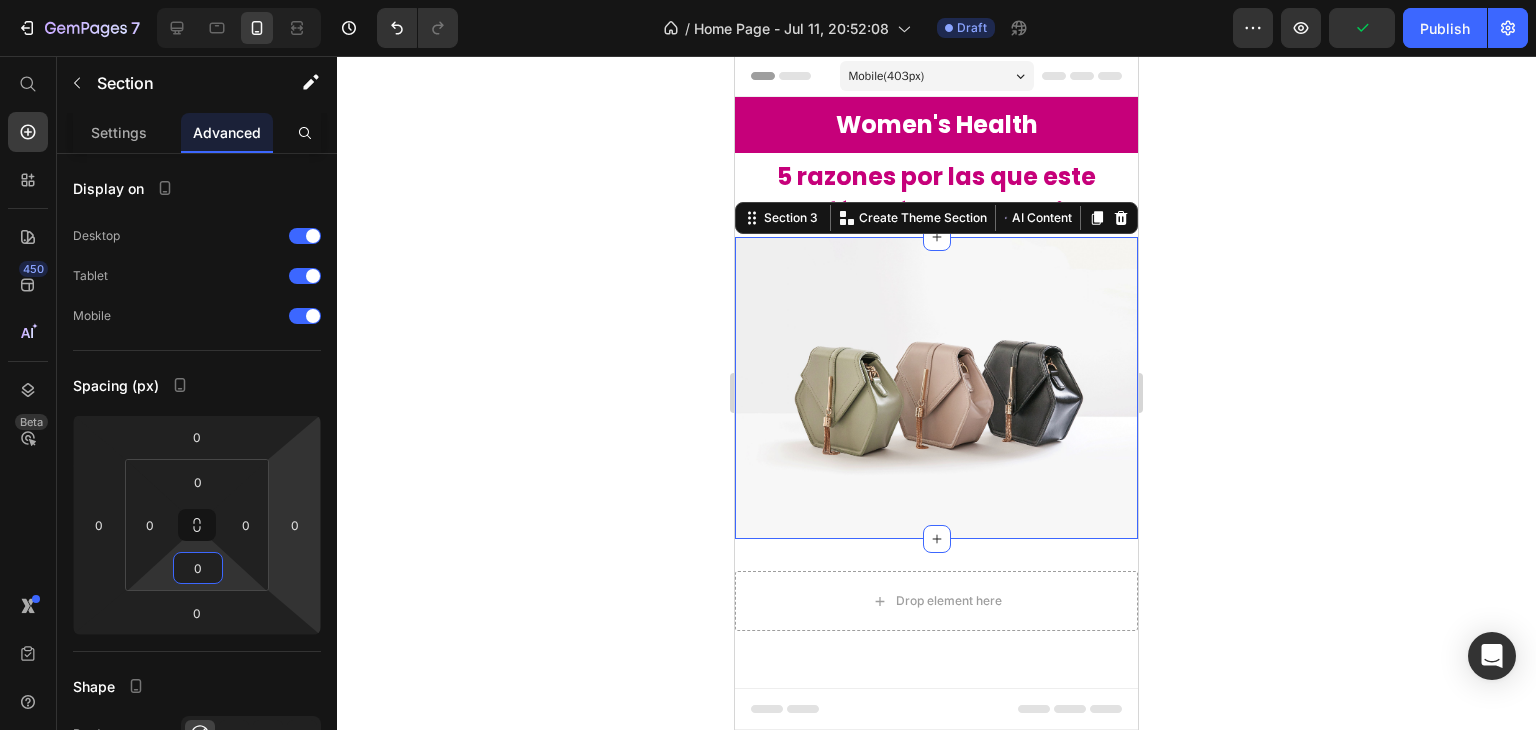 click 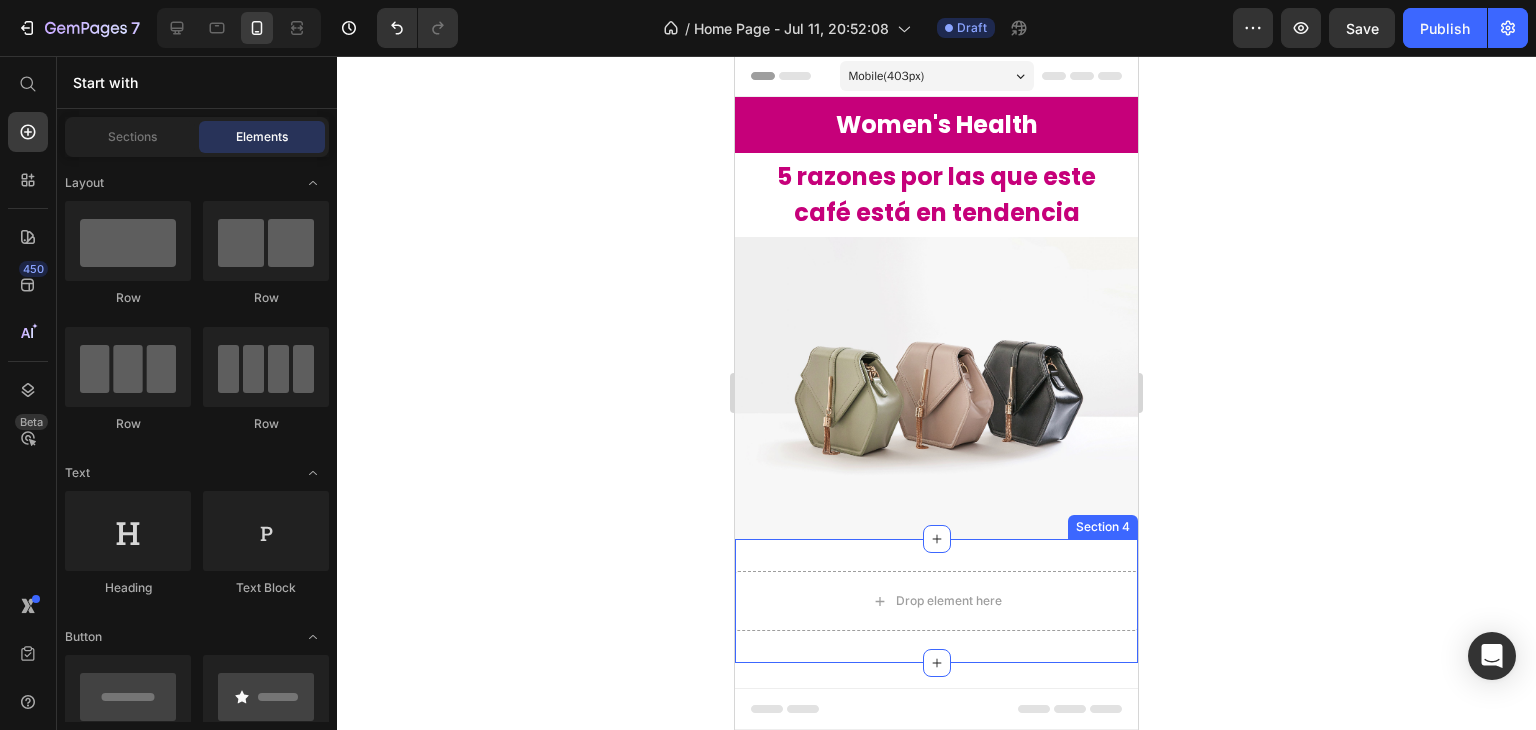 click on "Drop element here Section 4" at bounding box center [936, 601] 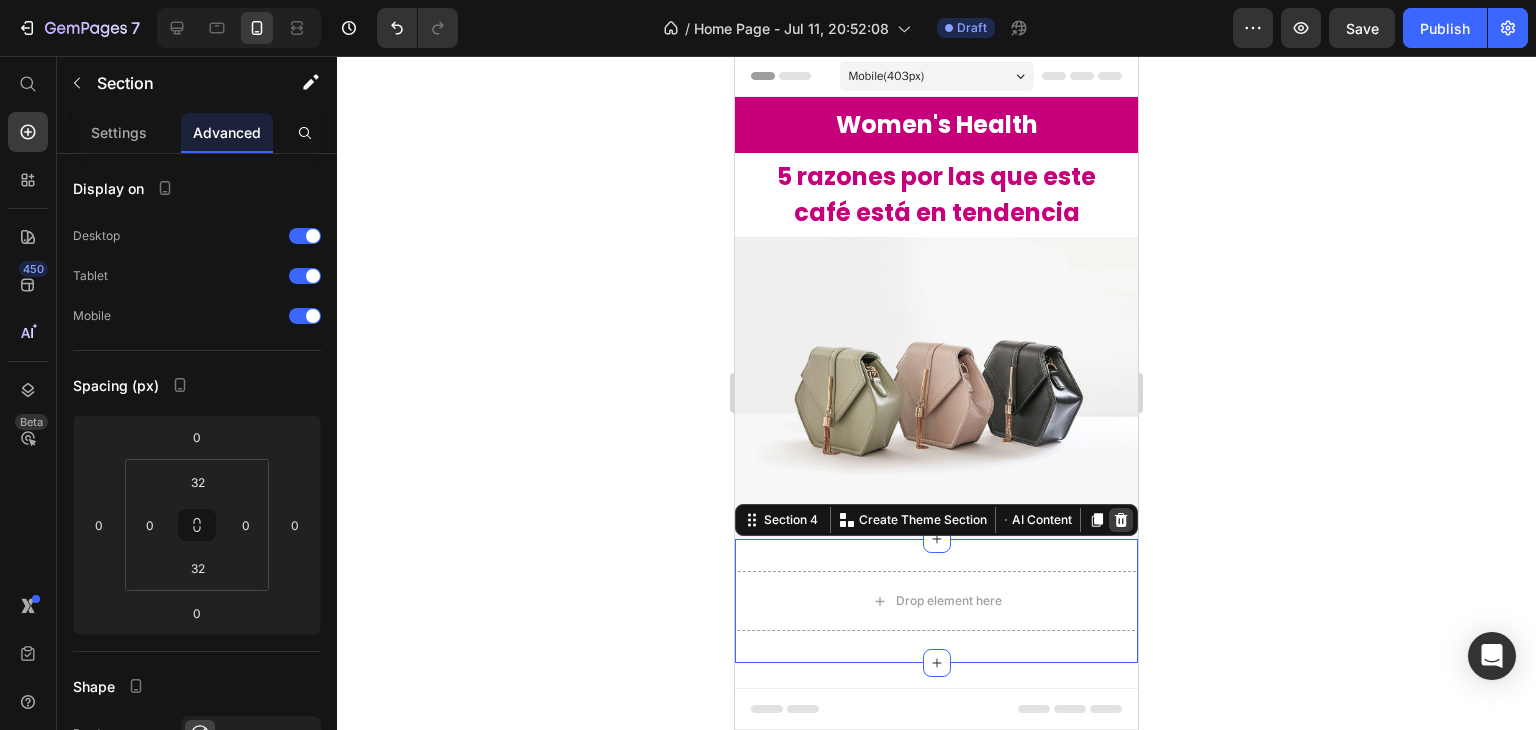 click 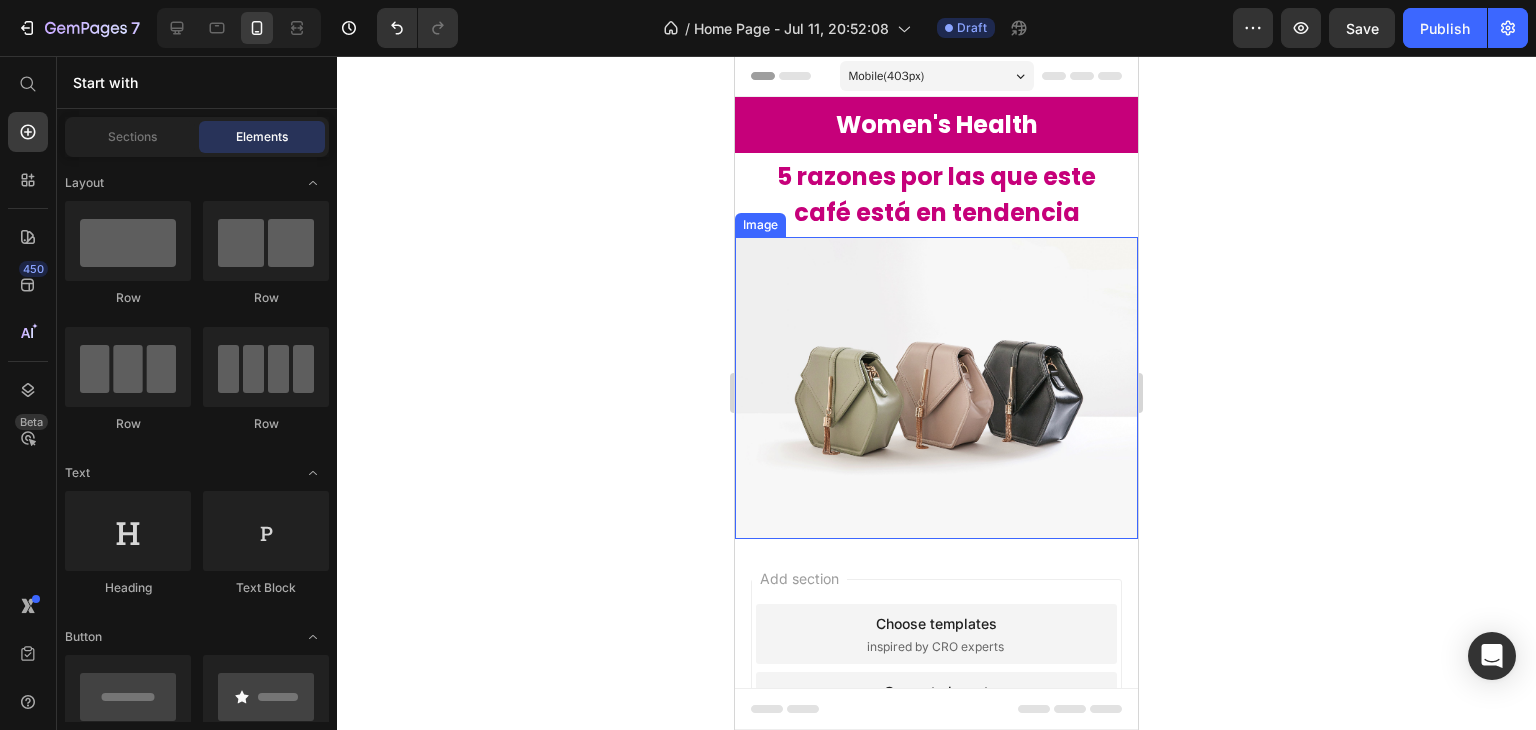 click on "5 razones por las que este café está en tendencia" at bounding box center [936, 195] 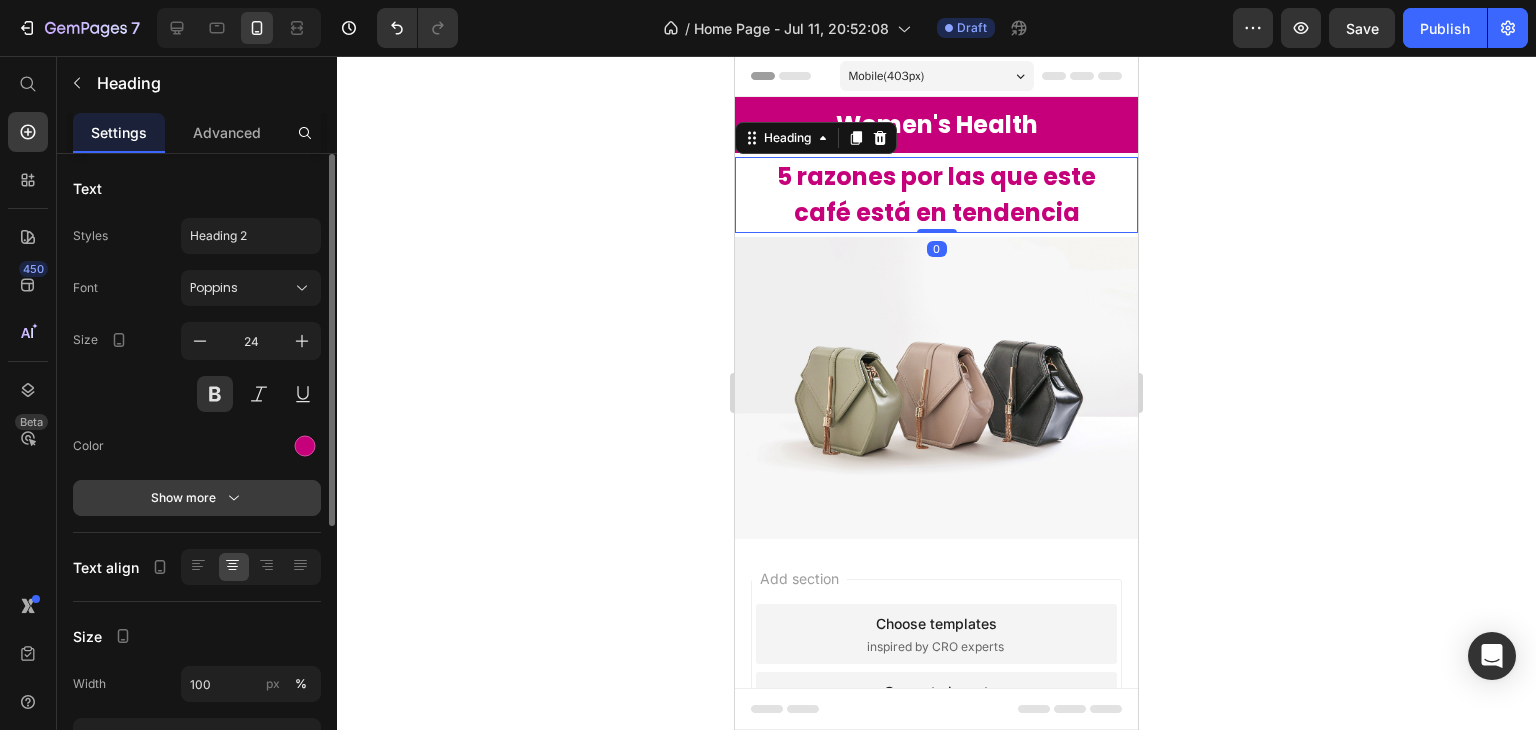 click on "Show more" at bounding box center (197, 498) 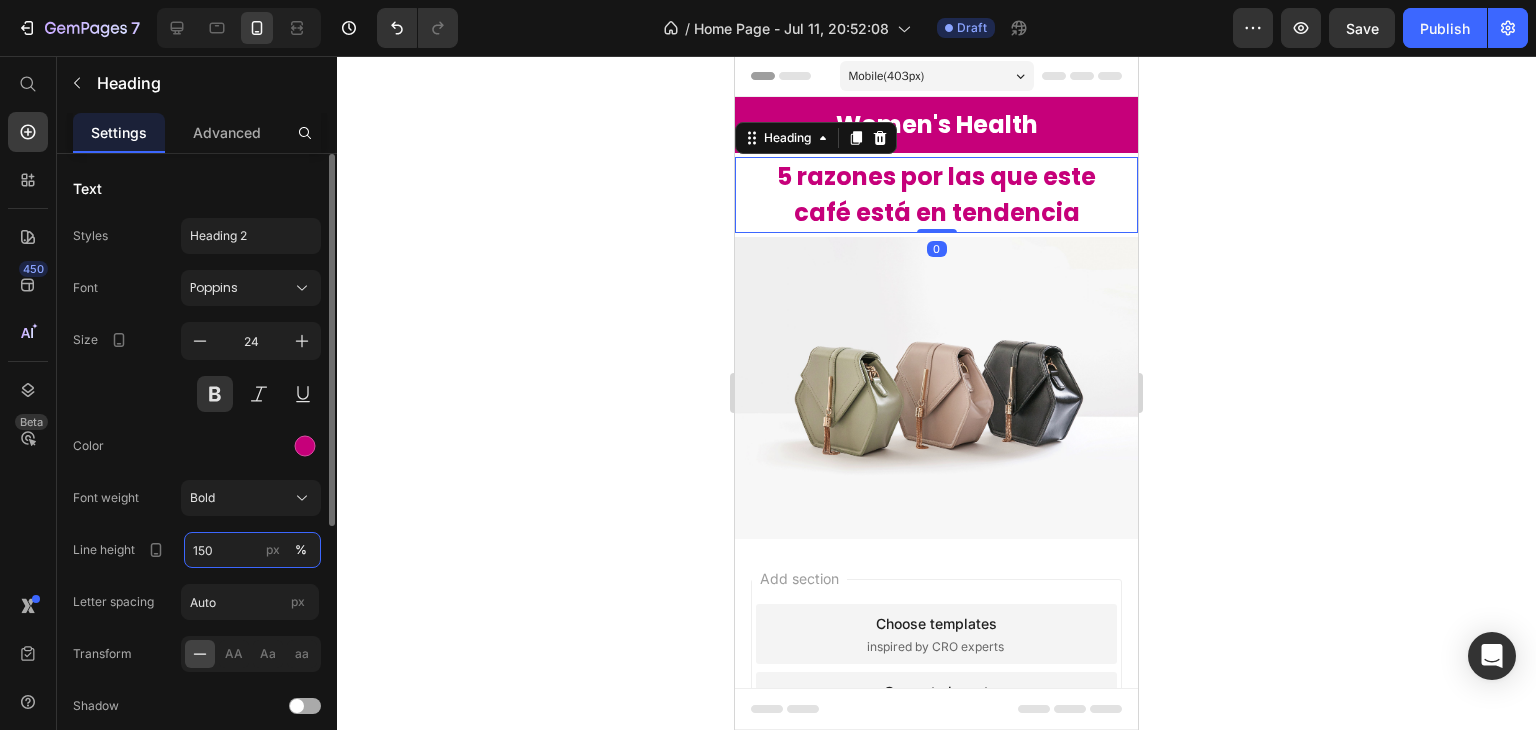 click on "150" at bounding box center (252, 550) 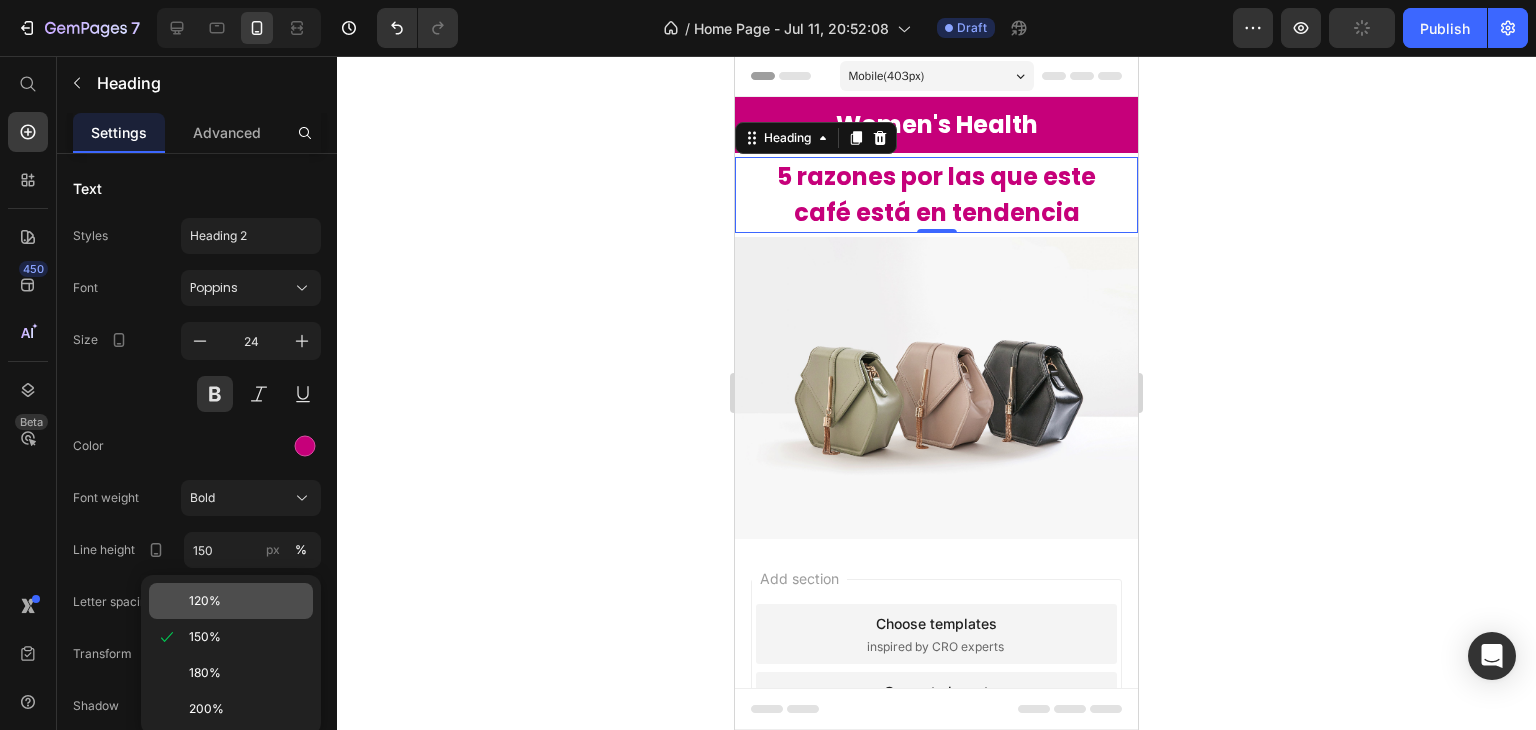 click on "120%" at bounding box center (247, 601) 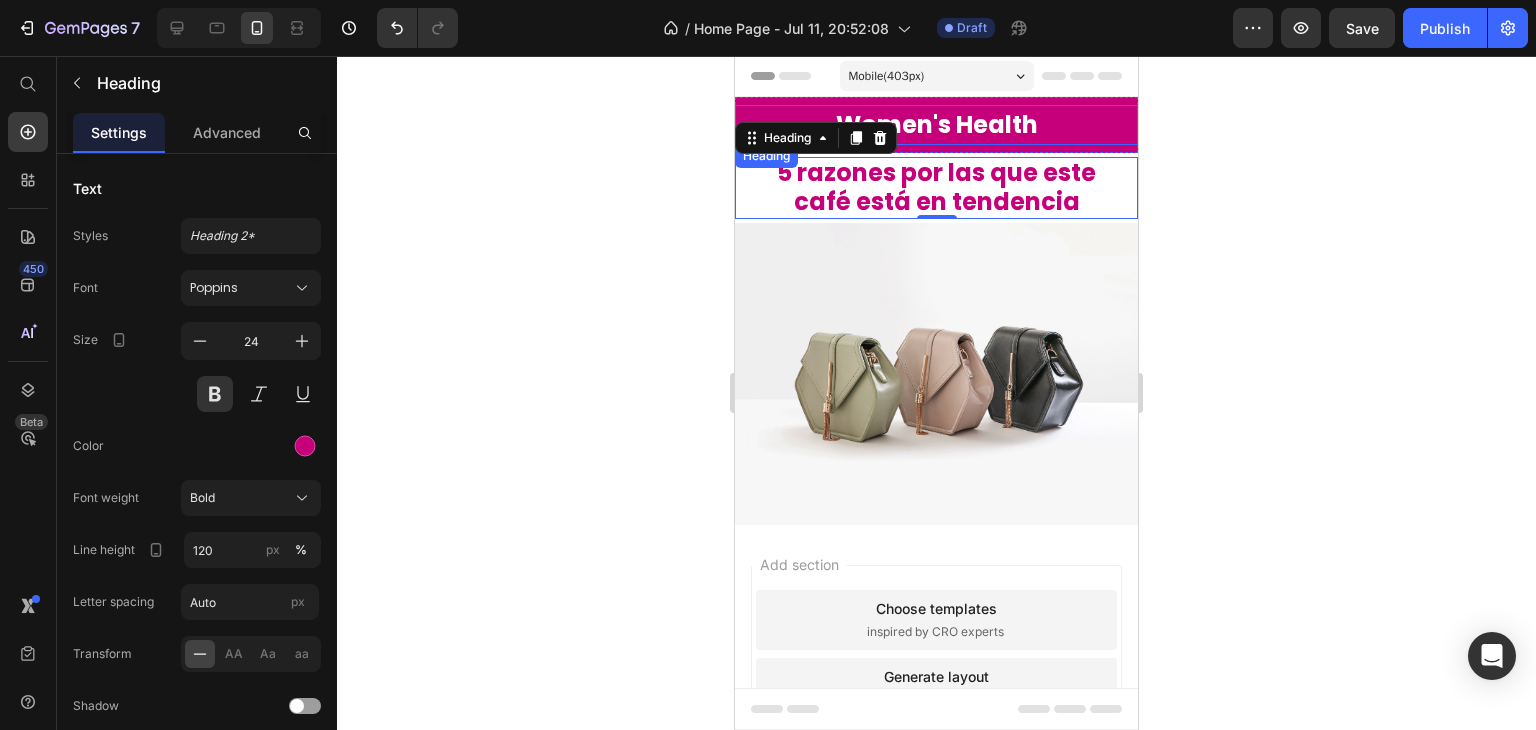 click on "Women's Health" at bounding box center [936, 125] 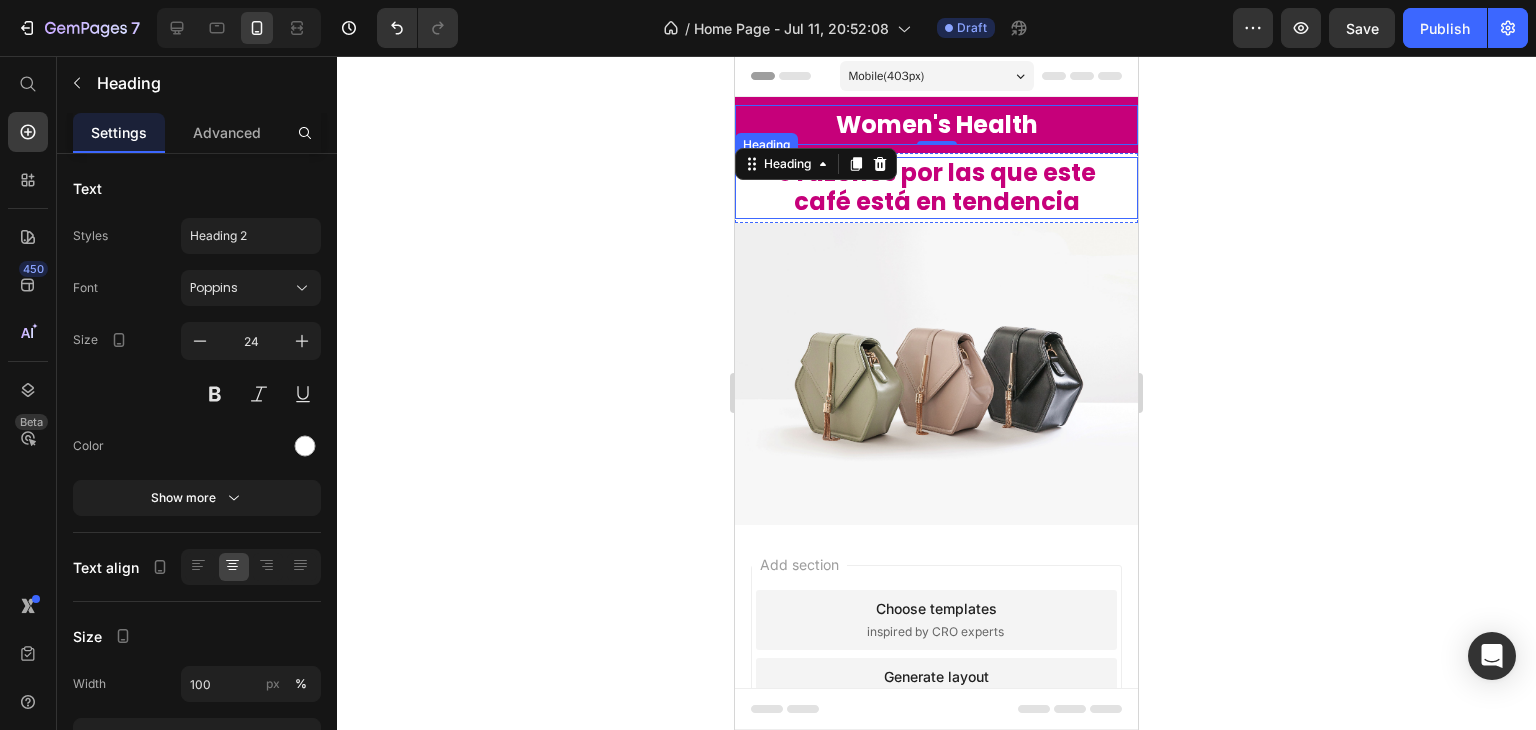 click on "5 razones por las que este café está en tendencia" at bounding box center (936, 188) 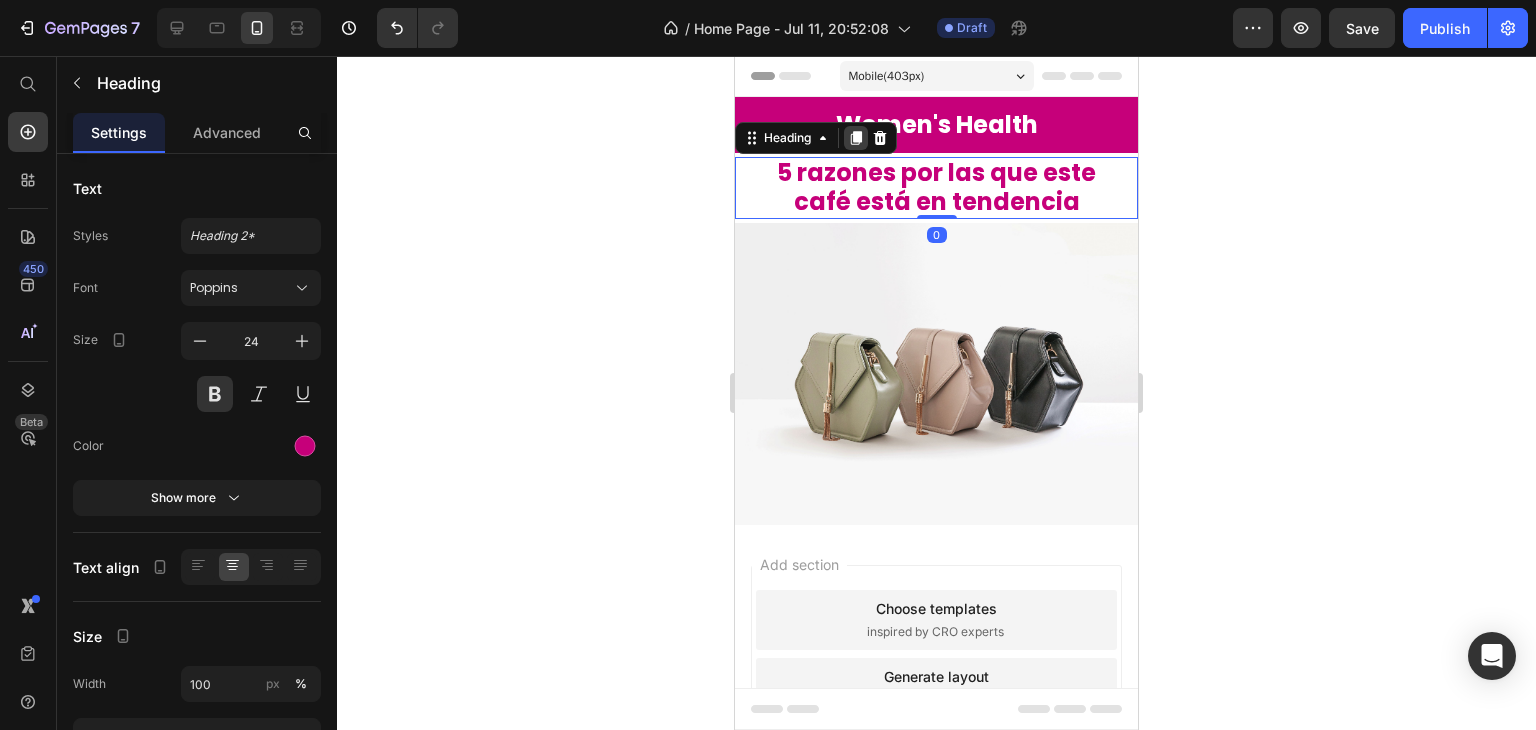 click 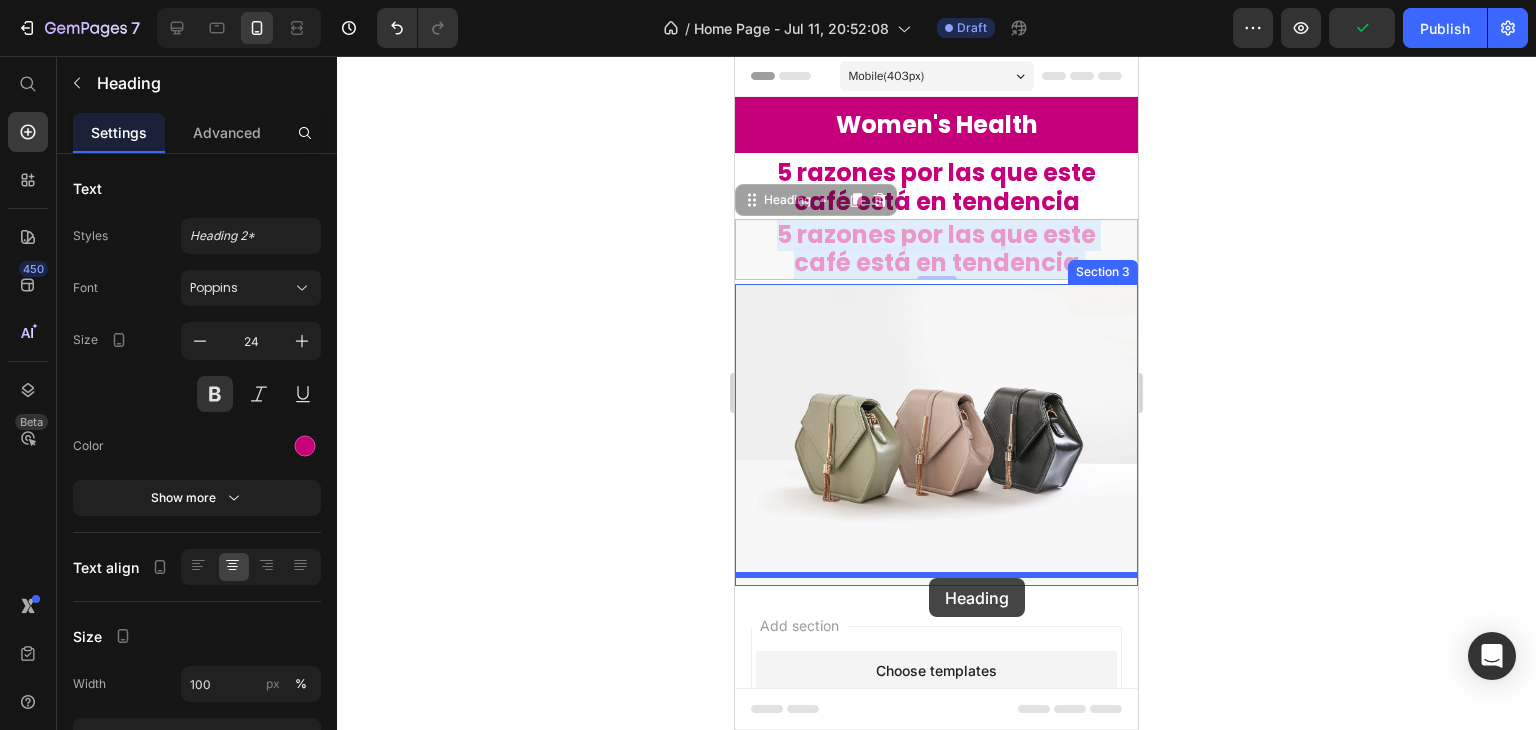 drag, startPoint x: 964, startPoint y: 229, endPoint x: 929, endPoint y: 578, distance: 350.7506 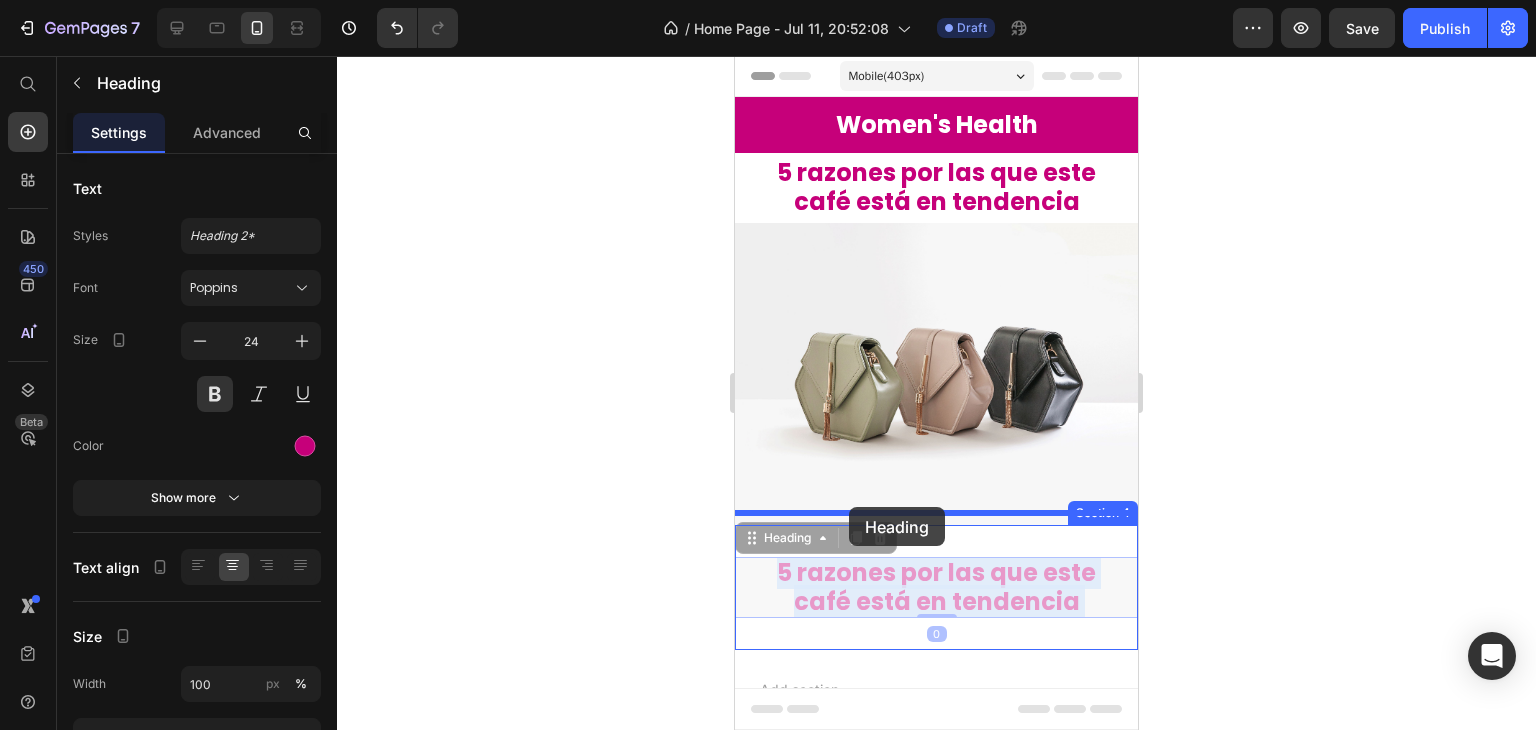 drag, startPoint x: 853, startPoint y: 566, endPoint x: 848, endPoint y: 508, distance: 58.21512 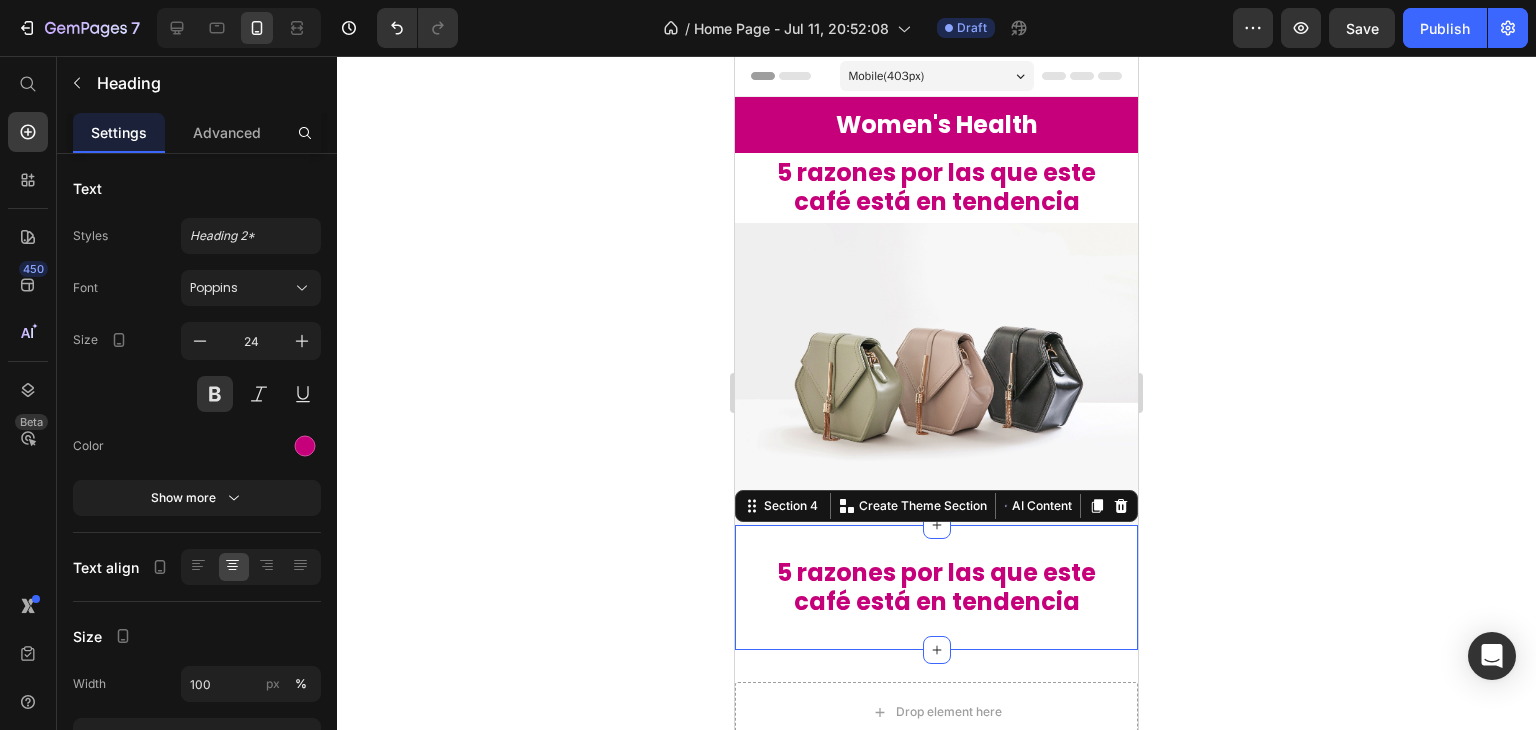 click on "5 razones por las que este café está en tendencia Heading Section 4   Create Theme Section AI Content Write with GemAI What would you like to describe here? Tone and Voice Persuasive Product Show more Generate" at bounding box center [936, 588] 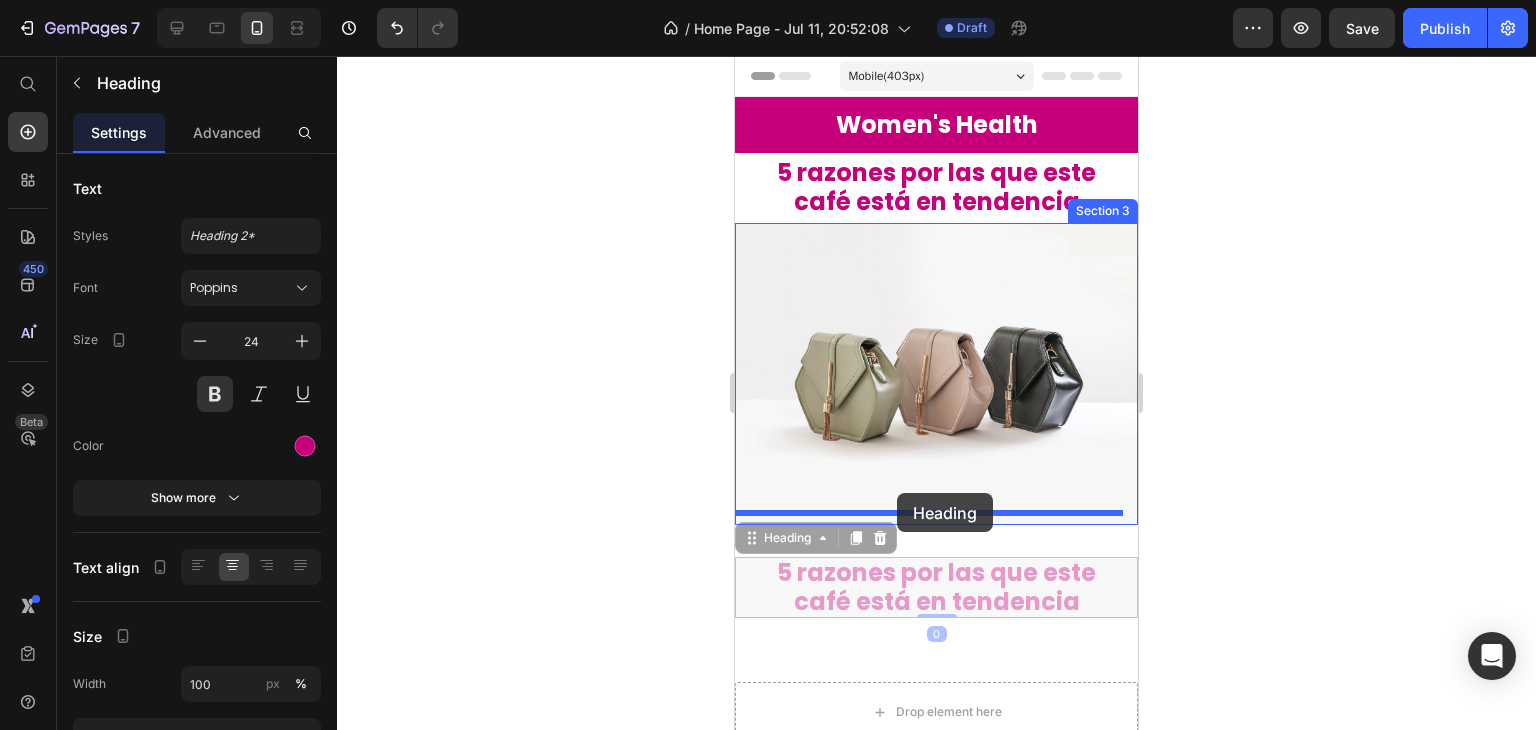 drag, startPoint x: 917, startPoint y: 591, endPoint x: 897, endPoint y: 493, distance: 100.02 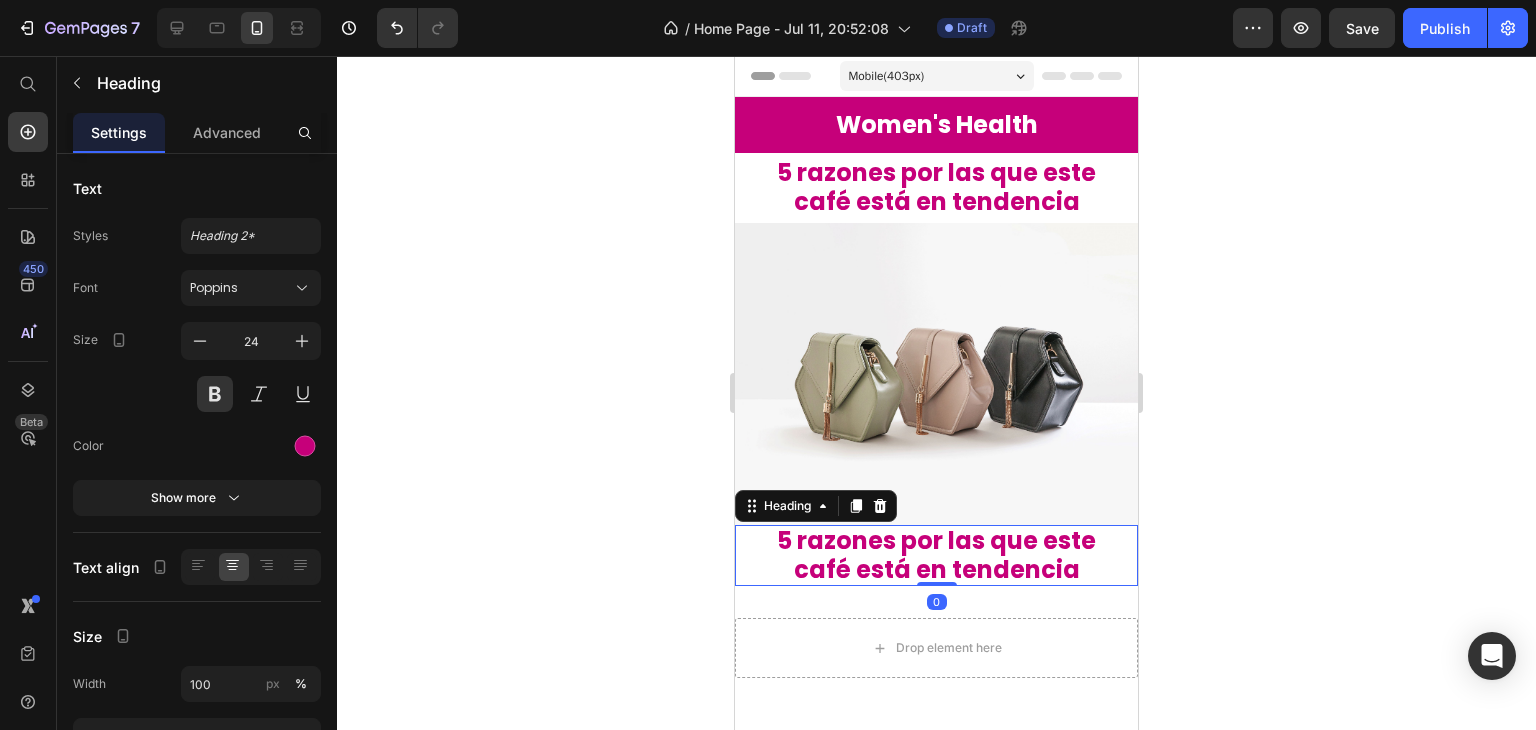click on "5 razones por las que este café está en tendencia" at bounding box center (936, 556) 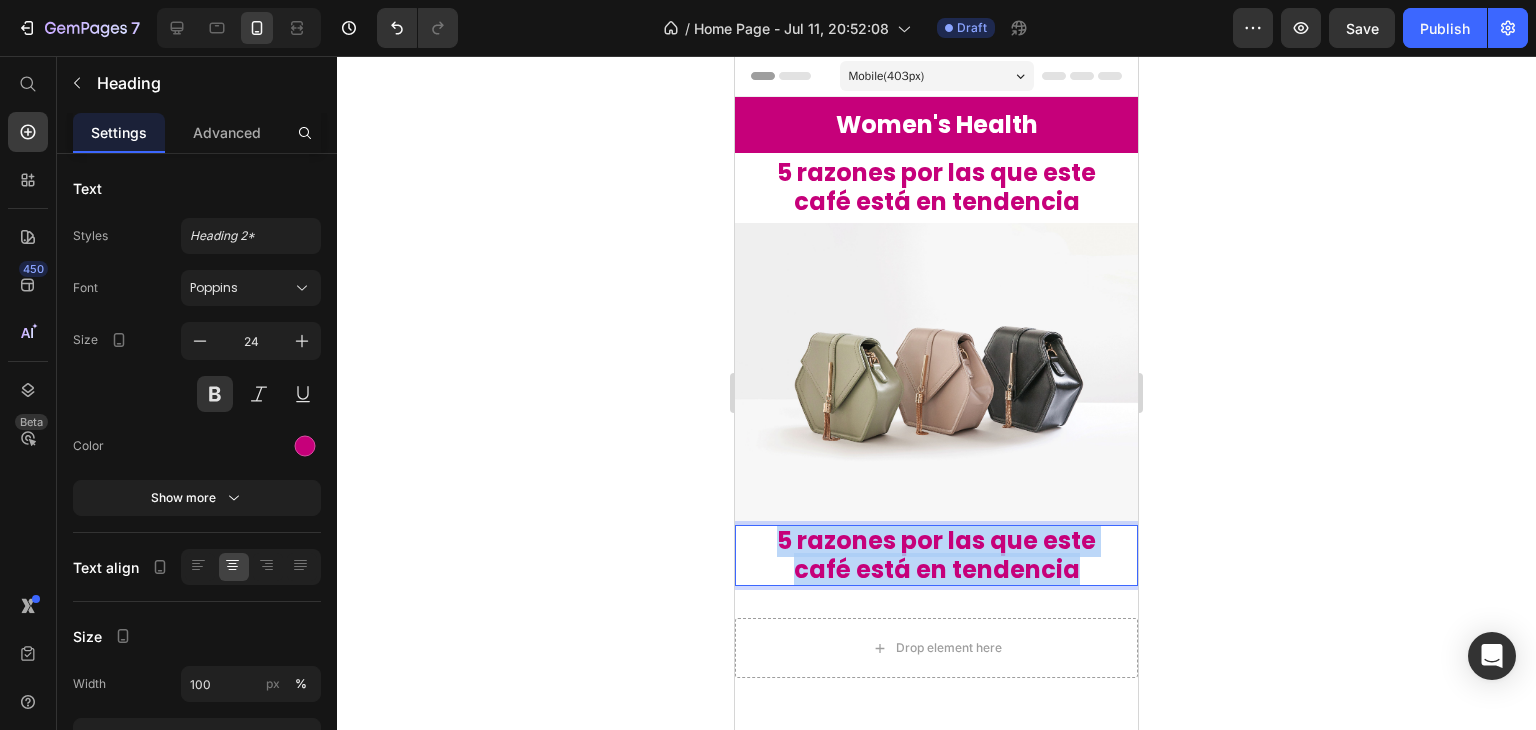 drag, startPoint x: 953, startPoint y: 529, endPoint x: 732, endPoint y: 509, distance: 221.90314 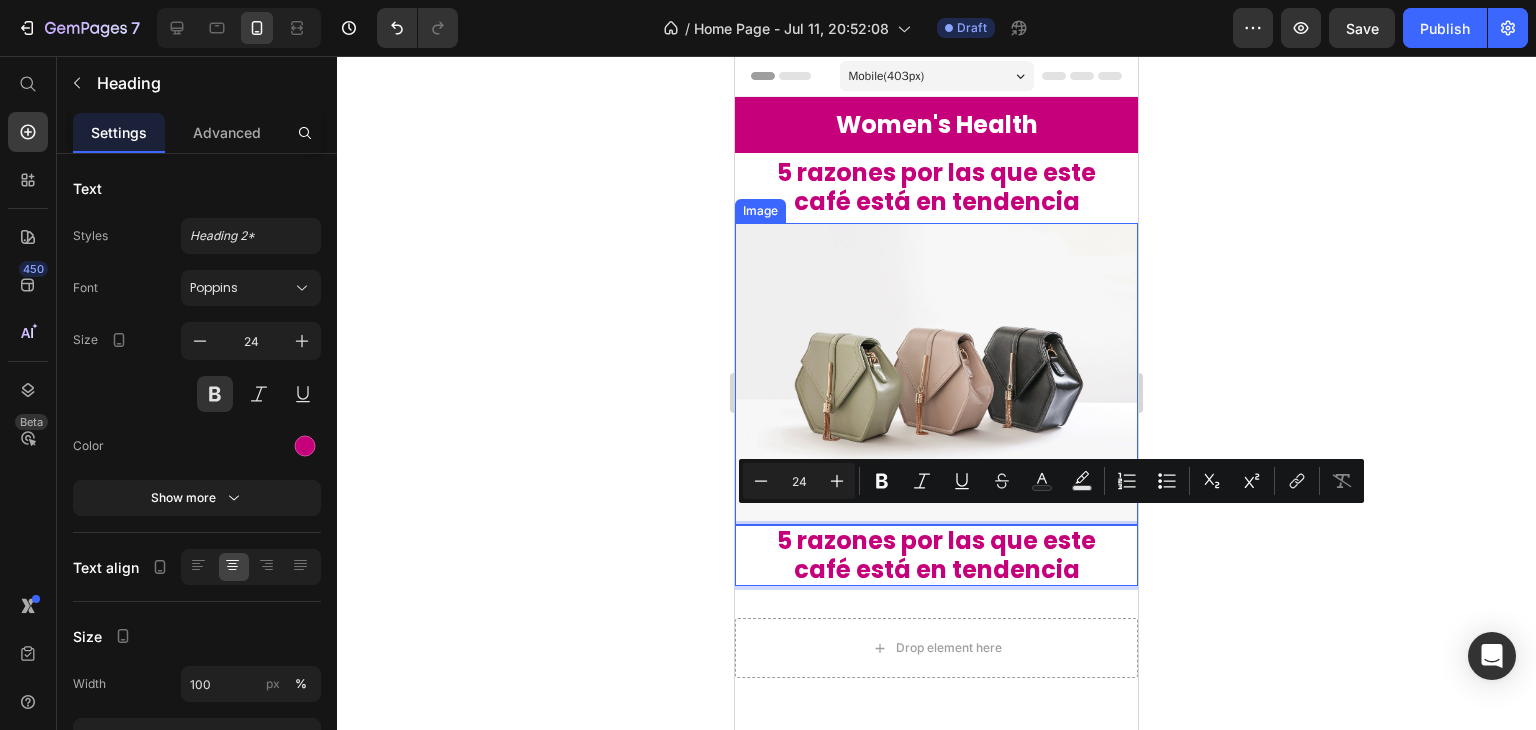 scroll, scrollTop: 0, scrollLeft: 0, axis: both 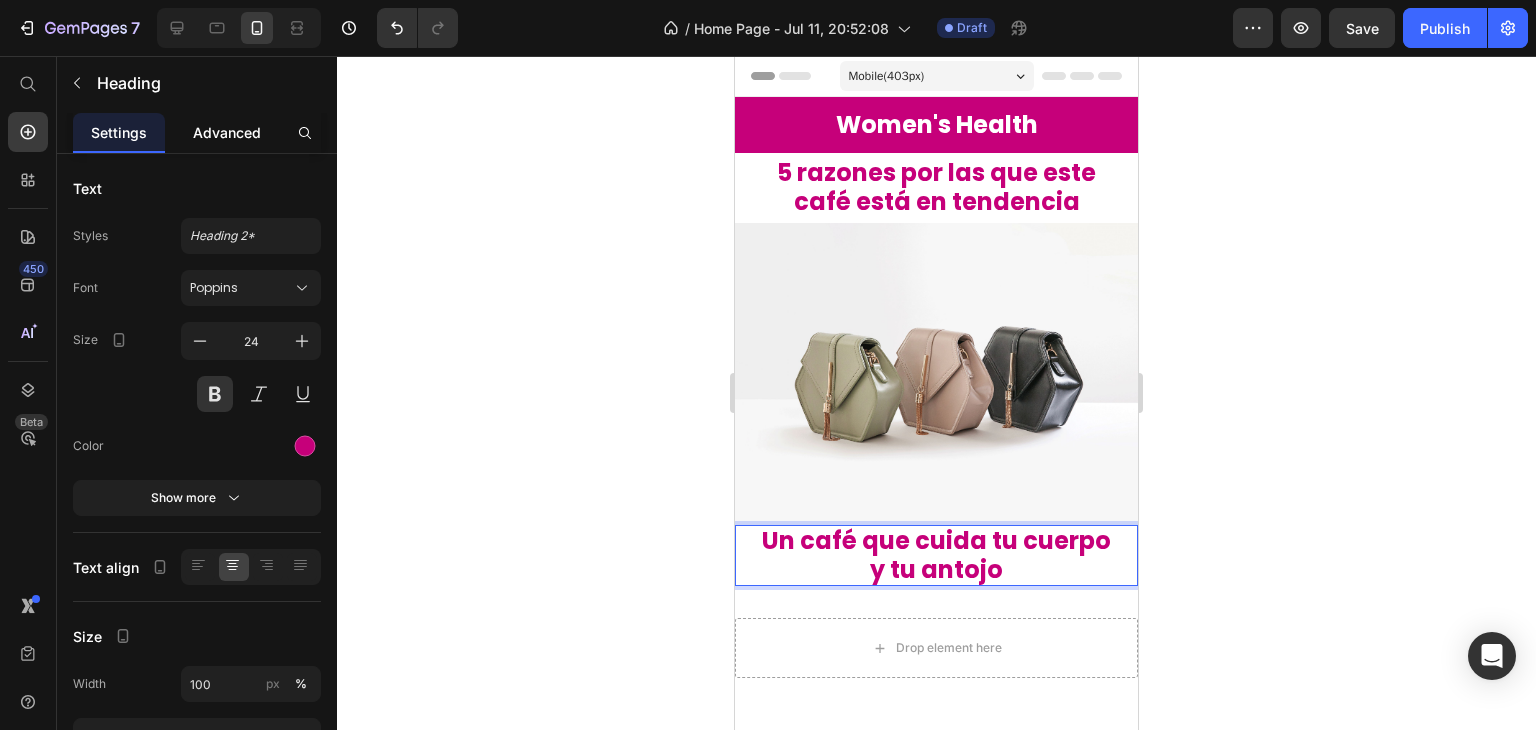 click on "Advanced" at bounding box center (227, 132) 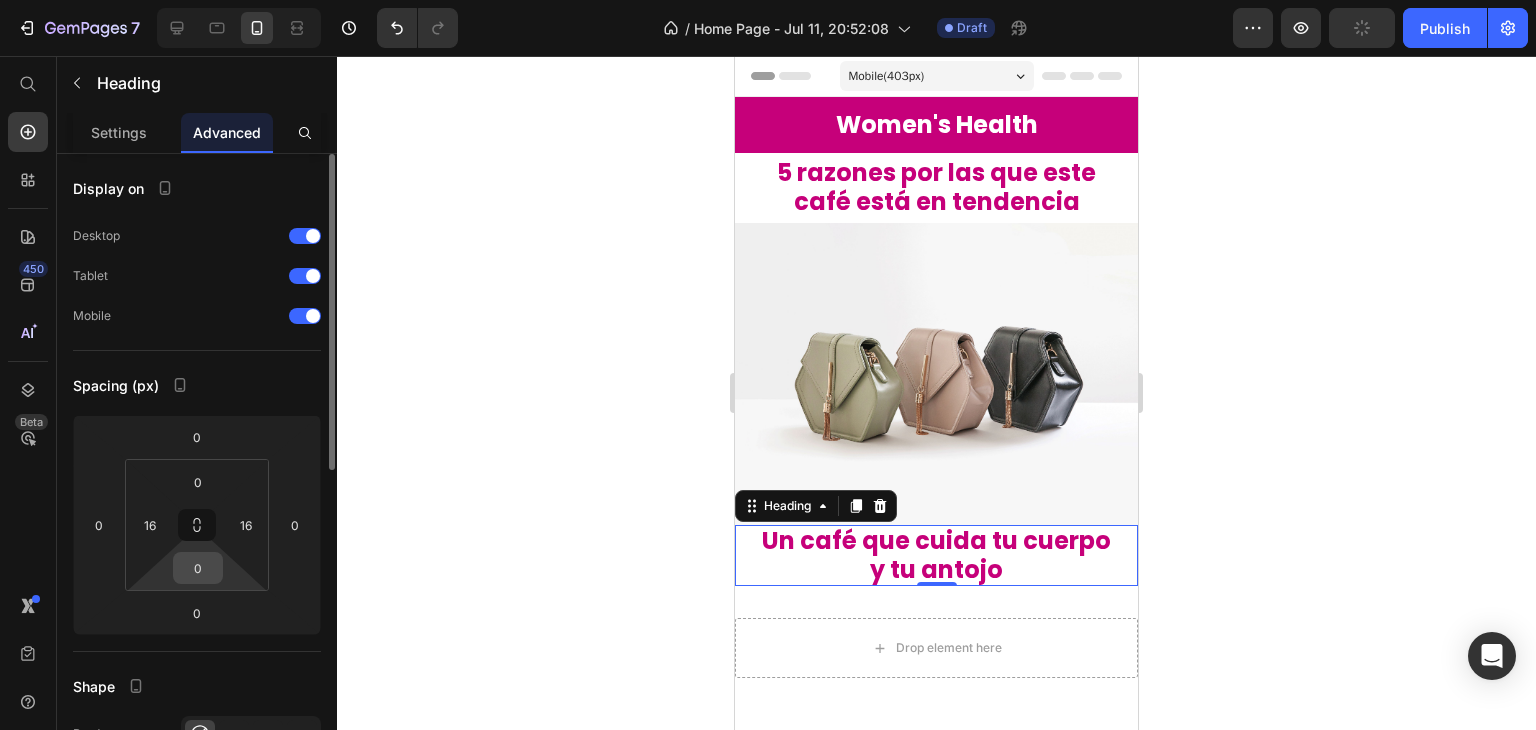 click on "0" at bounding box center [198, 568] 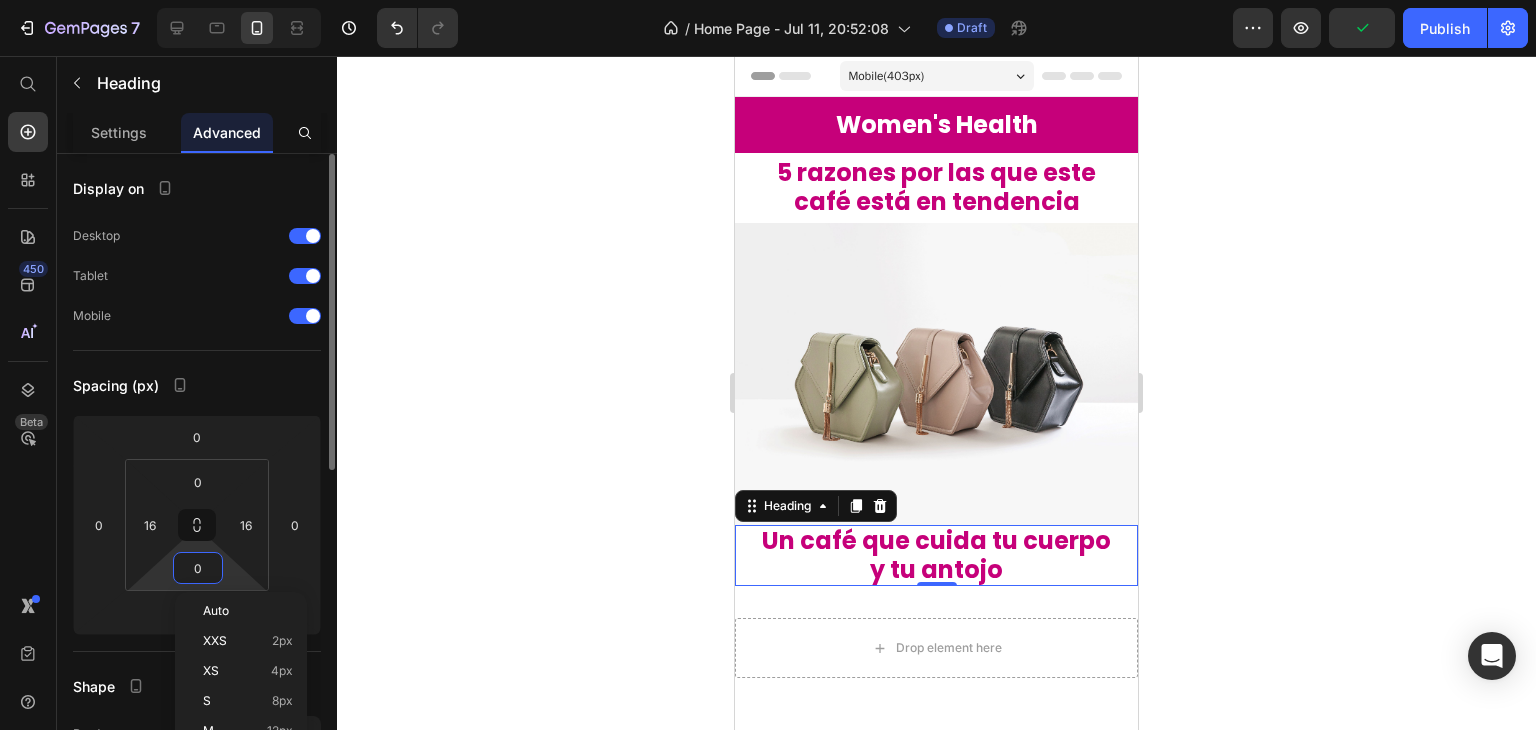 type on "8" 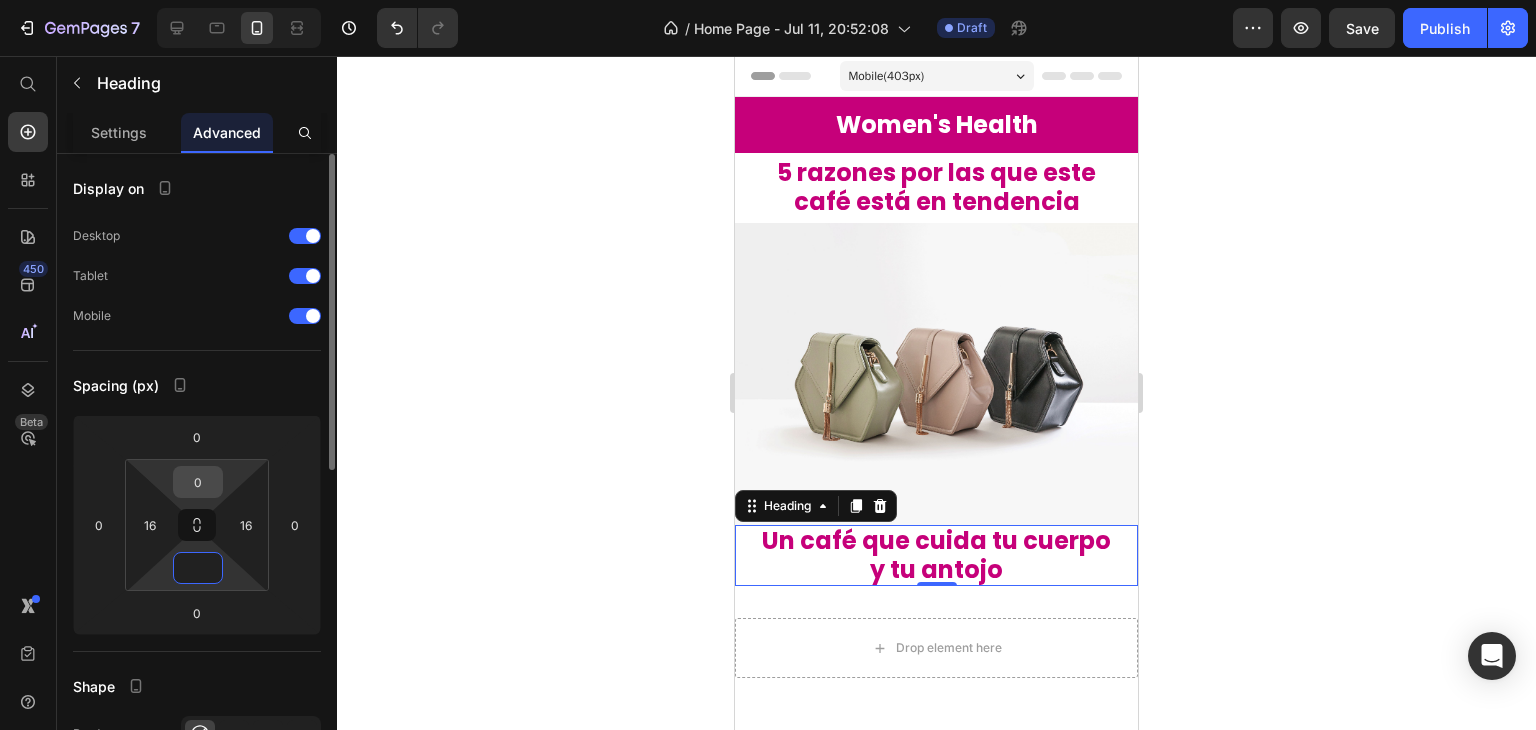 type on "0" 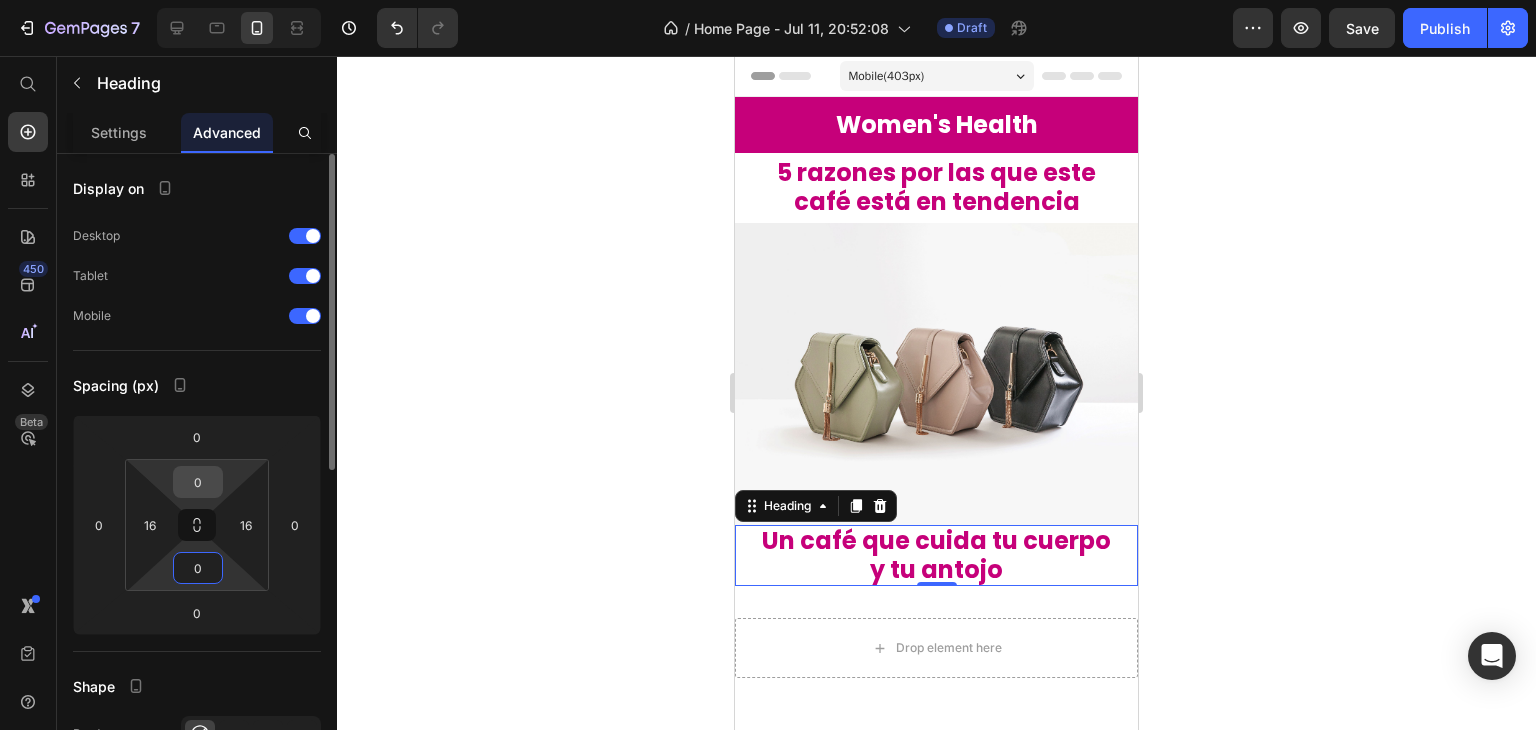 click on "0" at bounding box center [198, 482] 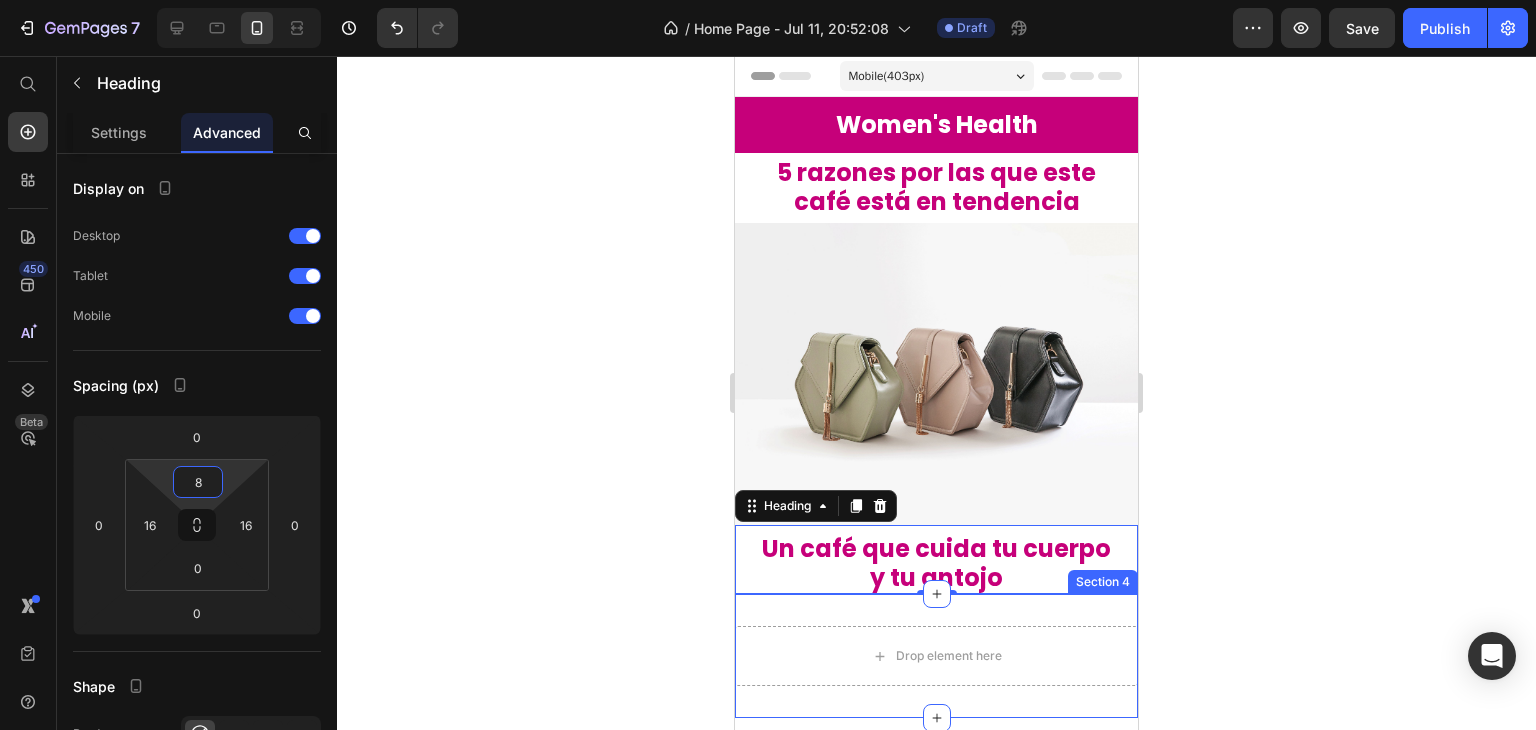 type on "8" 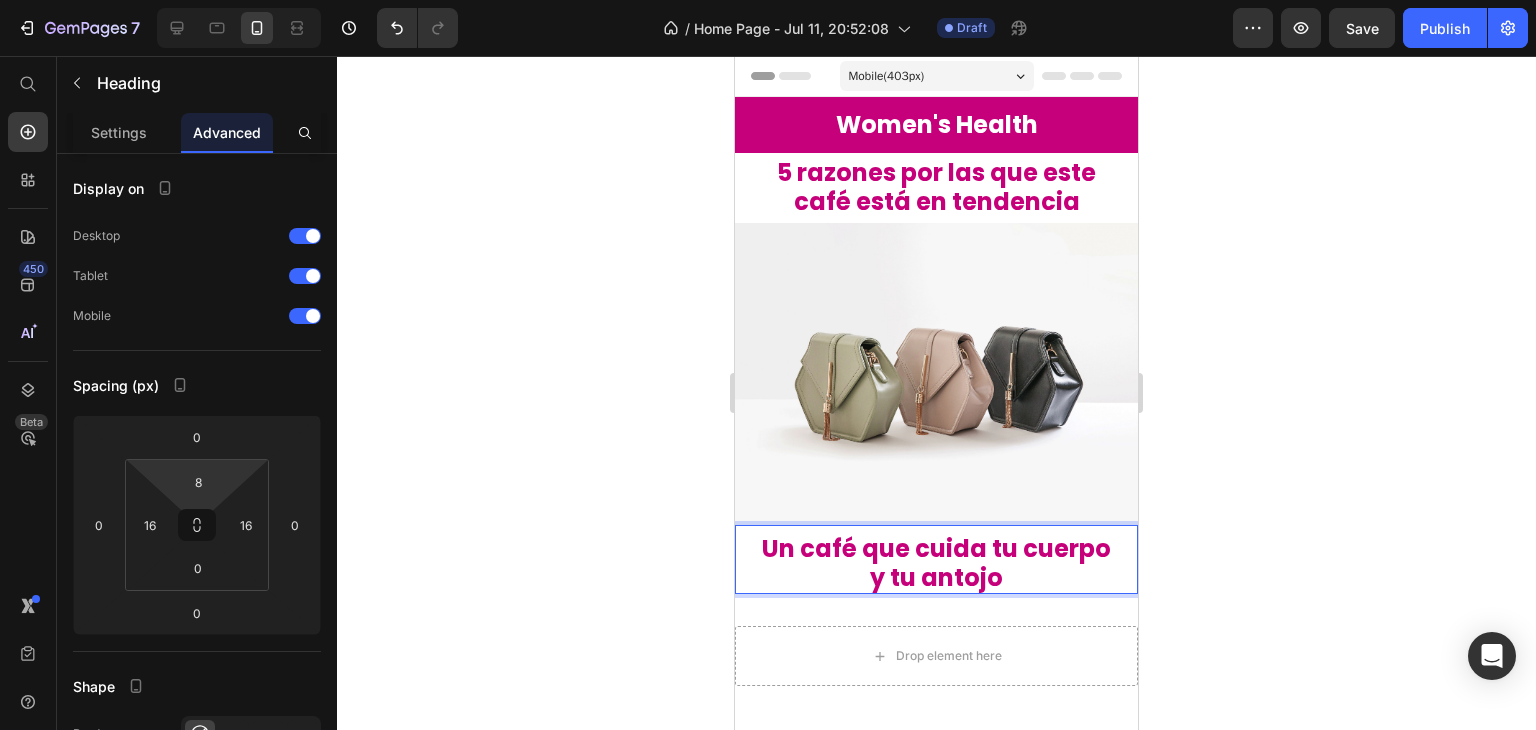 click on "Un café que cuida tu cuerpo y tu antojo" at bounding box center (936, 564) 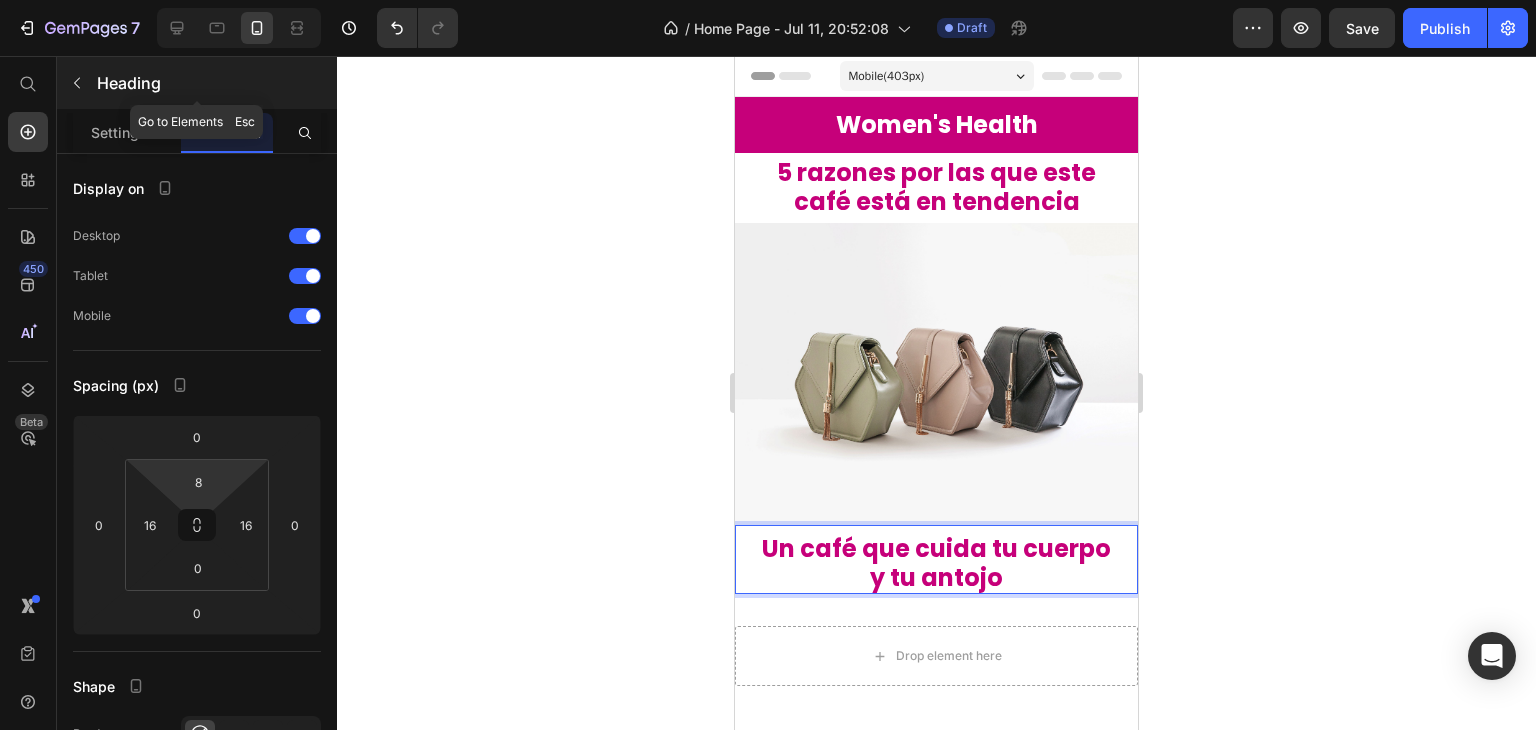 click 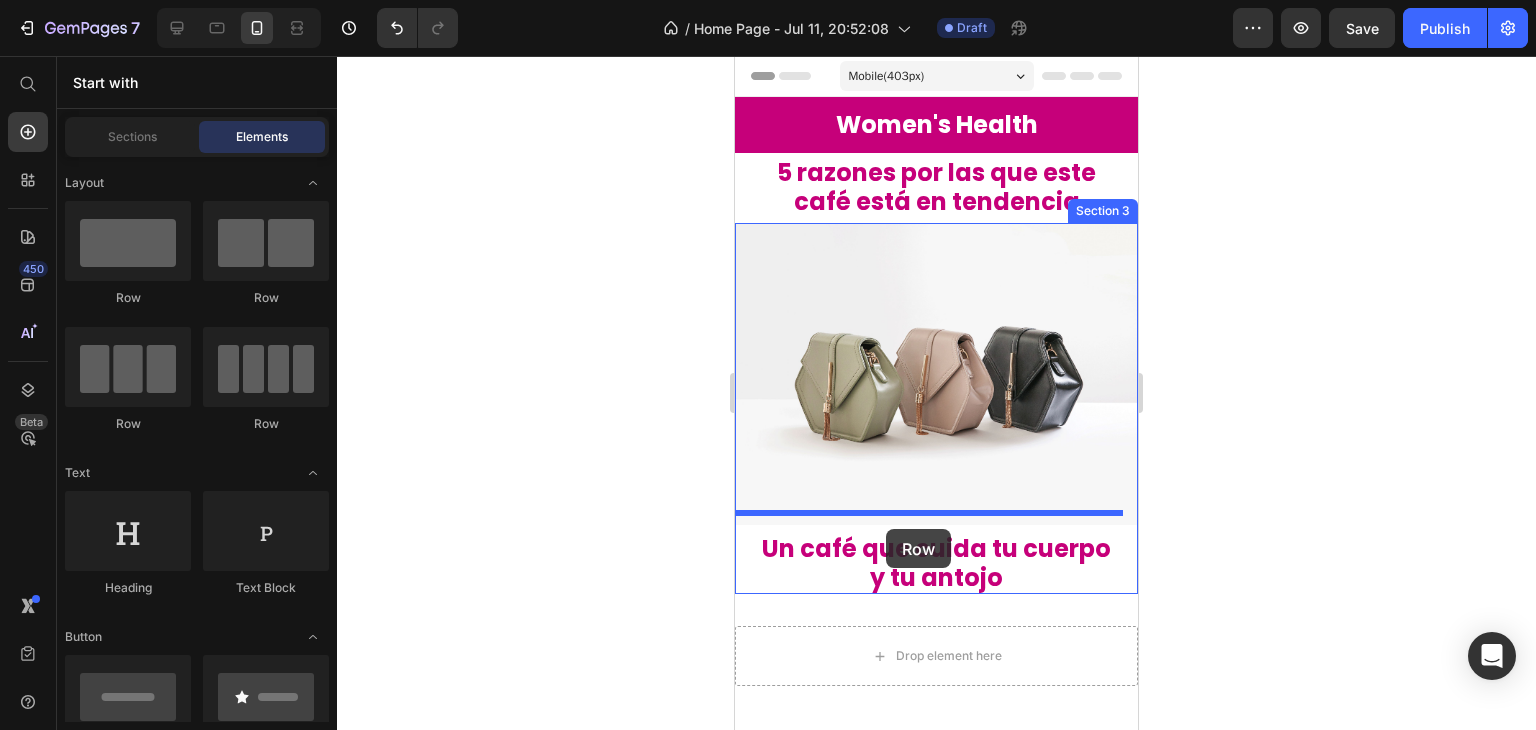 drag, startPoint x: 1026, startPoint y: 369, endPoint x: 886, endPoint y: 529, distance: 212.60292 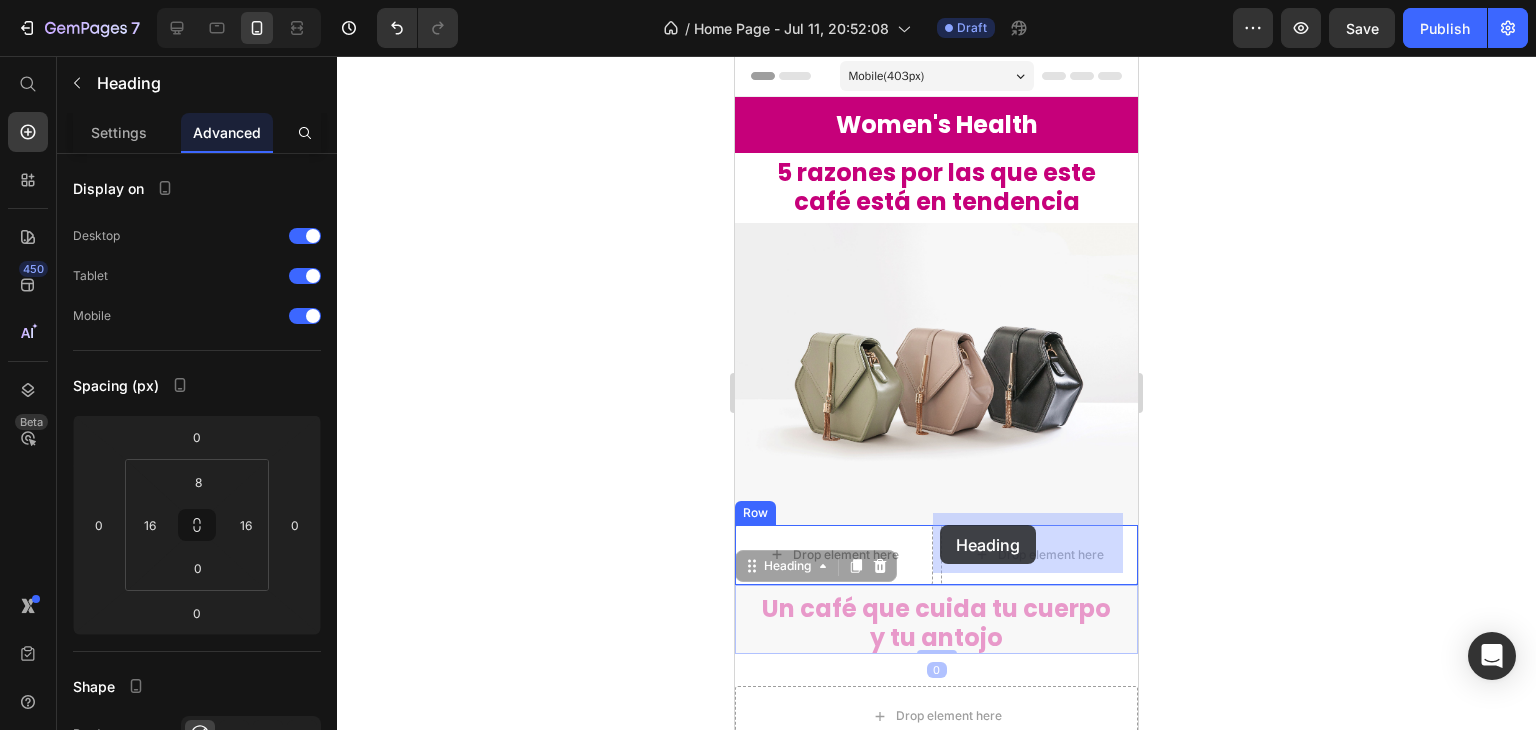 drag, startPoint x: 948, startPoint y: 618, endPoint x: 940, endPoint y: 525, distance: 93.34345 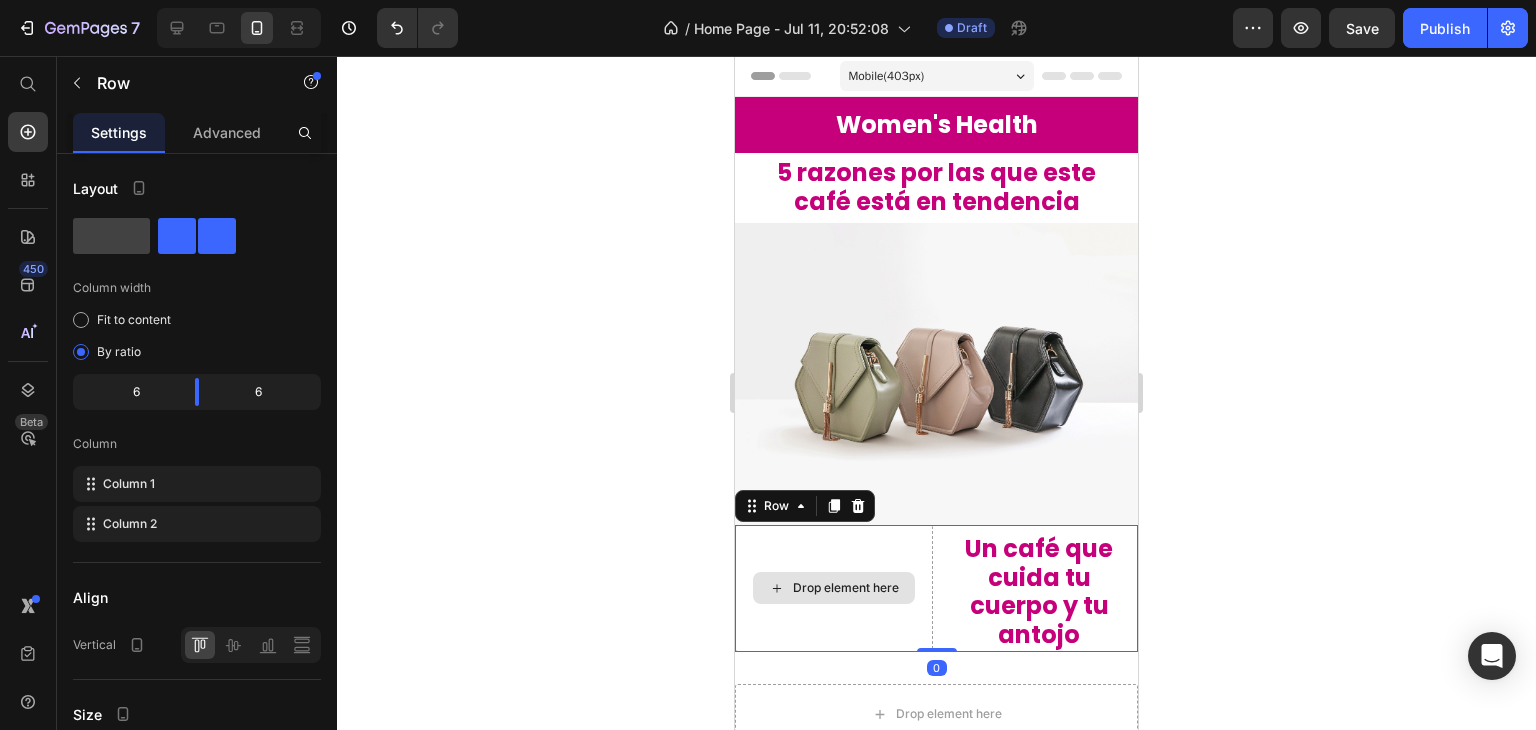 click on "Drop element here" at bounding box center [834, 588] 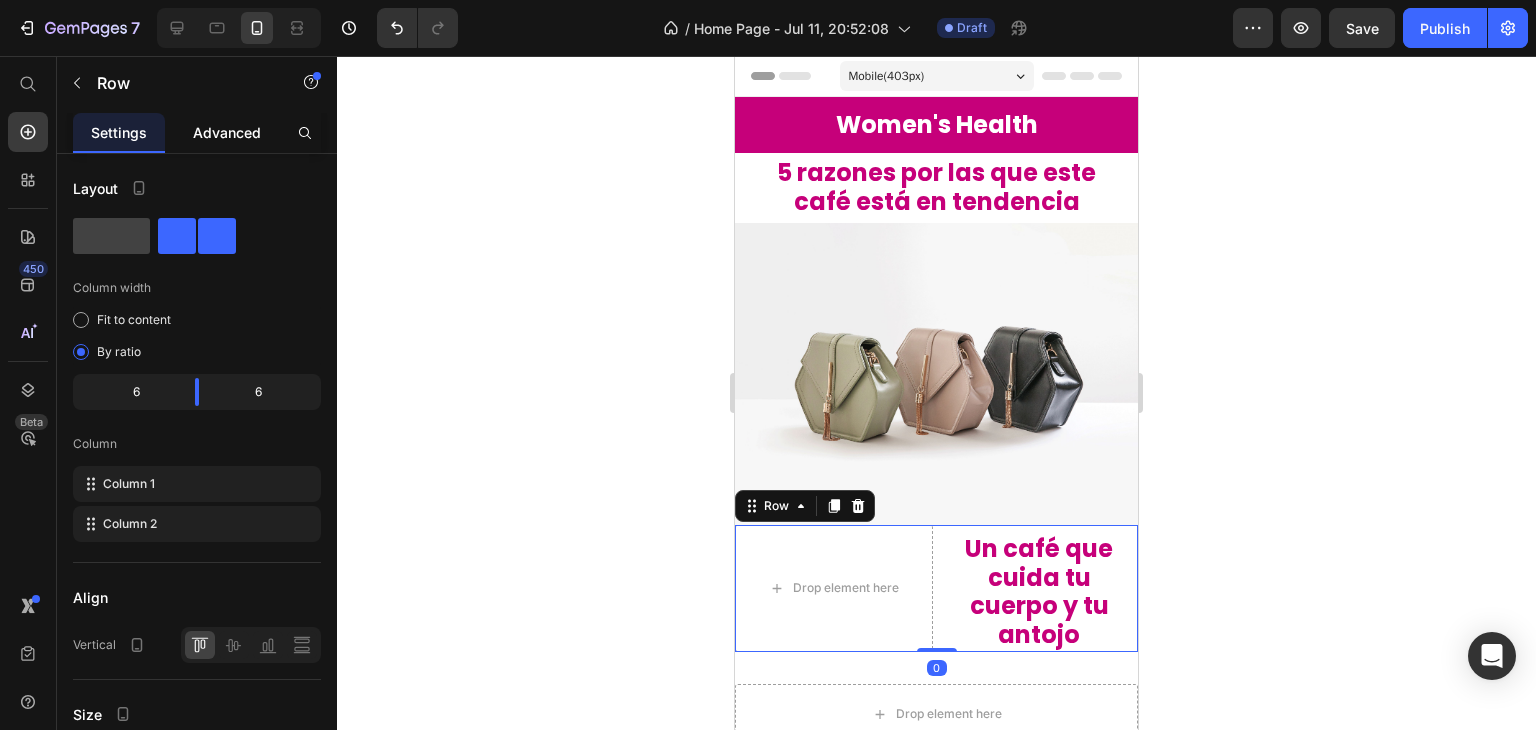 click on "Advanced" at bounding box center [227, 132] 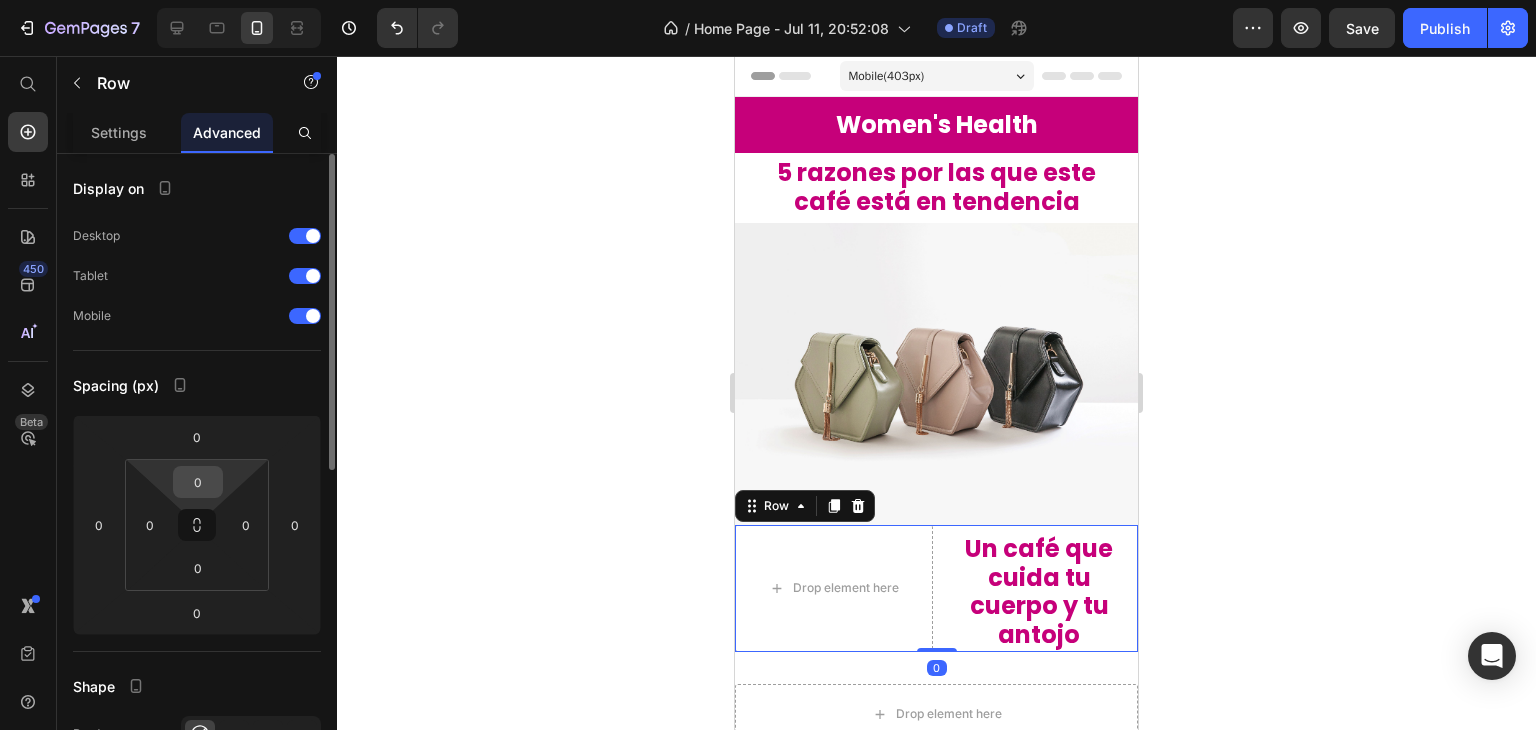 click on "0" at bounding box center [198, 482] 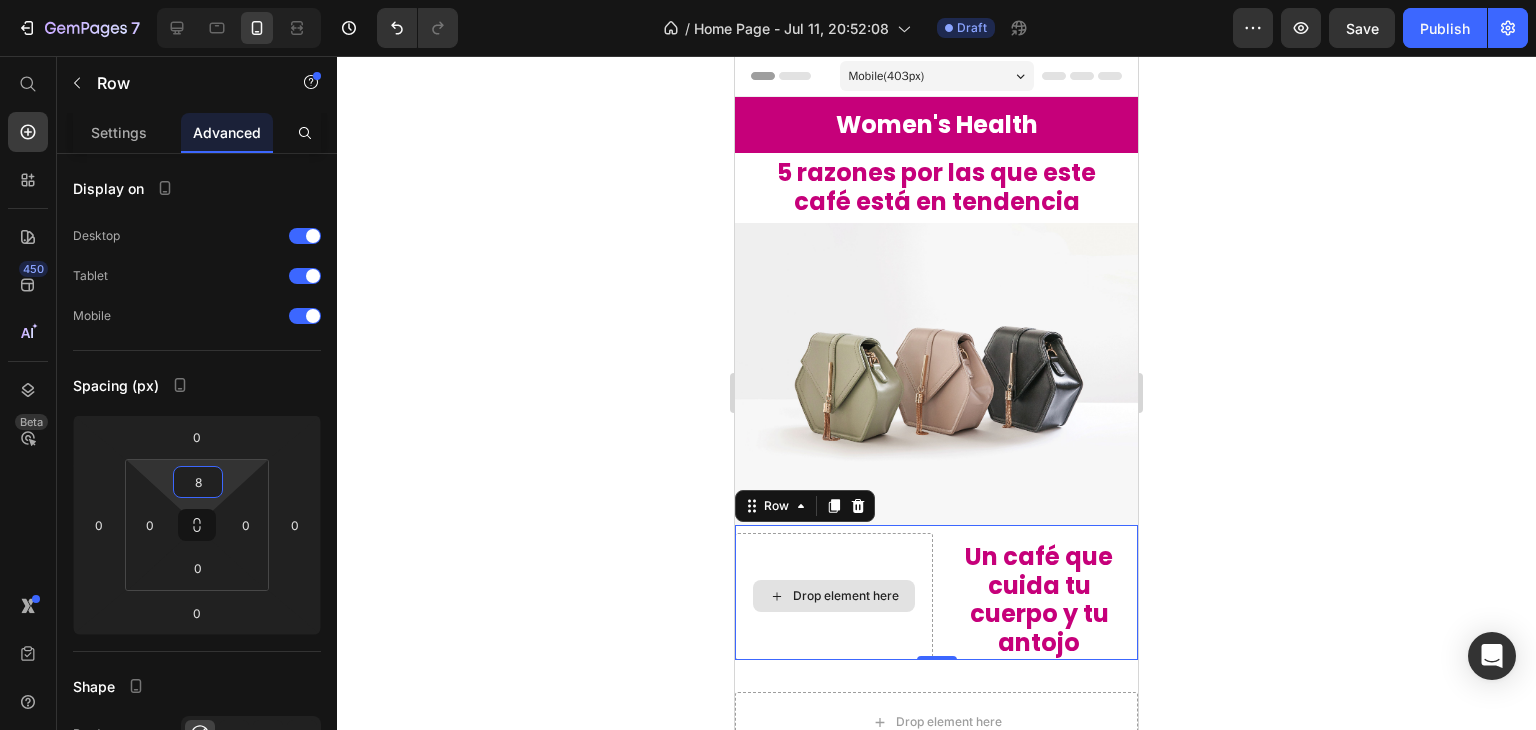 type on "8" 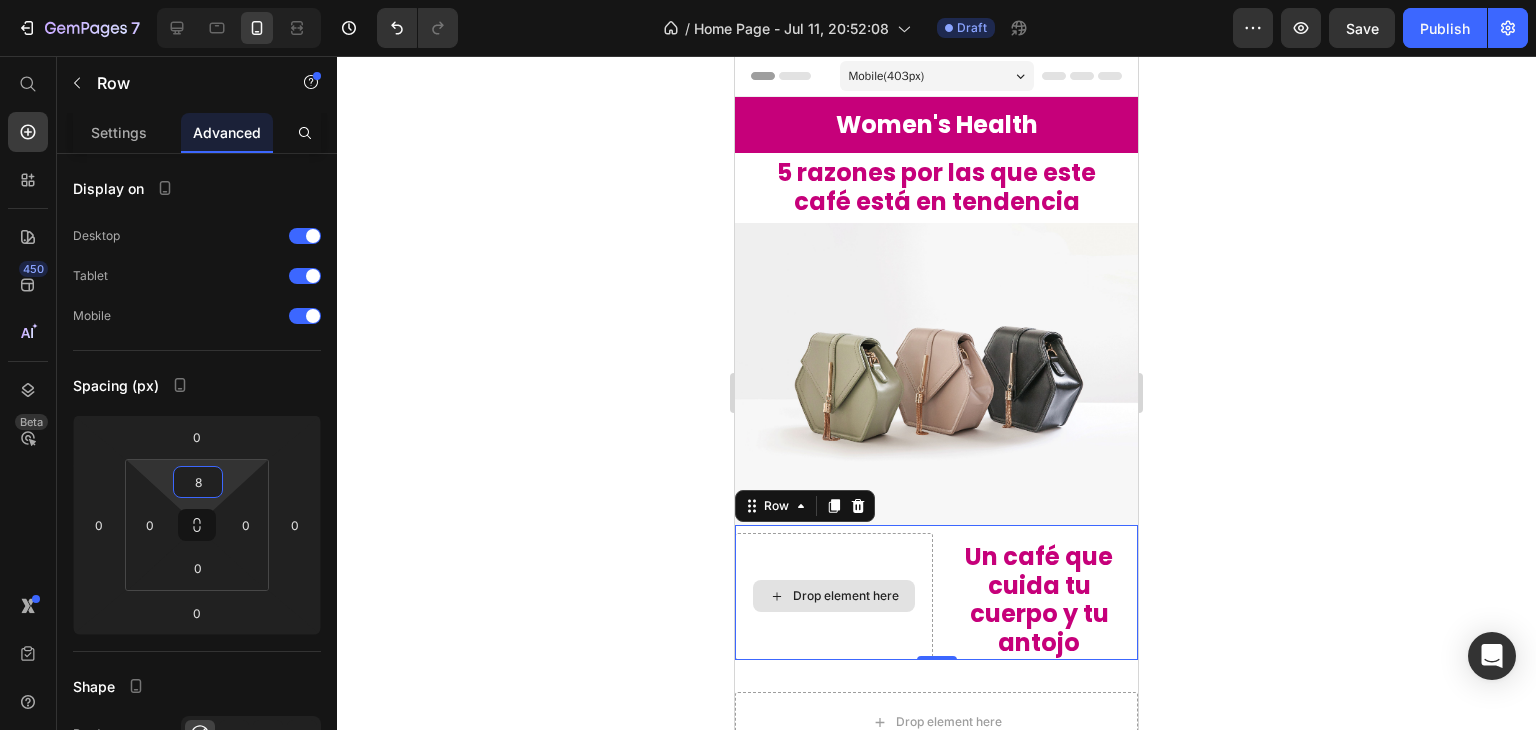 click on "Drop element here" at bounding box center (834, 596) 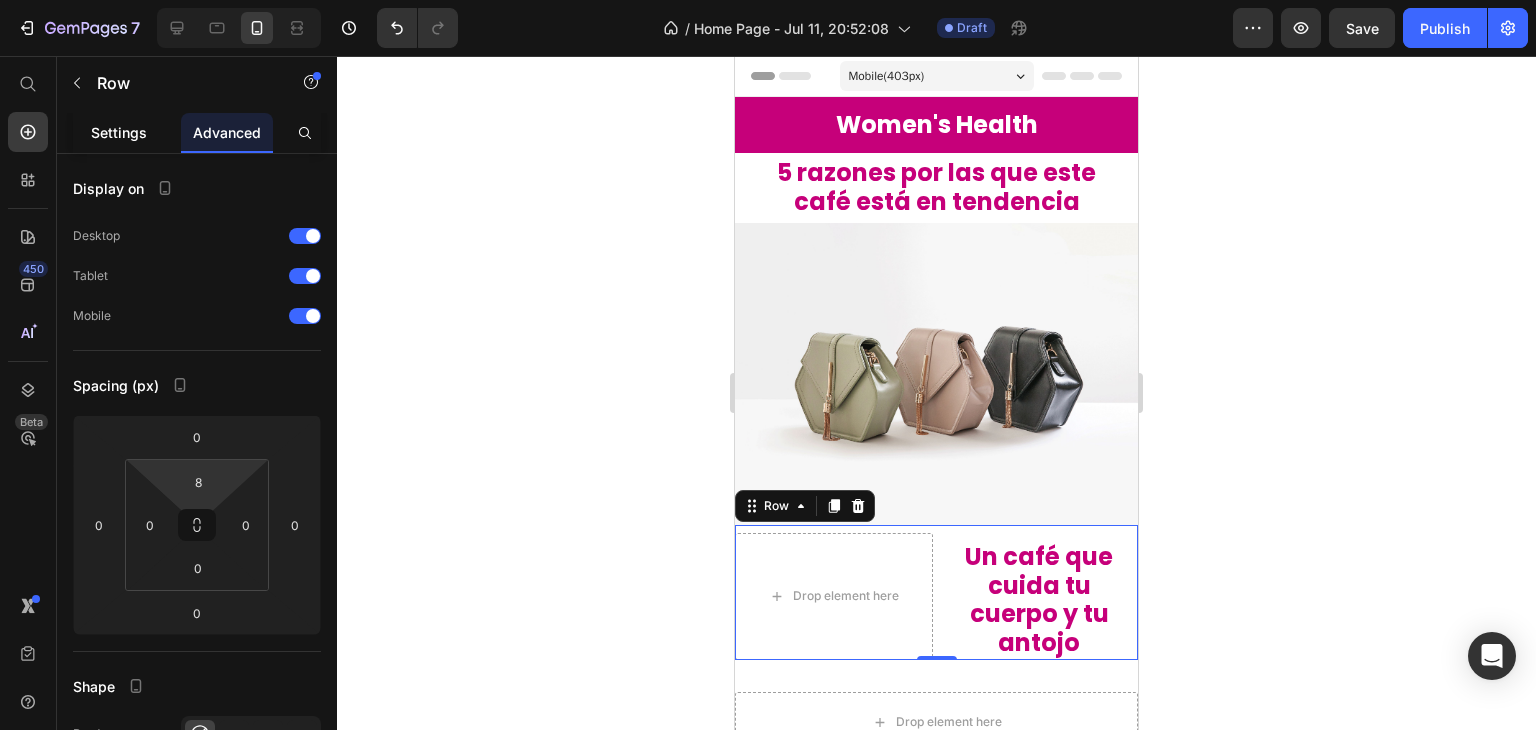 click on "Settings" at bounding box center (119, 132) 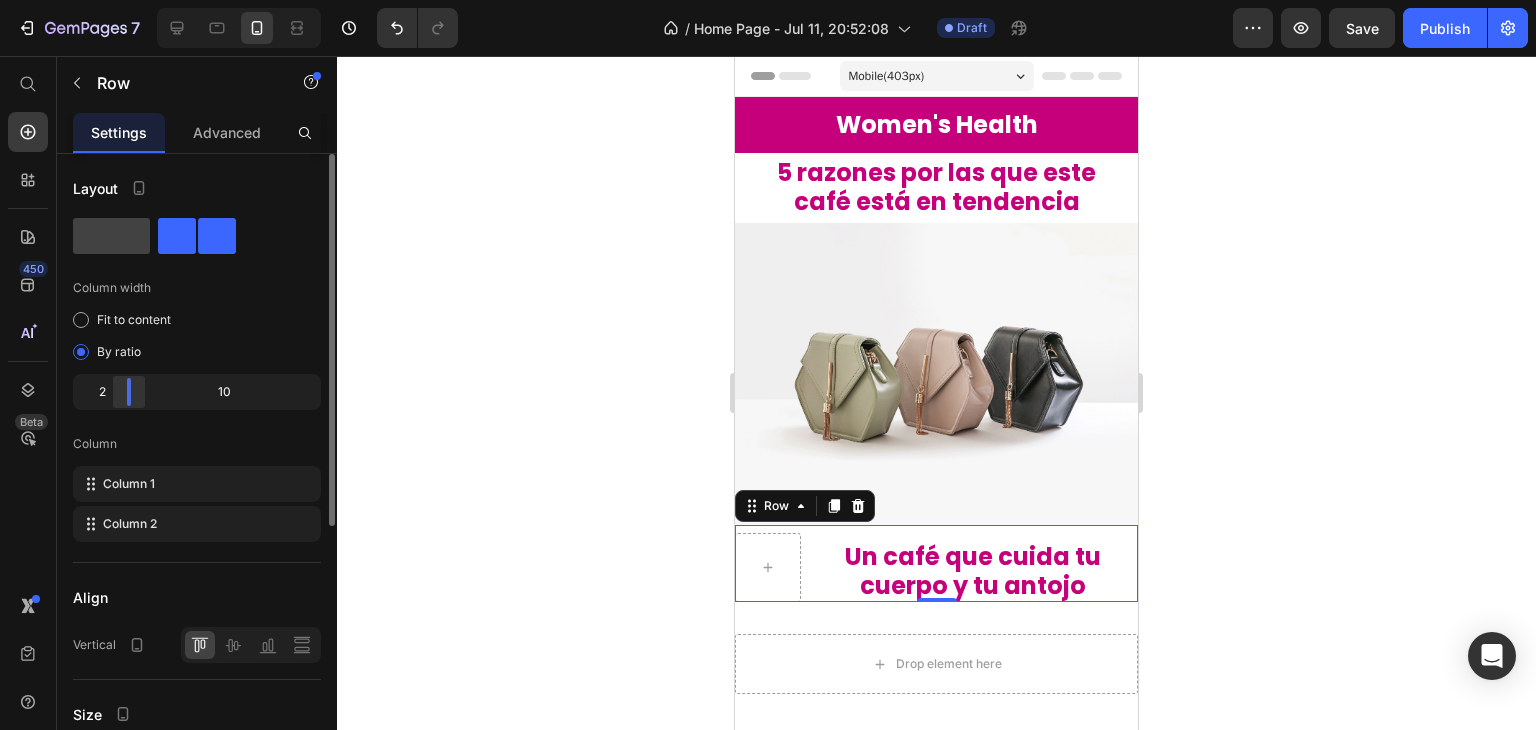 drag, startPoint x: 193, startPoint y: 387, endPoint x: 120, endPoint y: 387, distance: 73 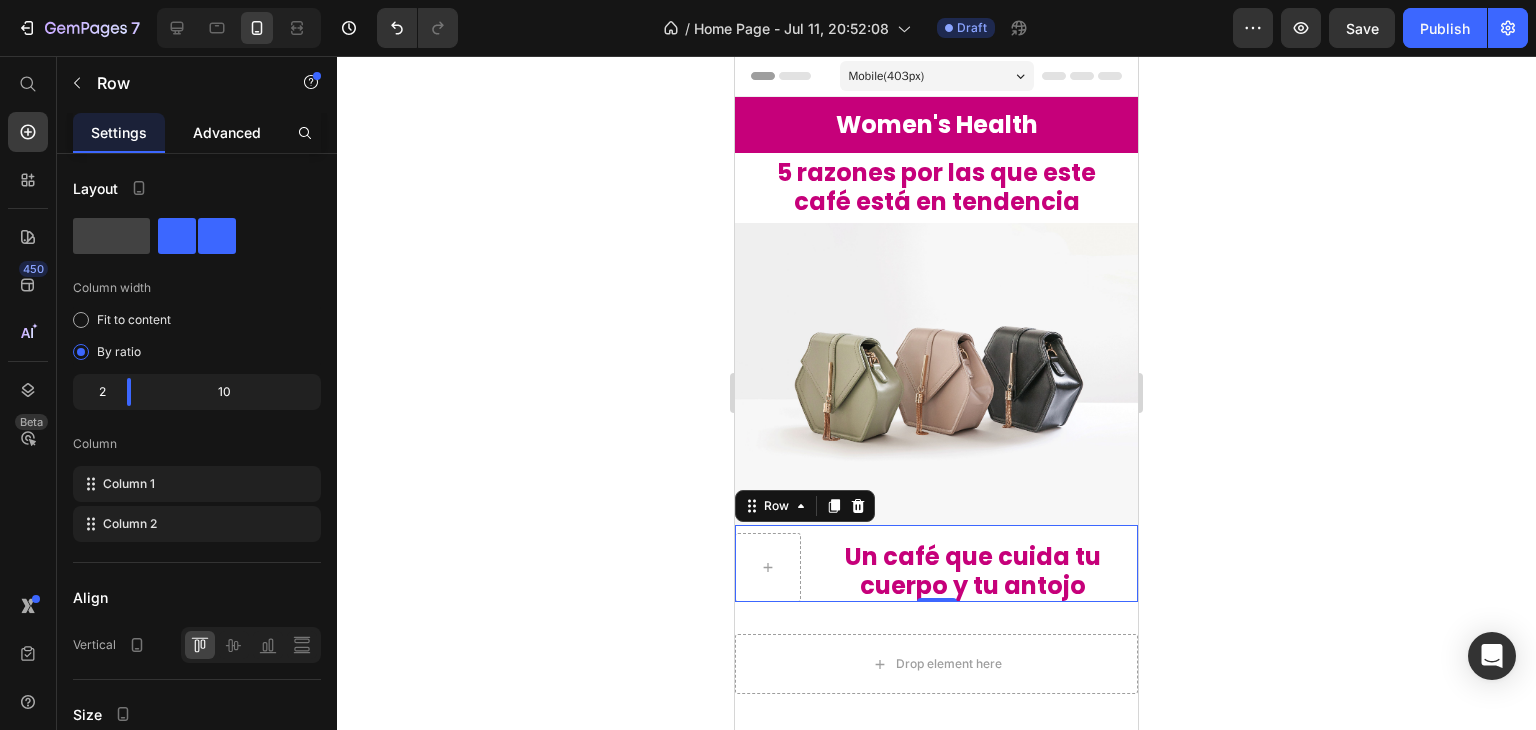 click on "Advanced" at bounding box center (227, 132) 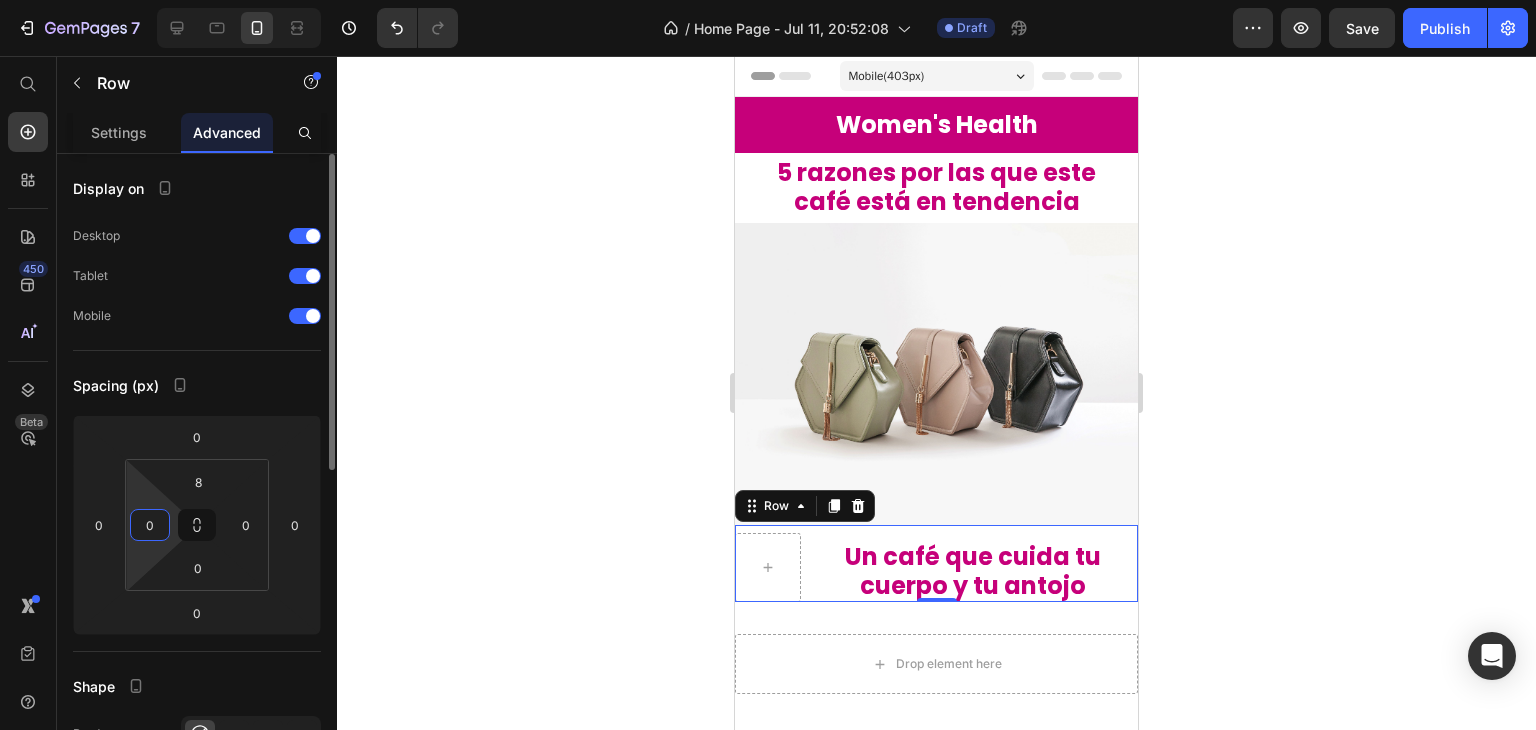 click on "0" at bounding box center (150, 525) 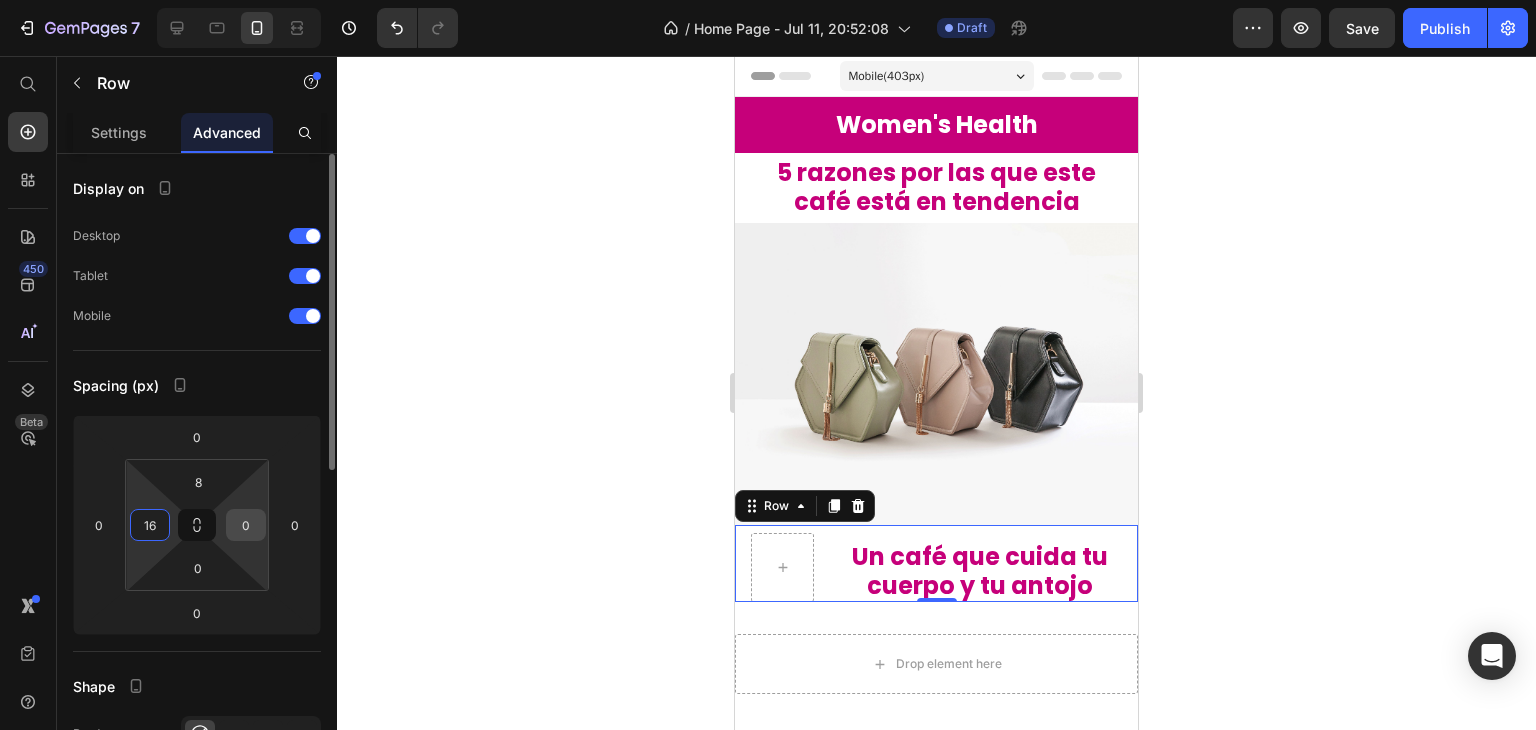 type on "16" 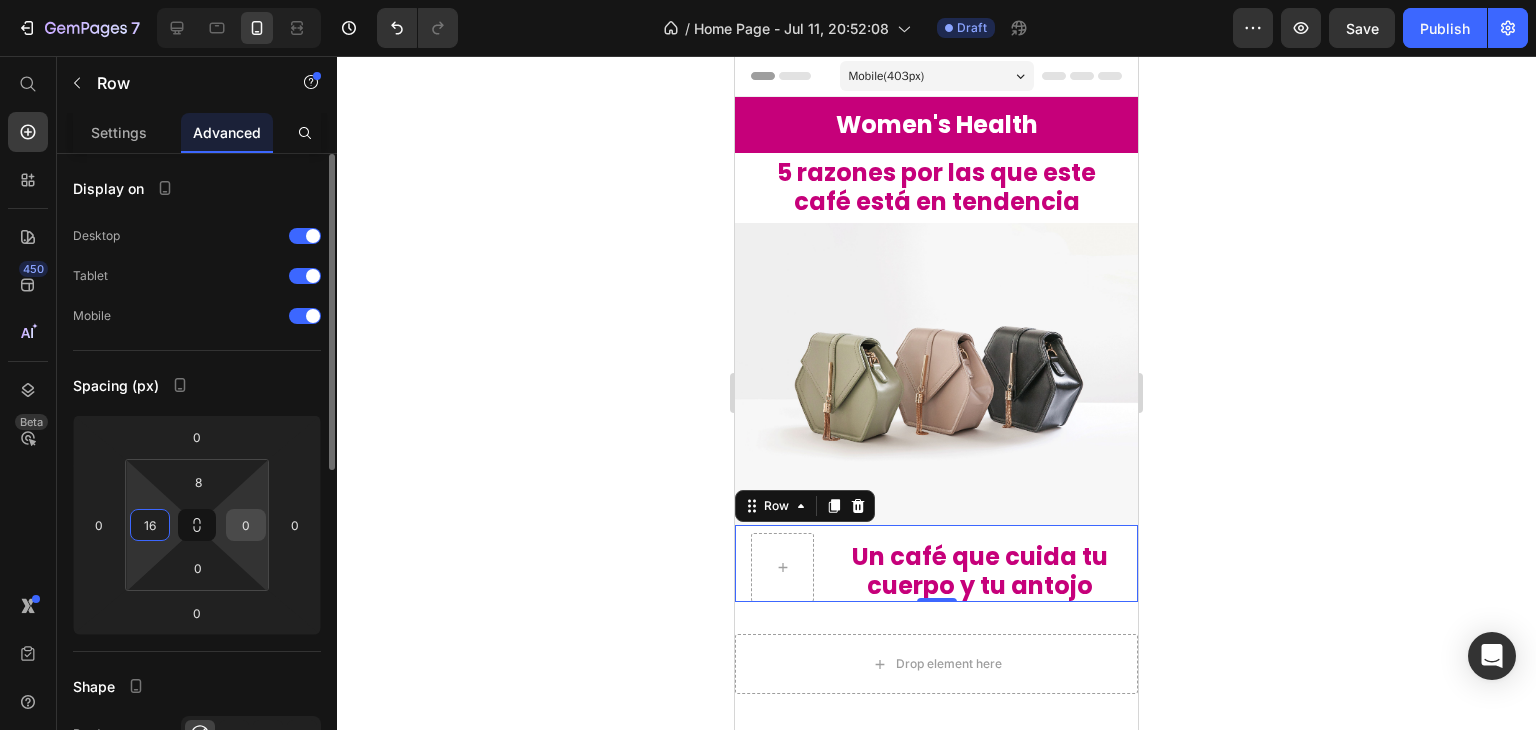 click on "0" at bounding box center [246, 525] 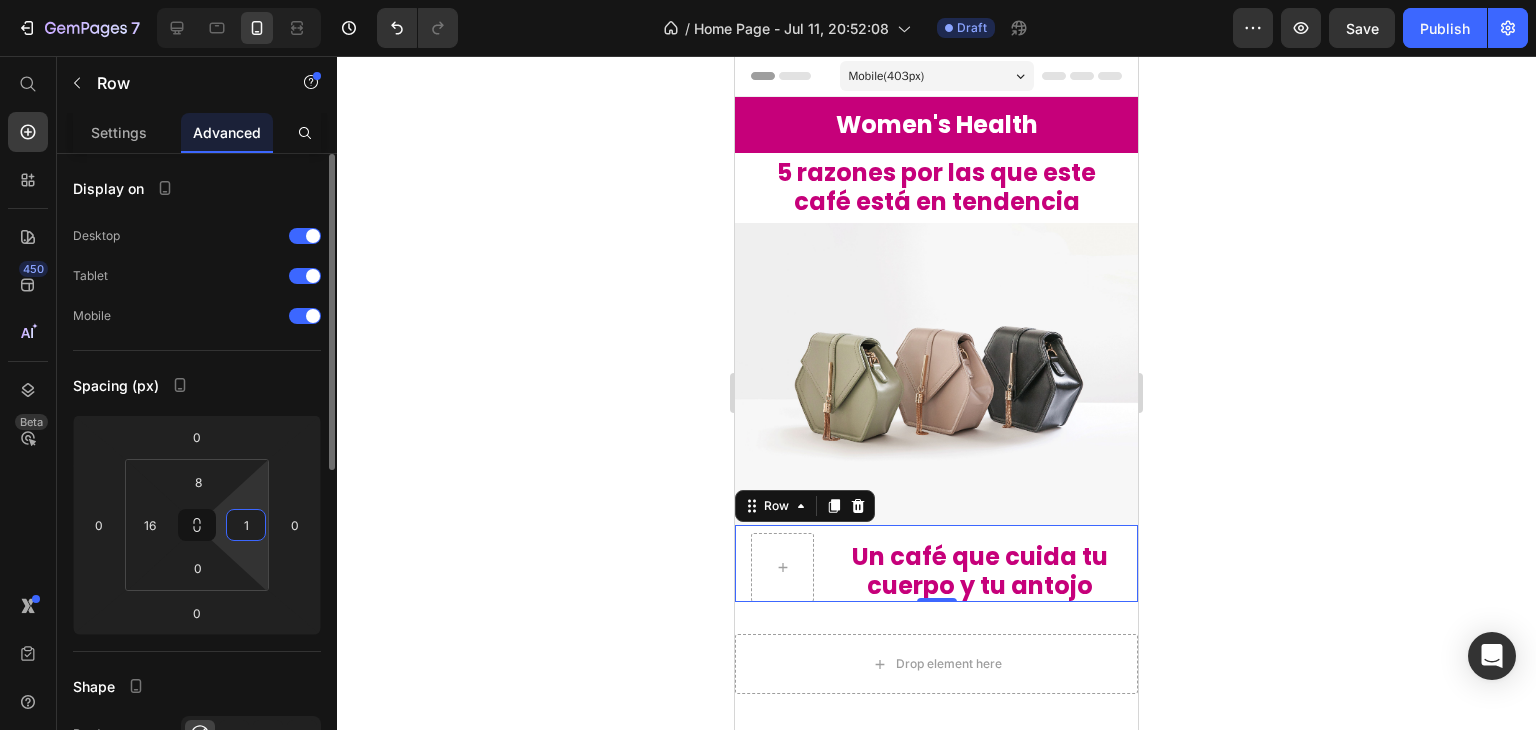 type on "16" 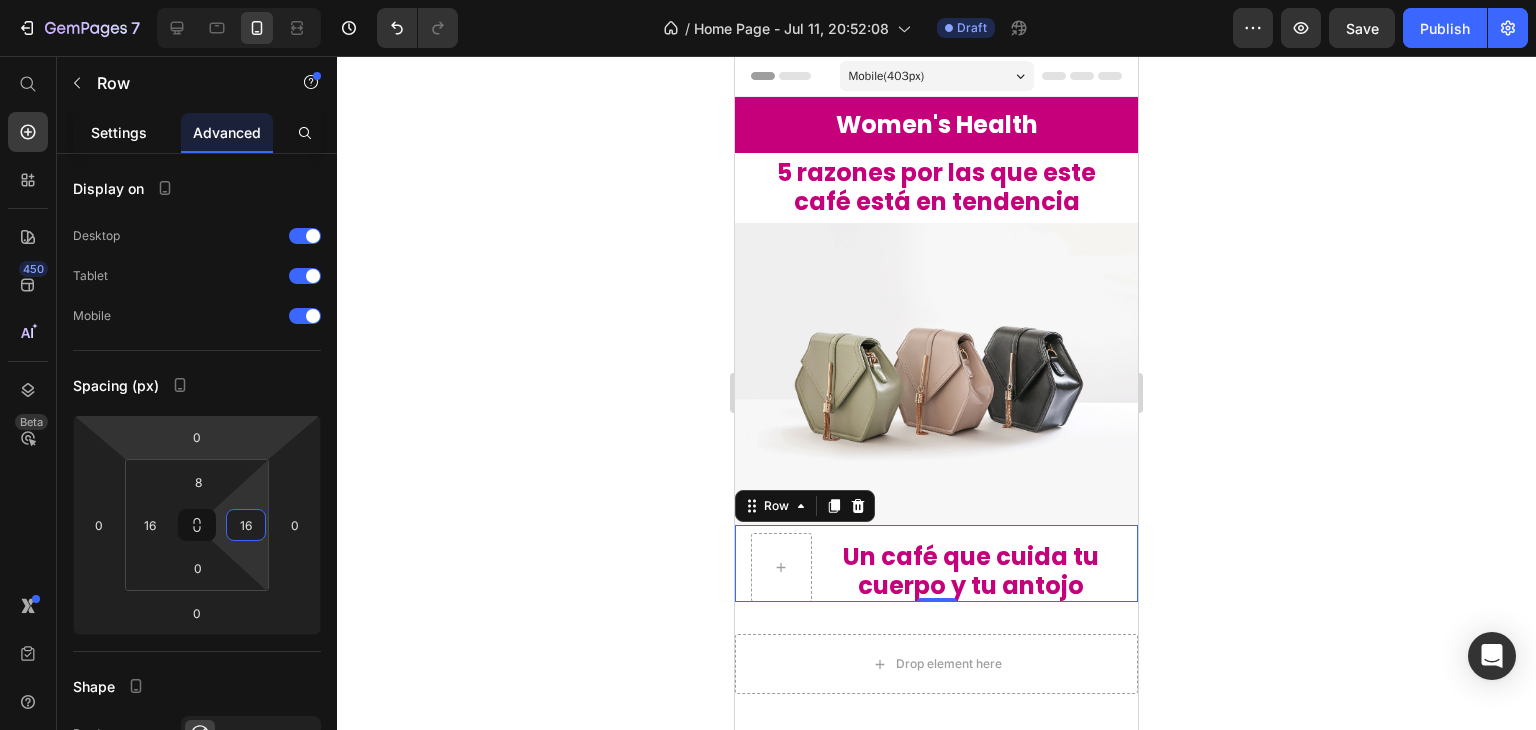click on "Settings" at bounding box center (119, 132) 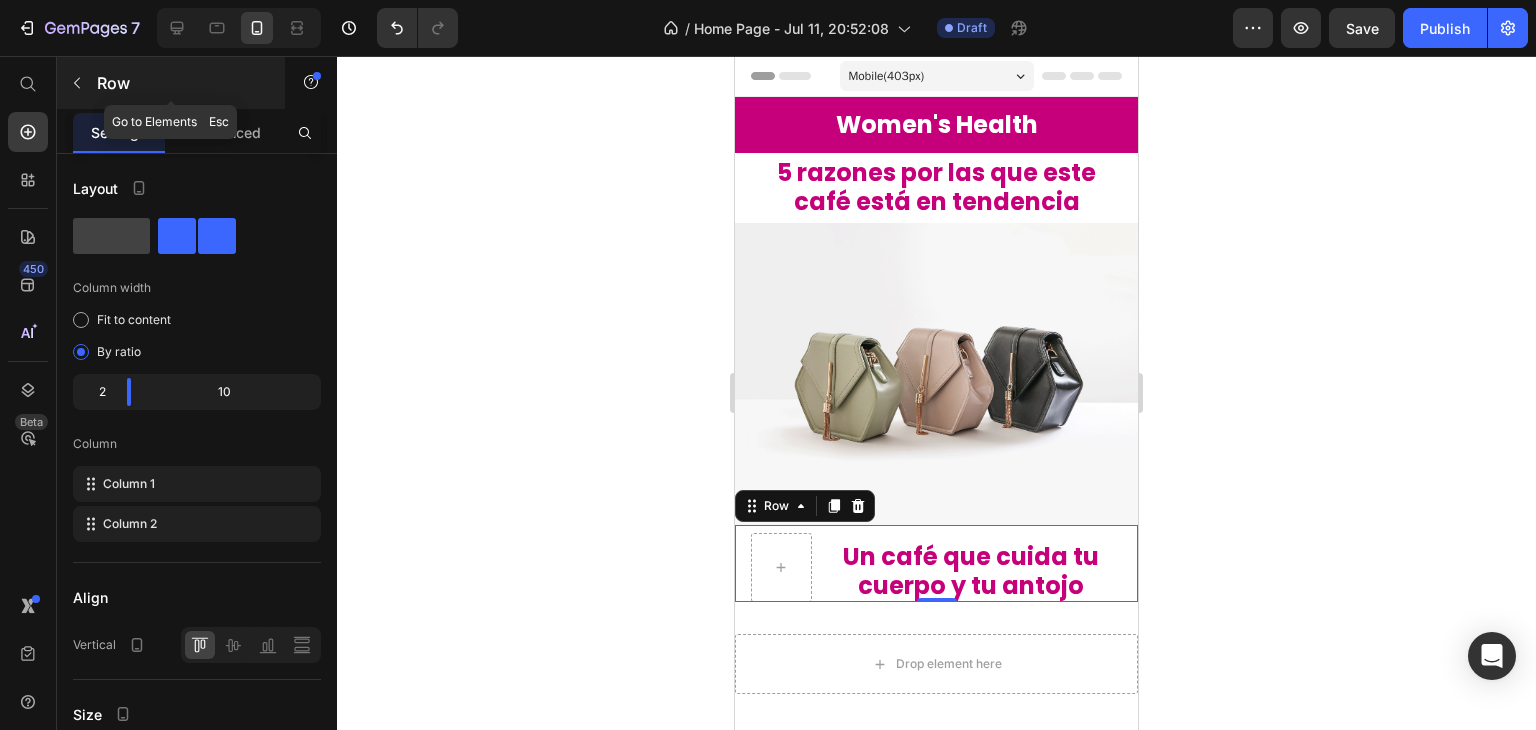 click at bounding box center [77, 83] 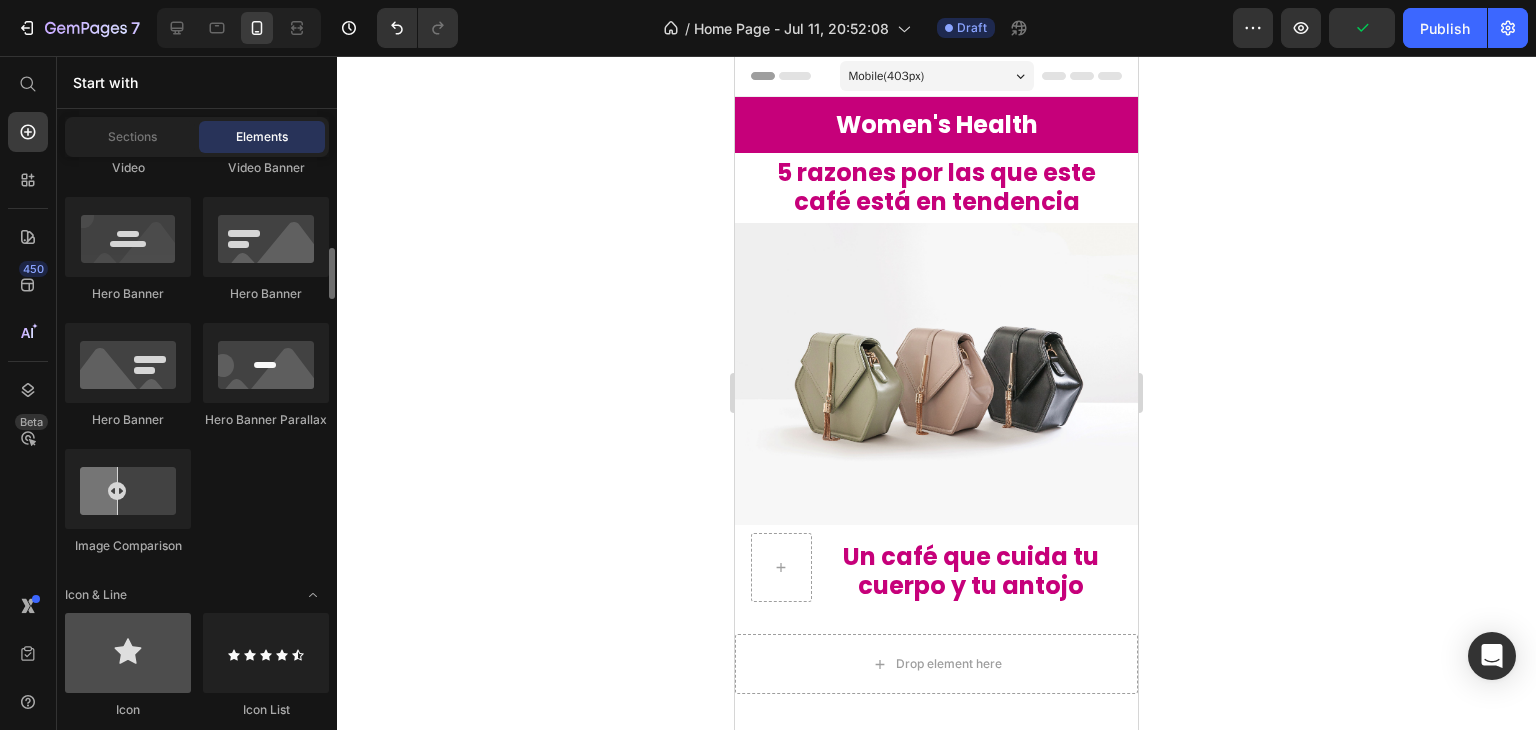 scroll, scrollTop: 1200, scrollLeft: 0, axis: vertical 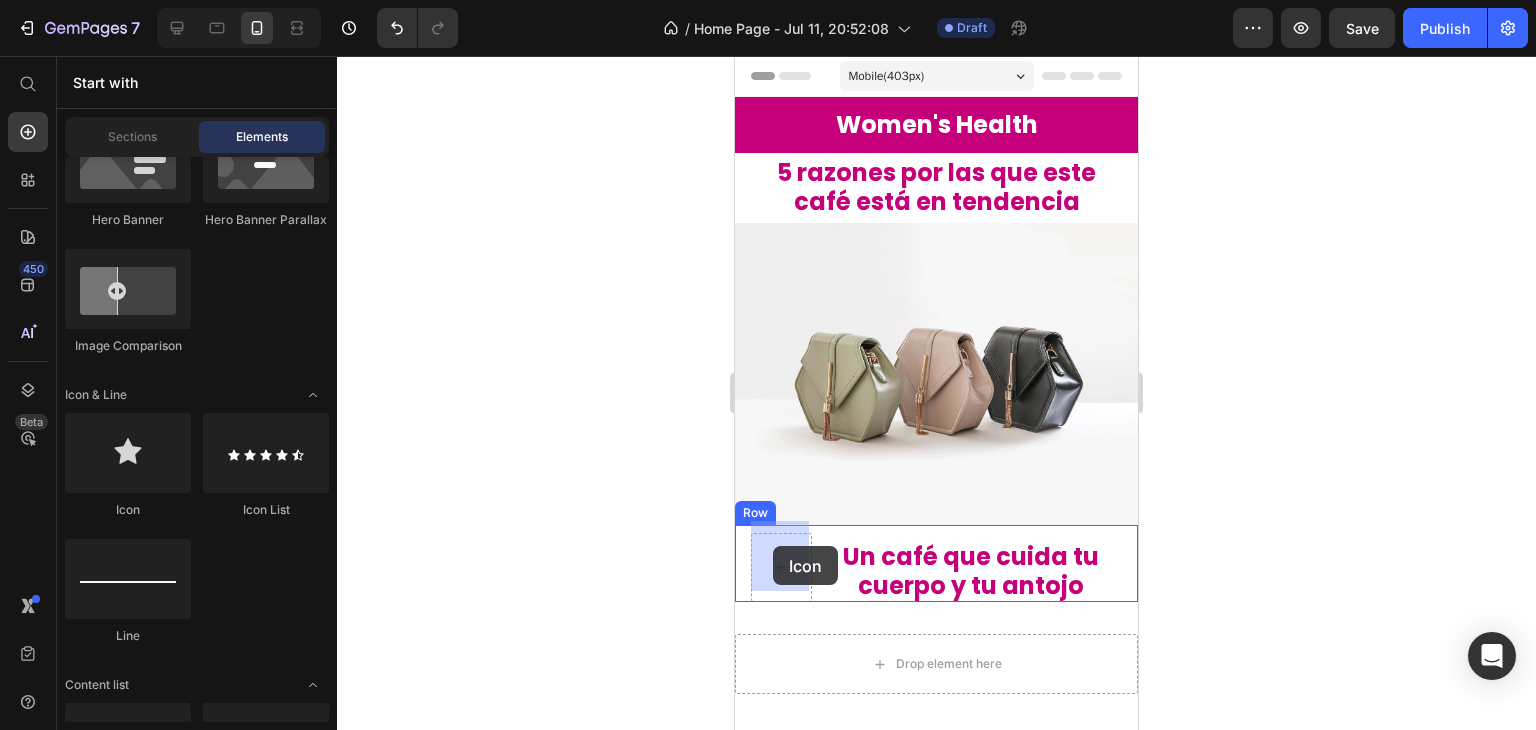 drag, startPoint x: 872, startPoint y: 507, endPoint x: 773, endPoint y: 546, distance: 106.404884 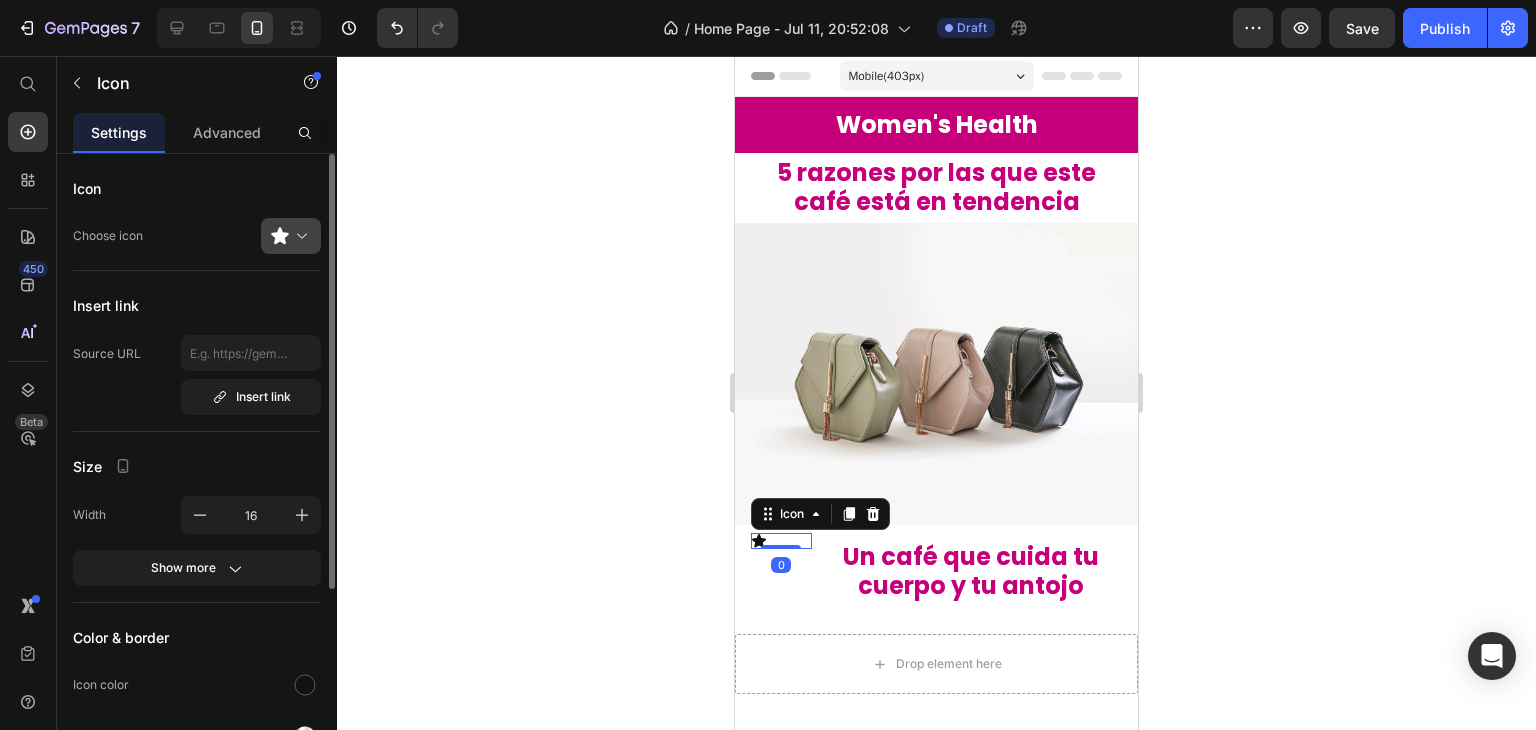 click at bounding box center (299, 236) 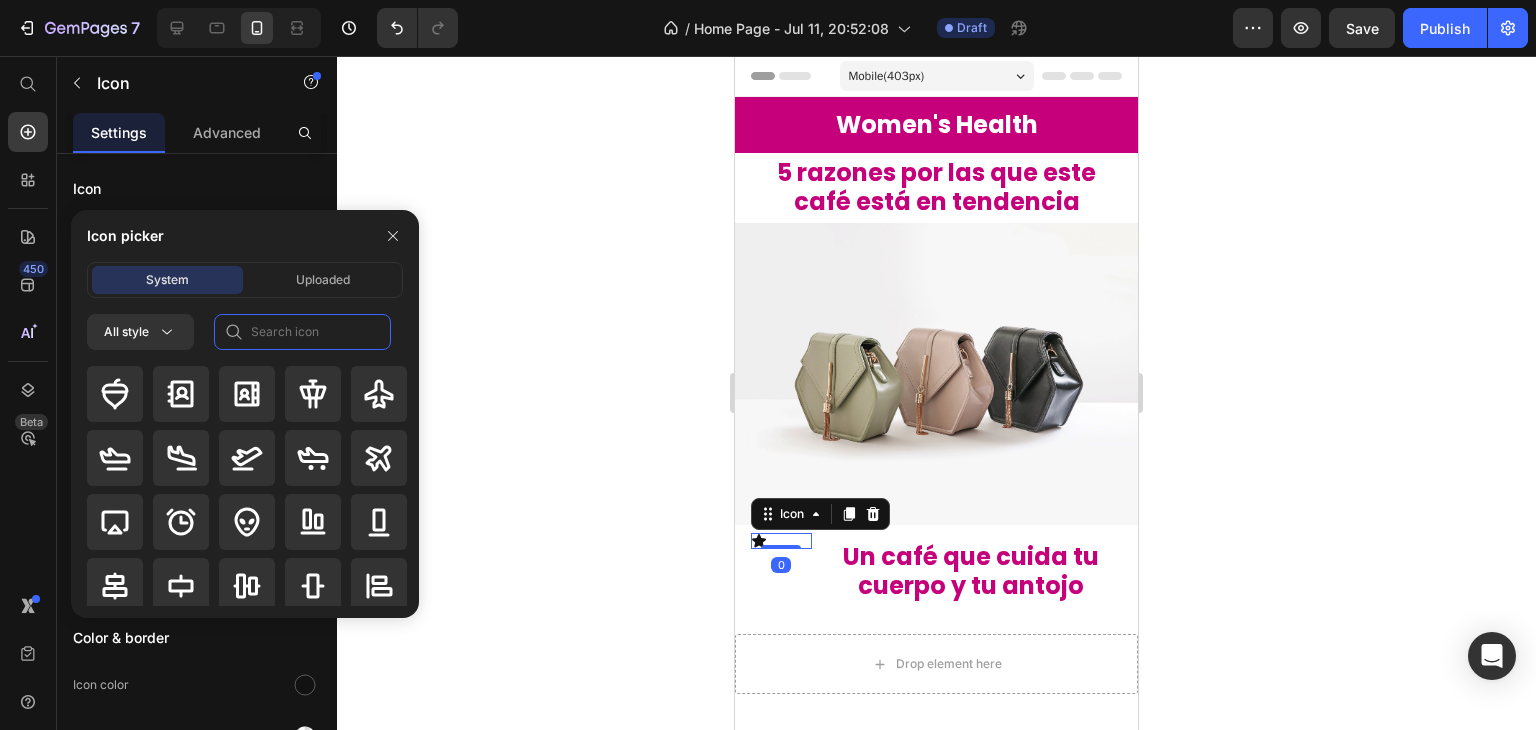 click 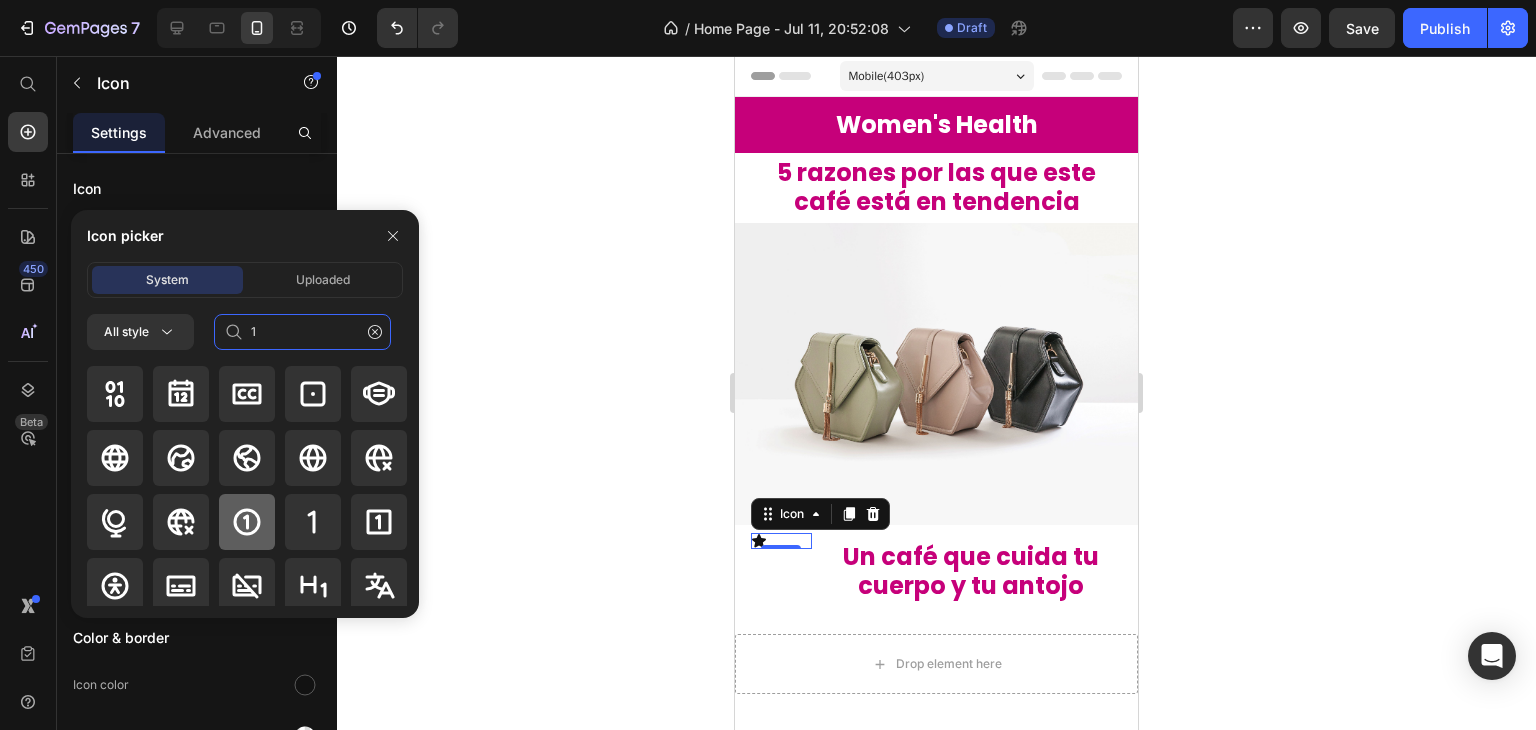 type on "1" 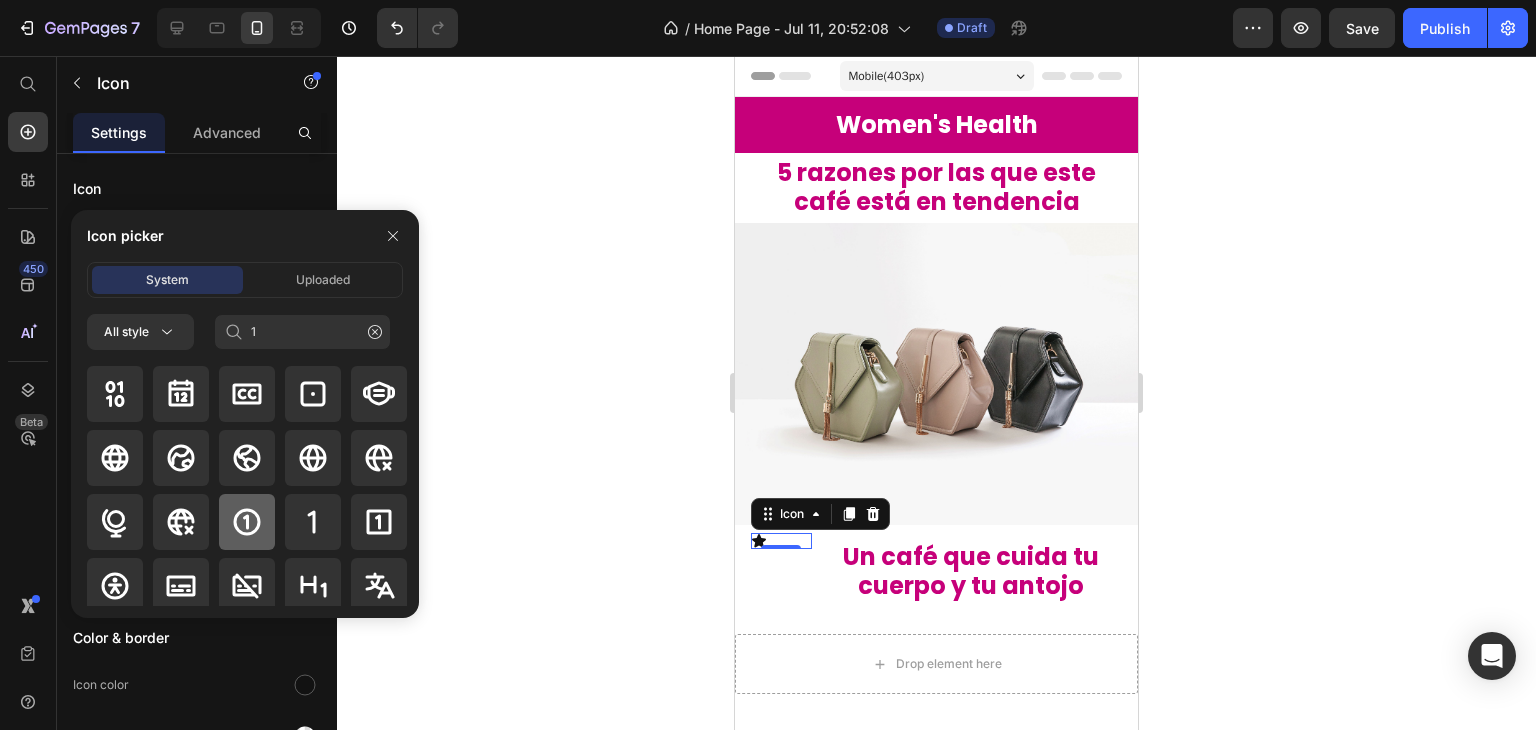 click 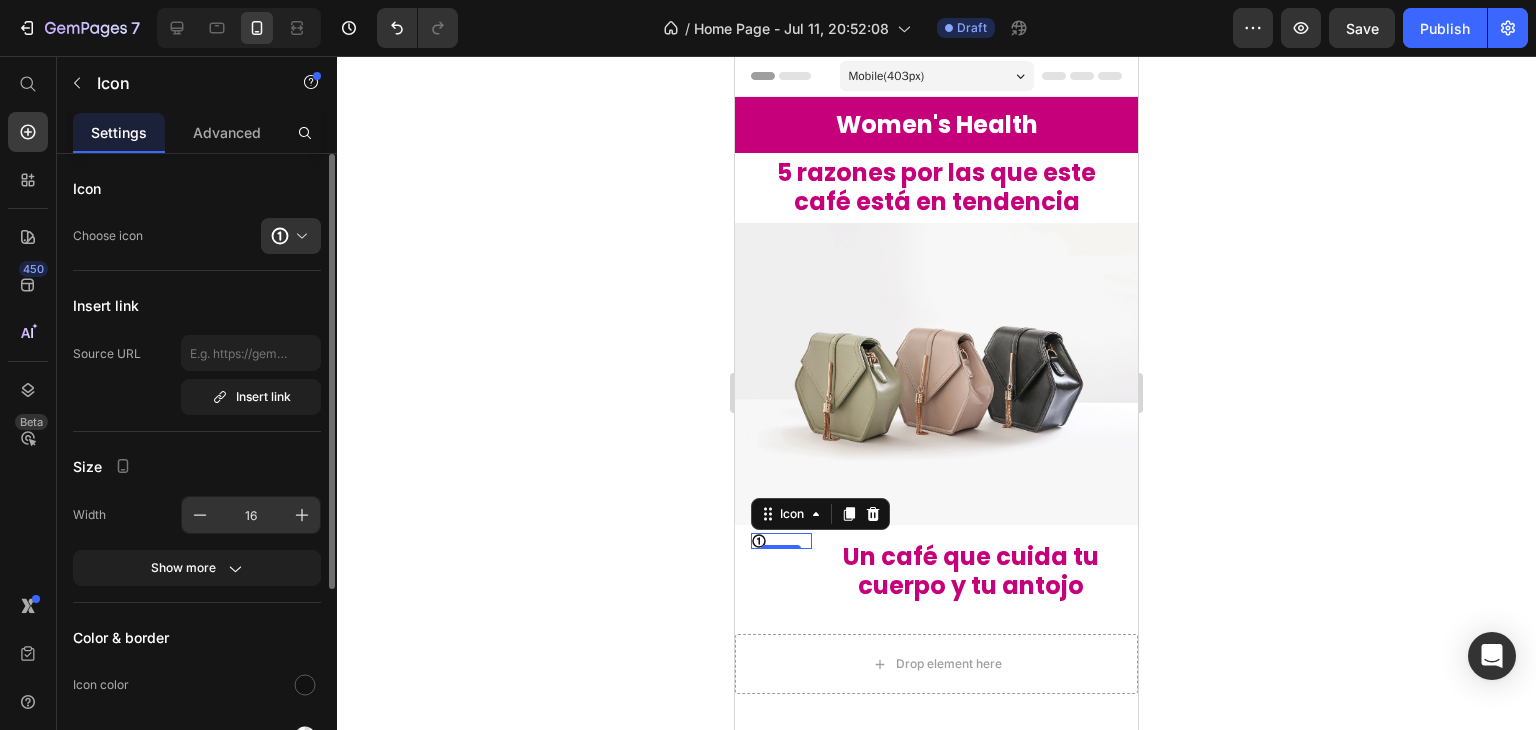 click on "16" at bounding box center [251, 515] 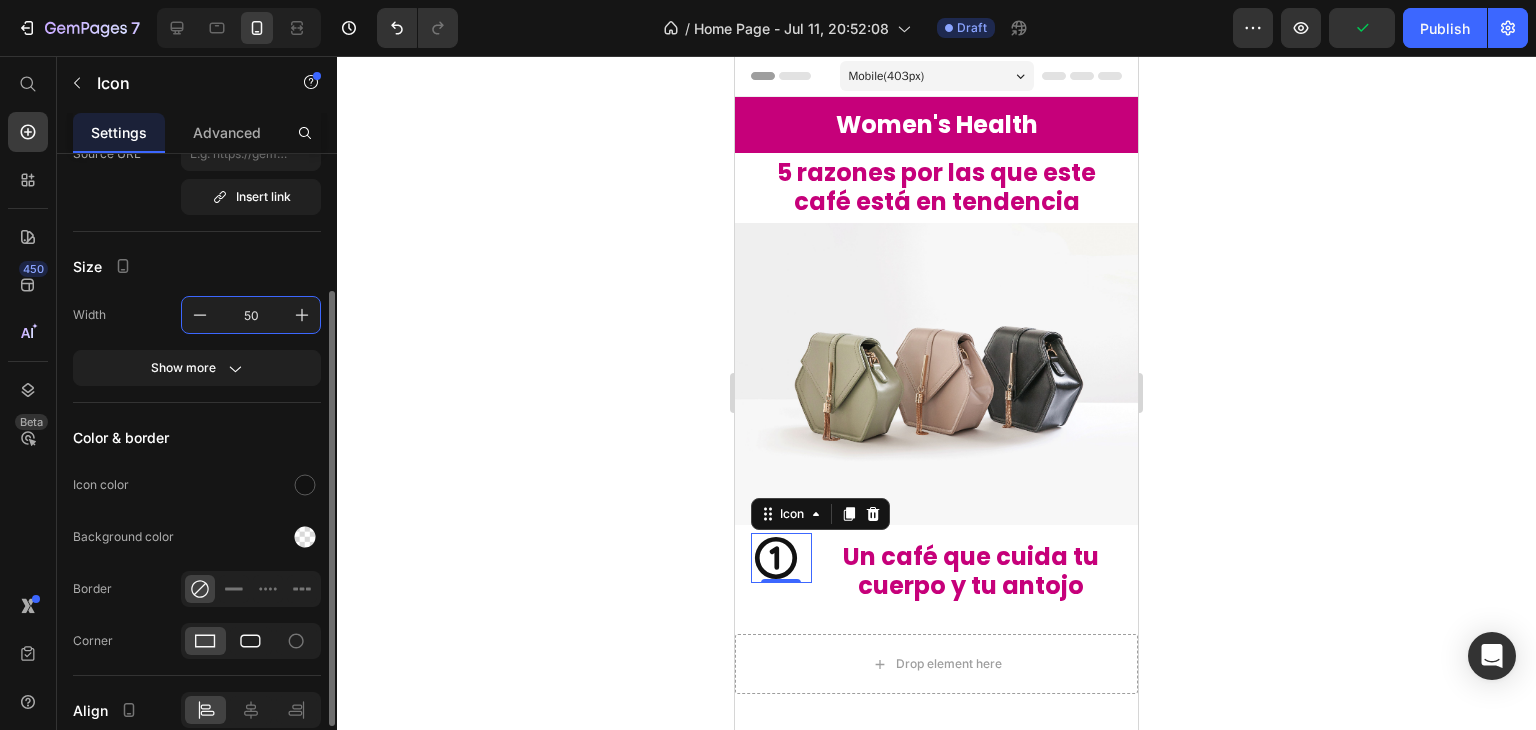 scroll, scrollTop: 288, scrollLeft: 0, axis: vertical 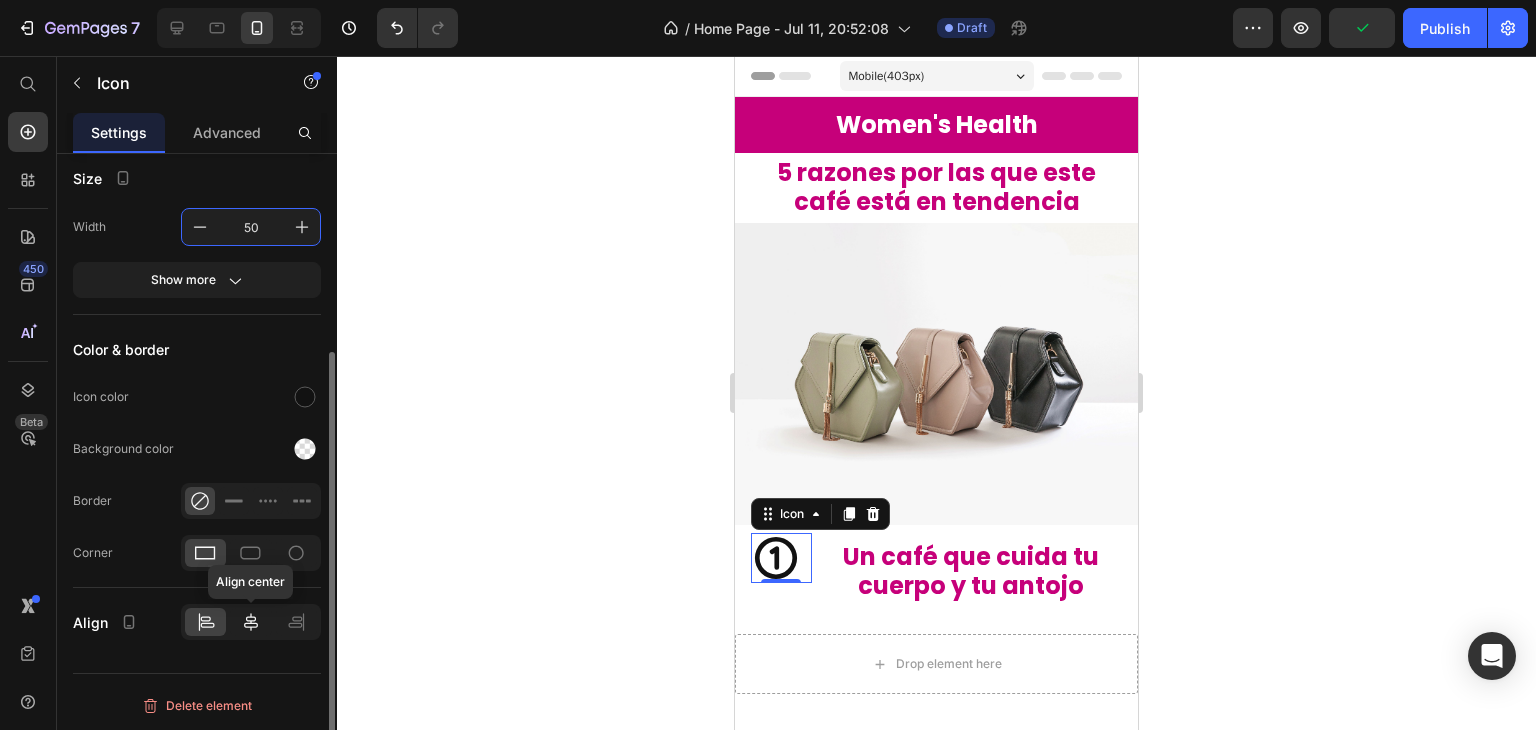 type on "50" 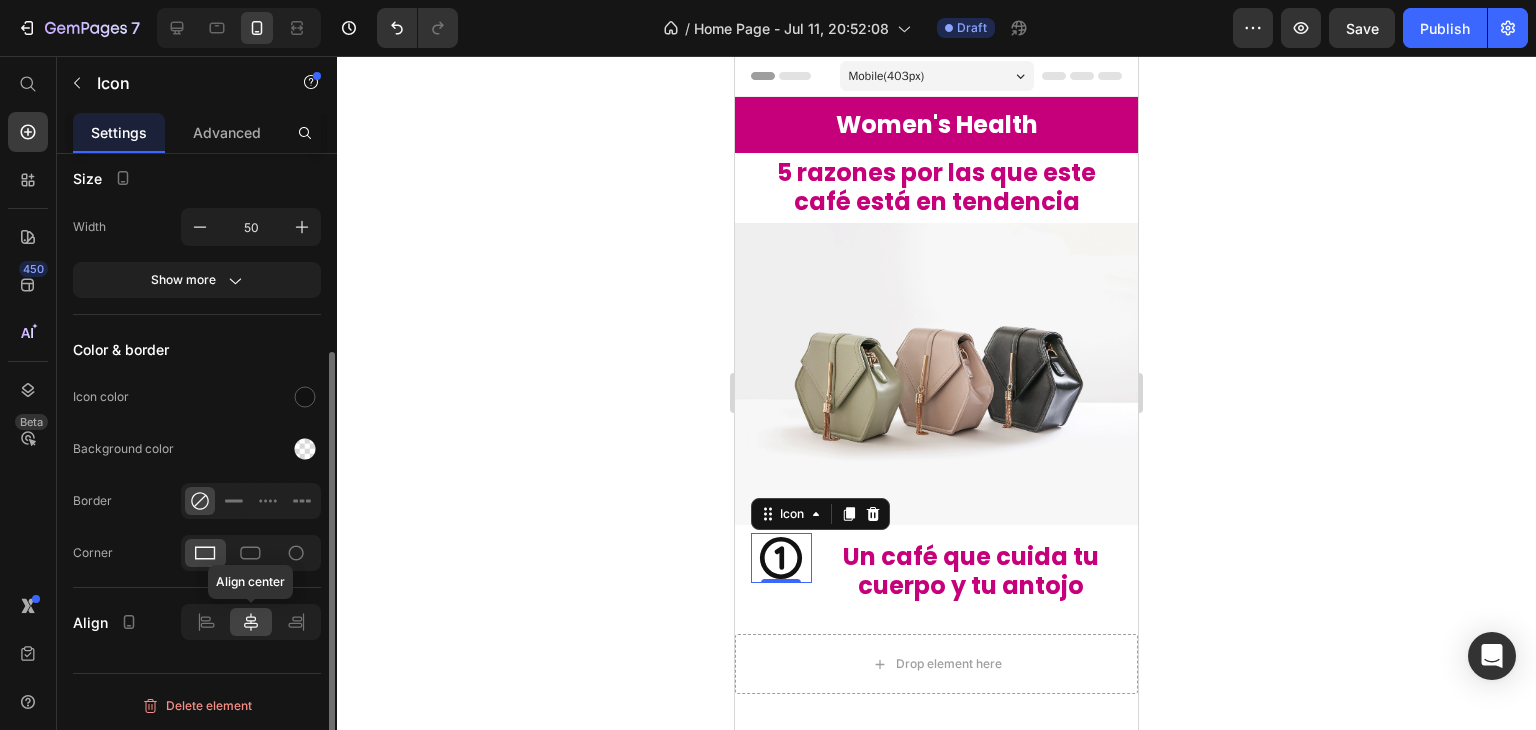click 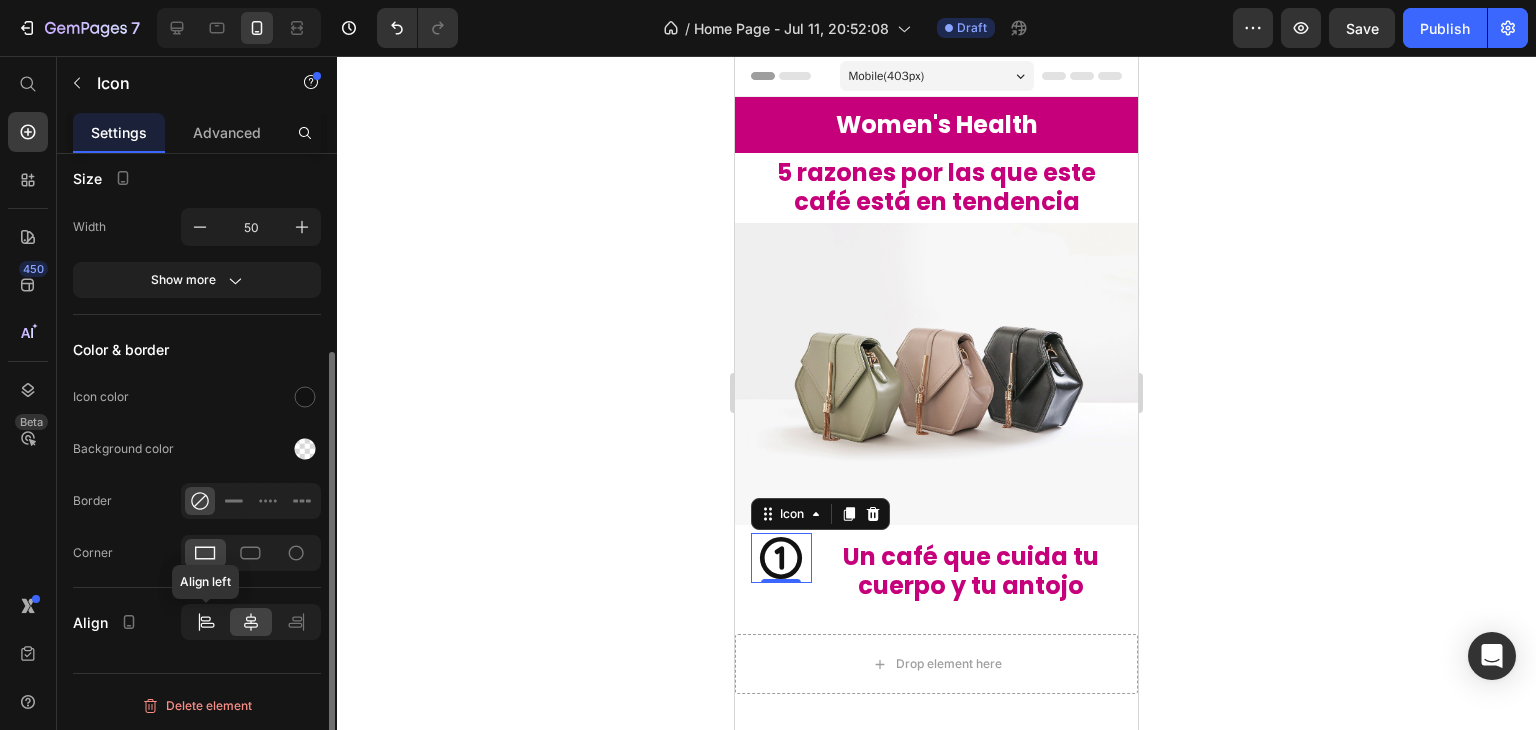 click 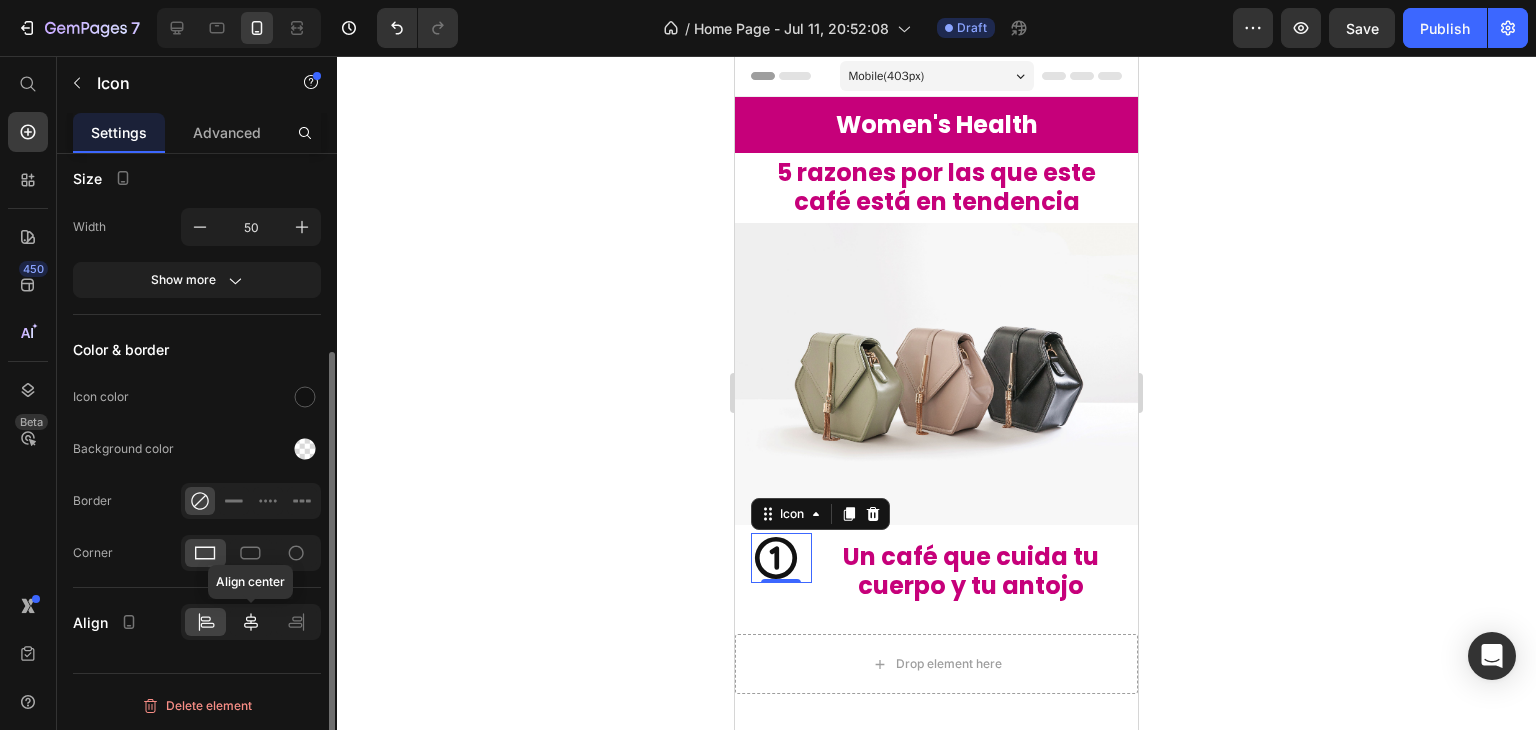 click 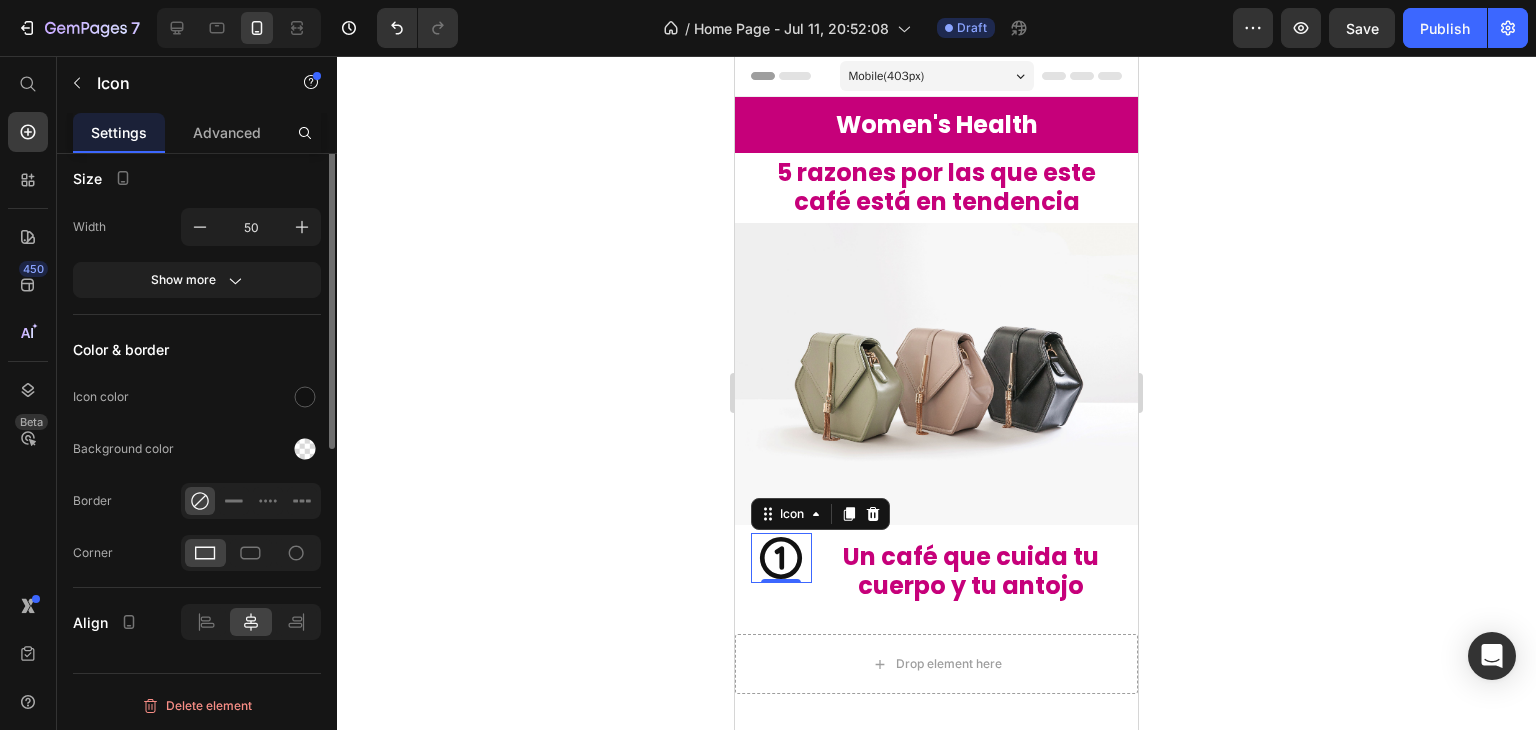 scroll, scrollTop: 0, scrollLeft: 0, axis: both 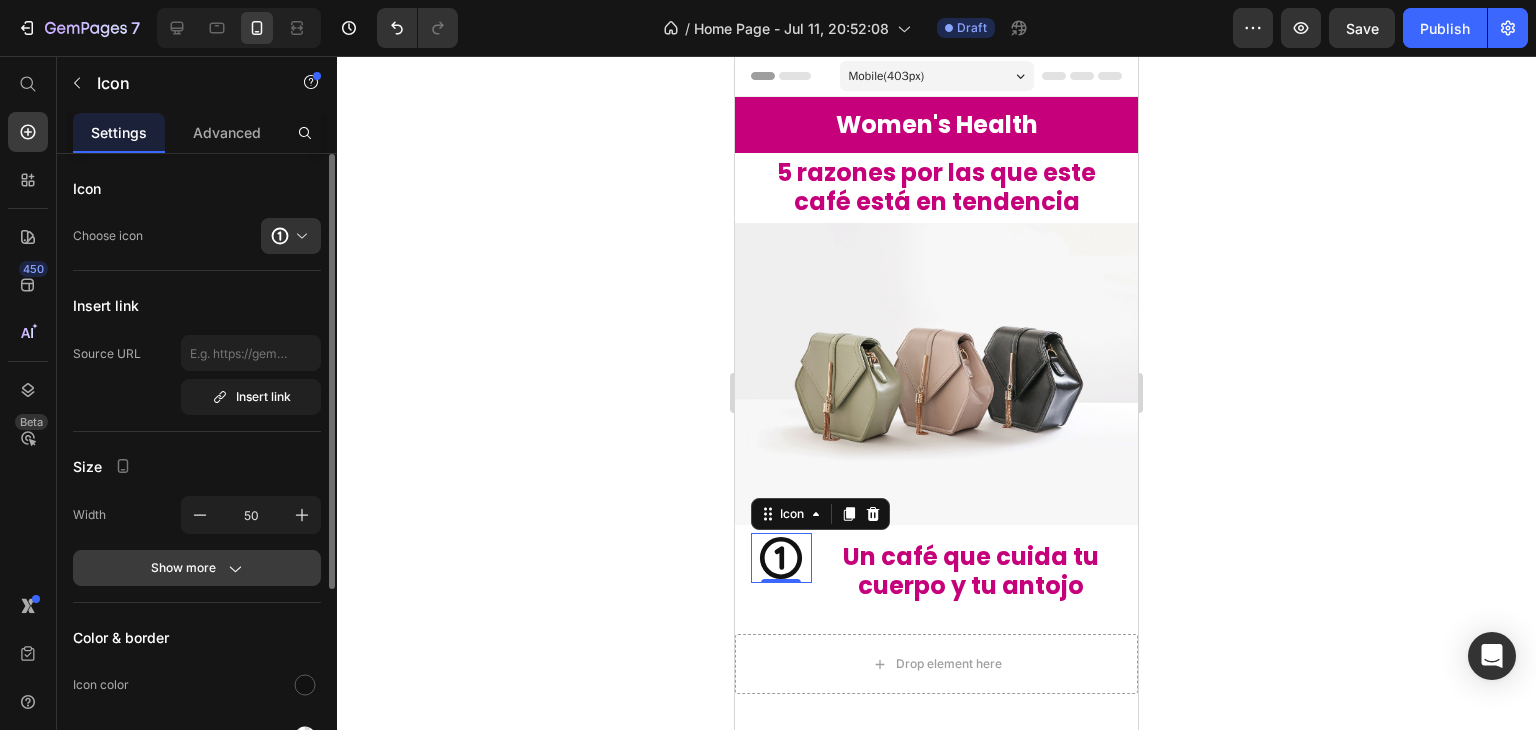 click on "Show more" 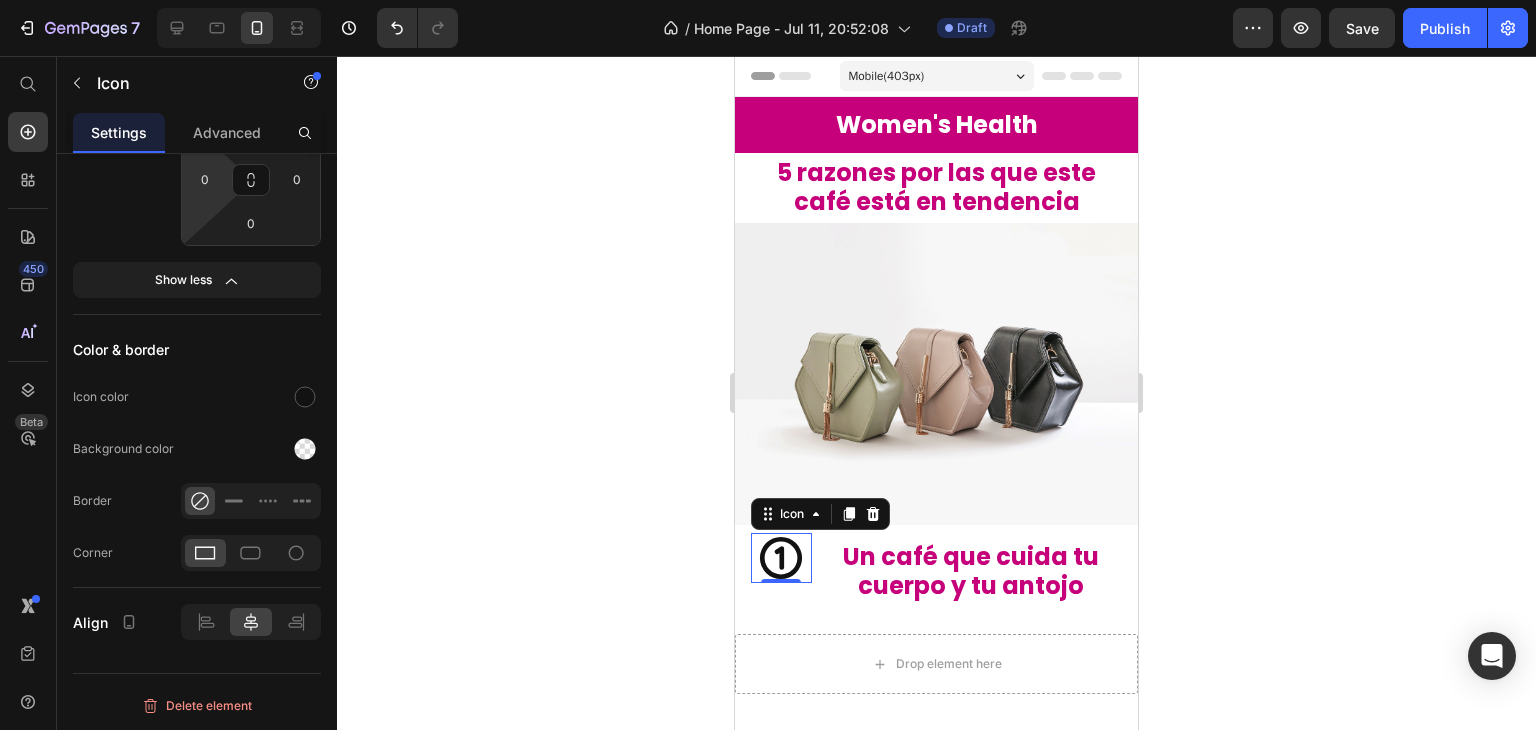 scroll, scrollTop: 0, scrollLeft: 0, axis: both 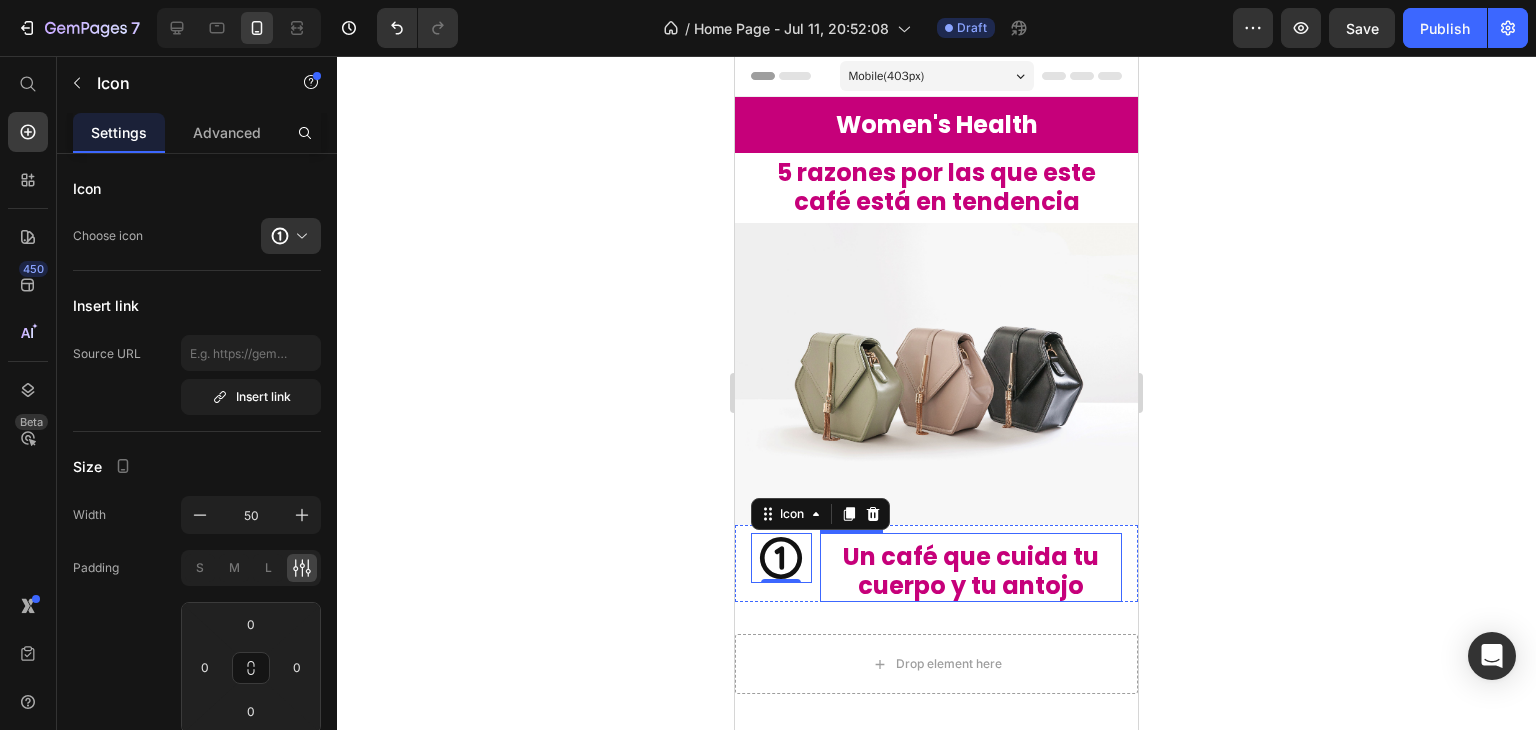 click on "Un café que cuida tu cuerpo y tu antojo" at bounding box center [971, 572] 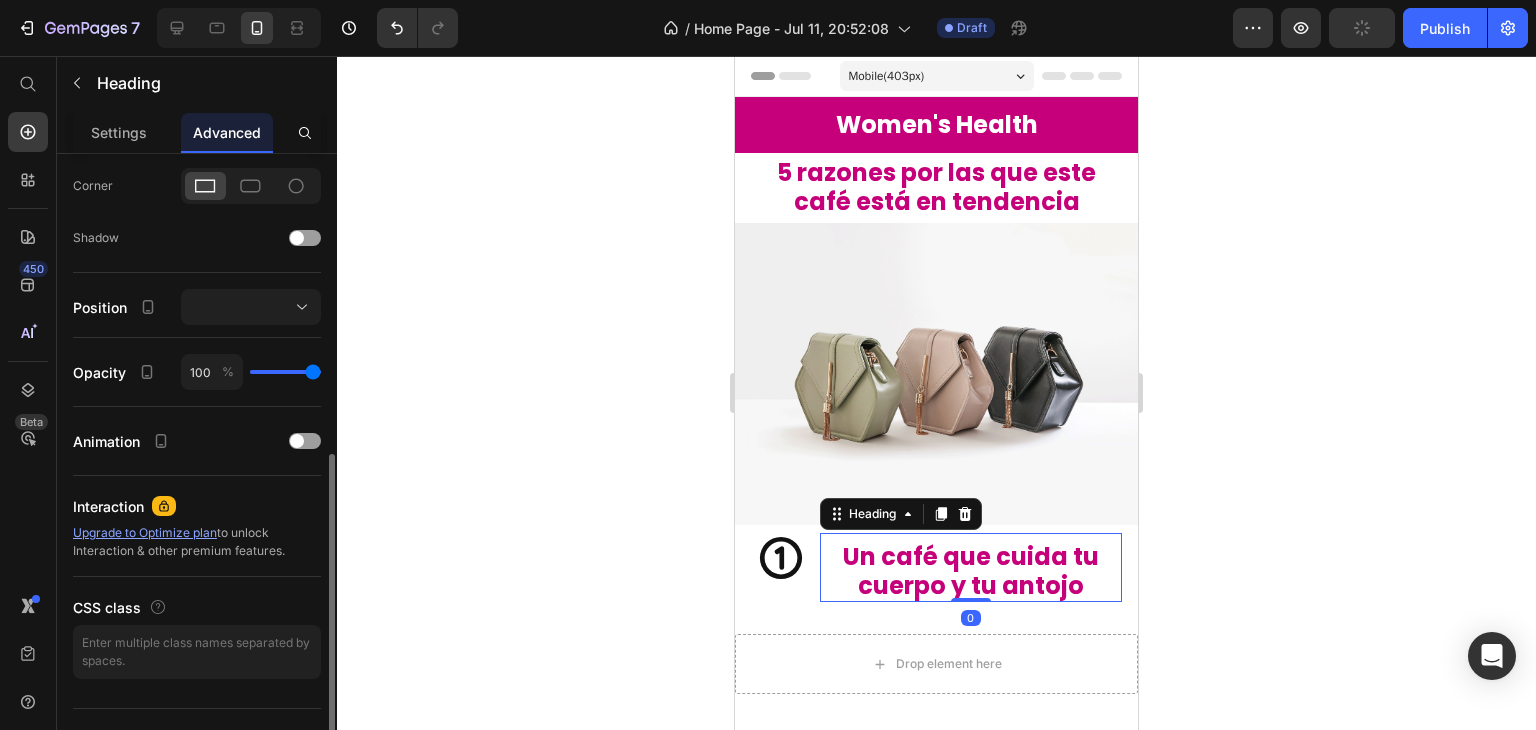 scroll, scrollTop: 634, scrollLeft: 0, axis: vertical 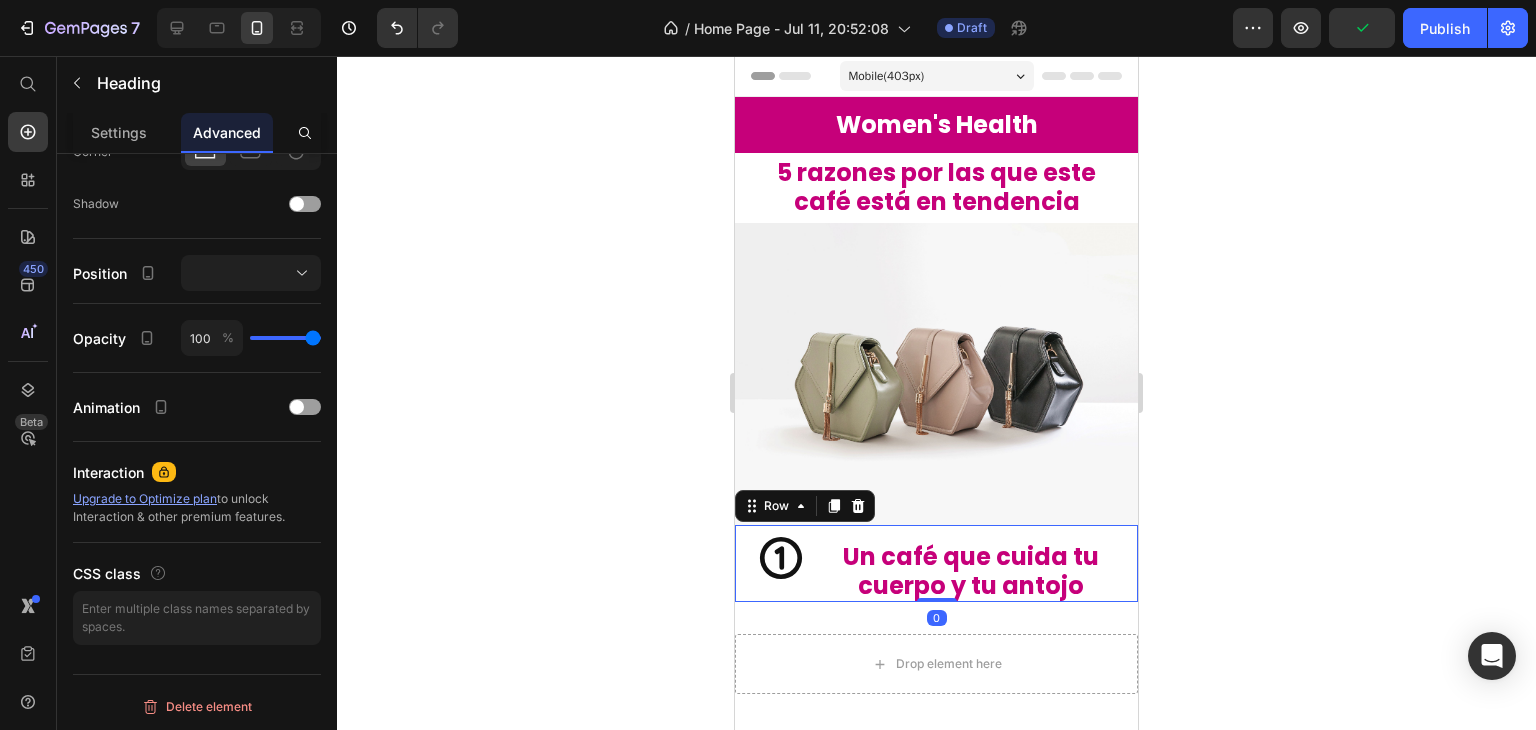 click on "Icon" at bounding box center (781, 568) 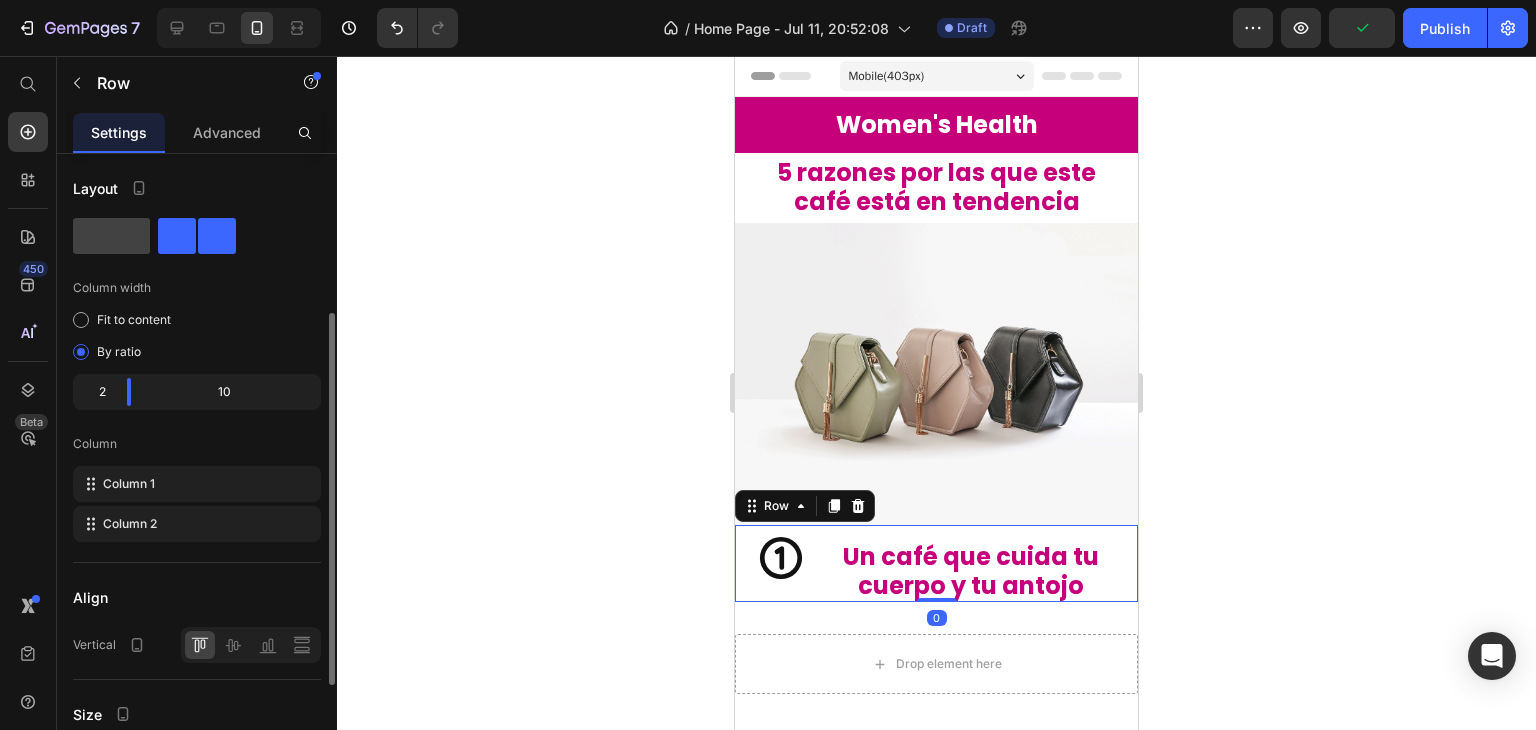 scroll, scrollTop: 200, scrollLeft: 0, axis: vertical 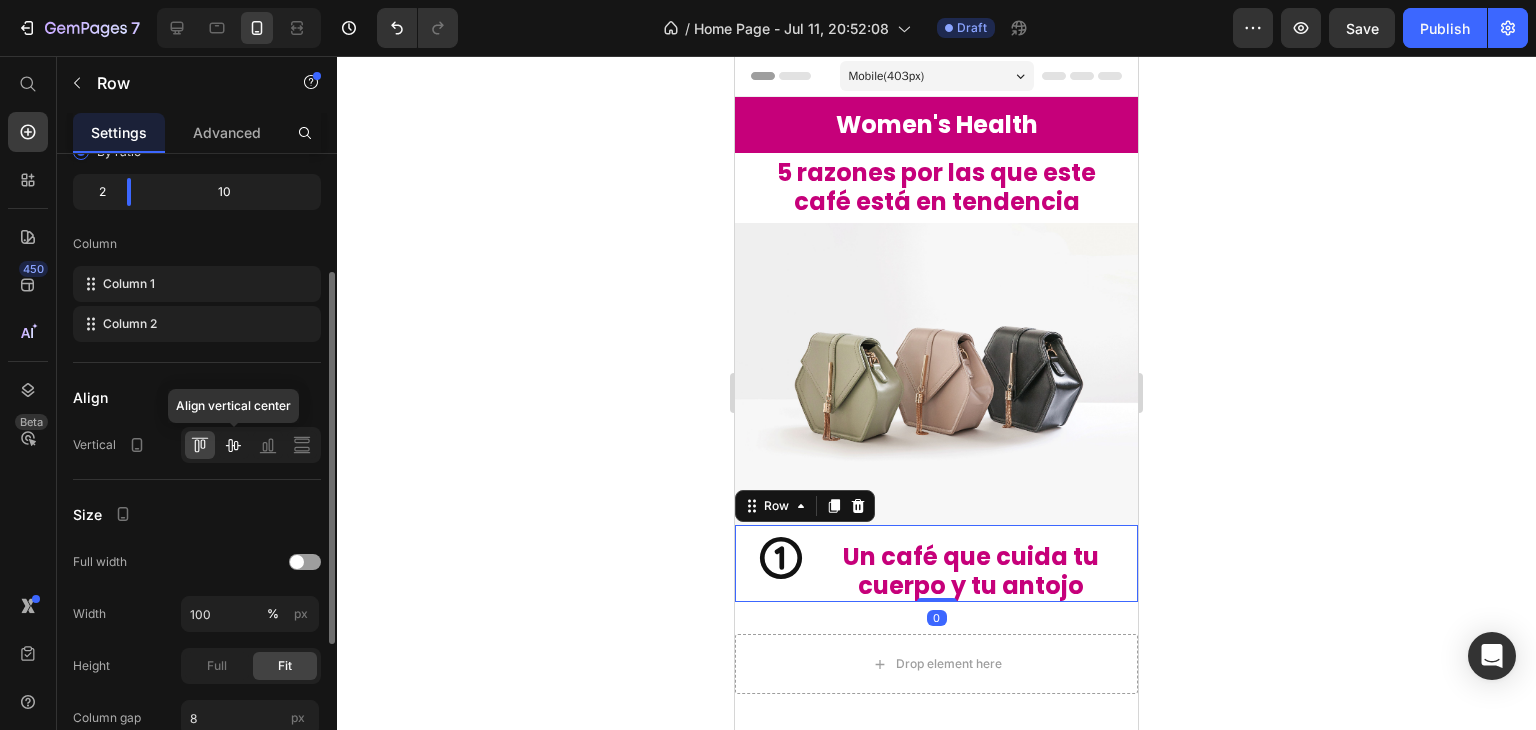 click 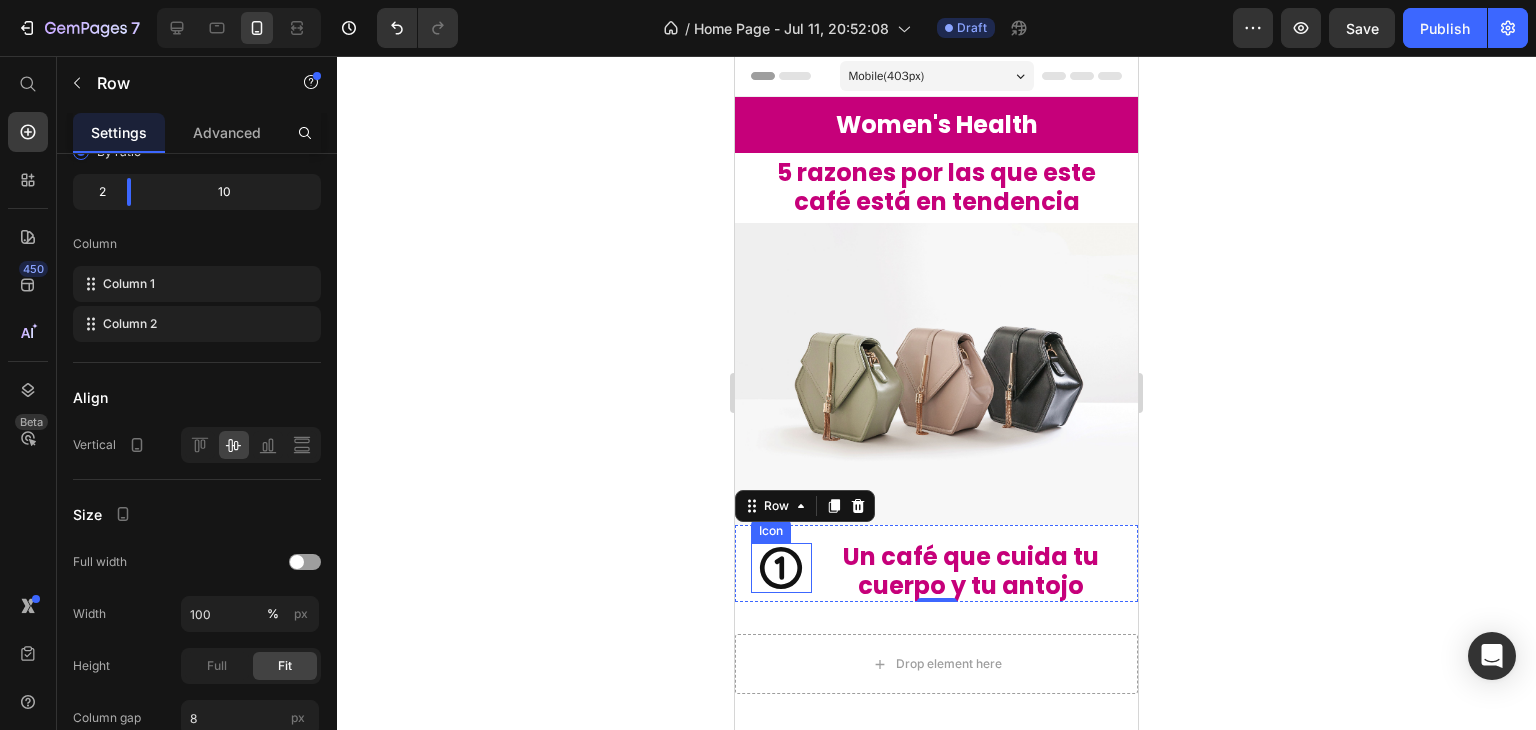 click 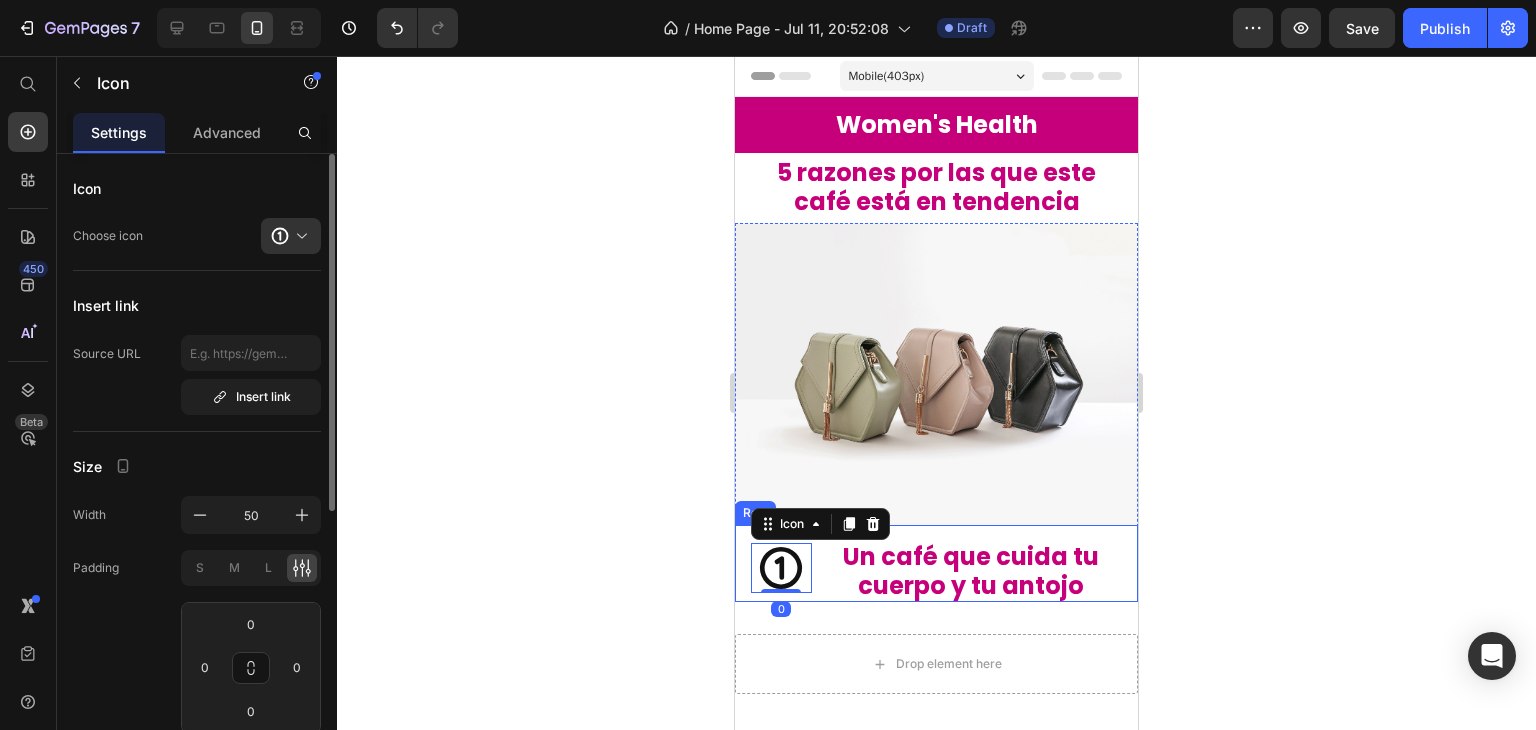 scroll, scrollTop: 300, scrollLeft: 0, axis: vertical 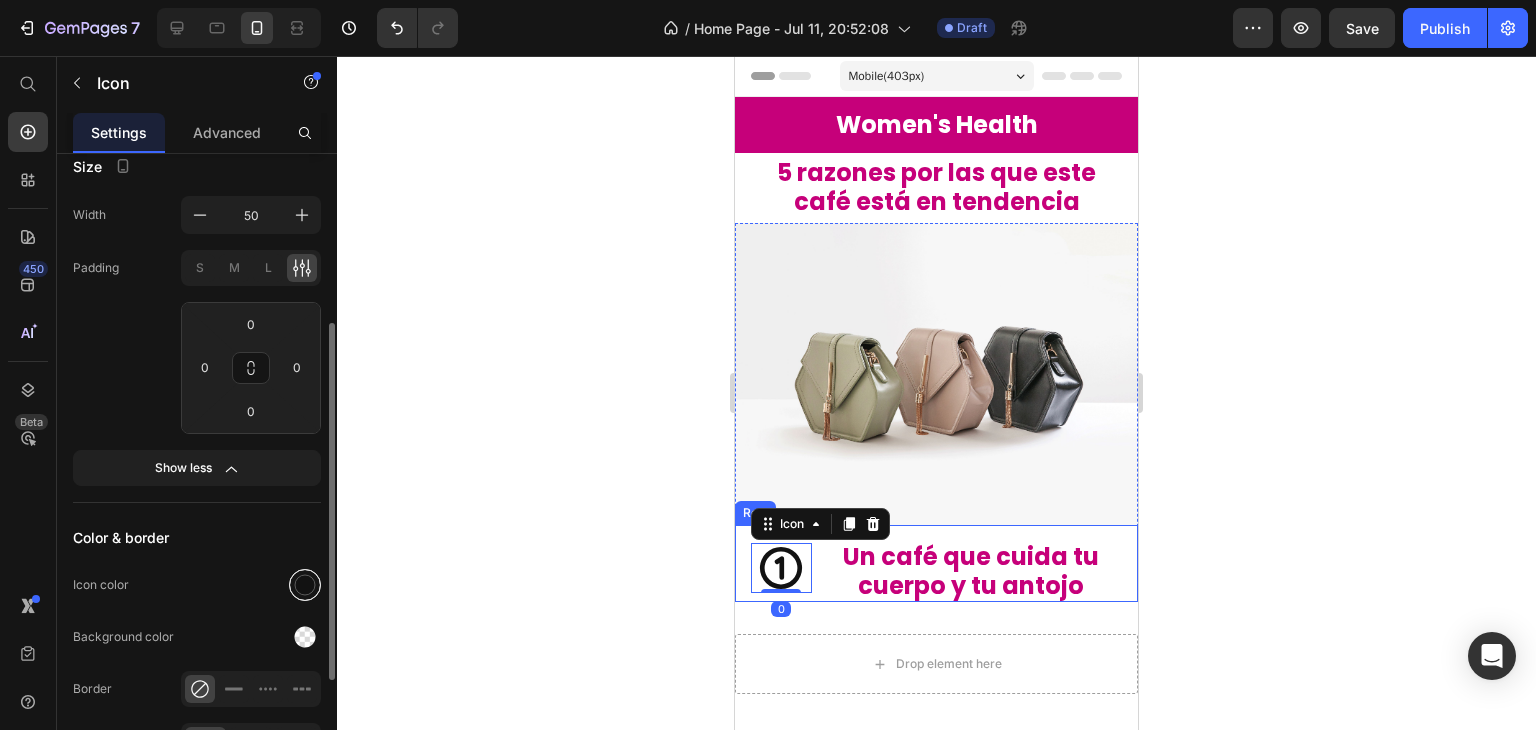 click at bounding box center (305, 585) 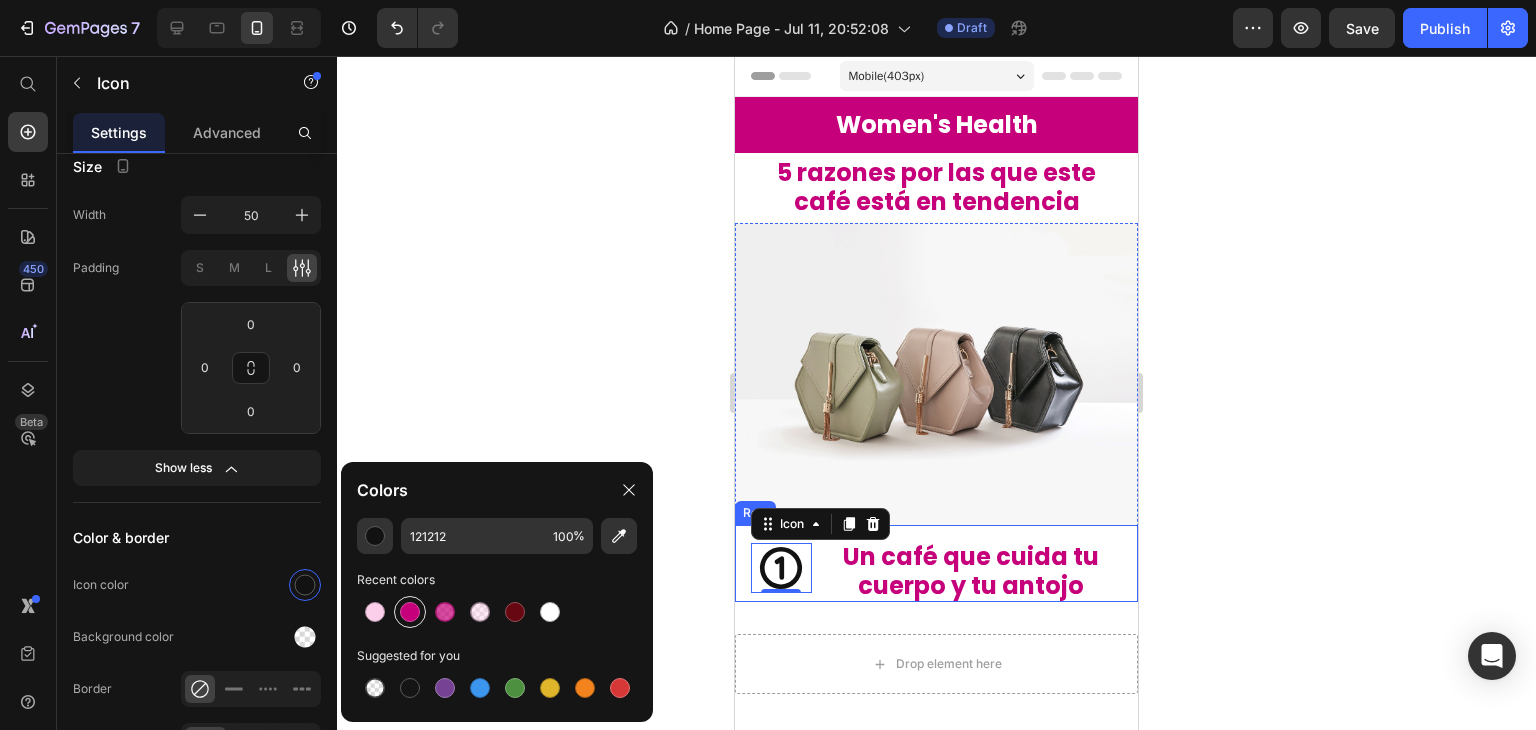 click at bounding box center [410, 612] 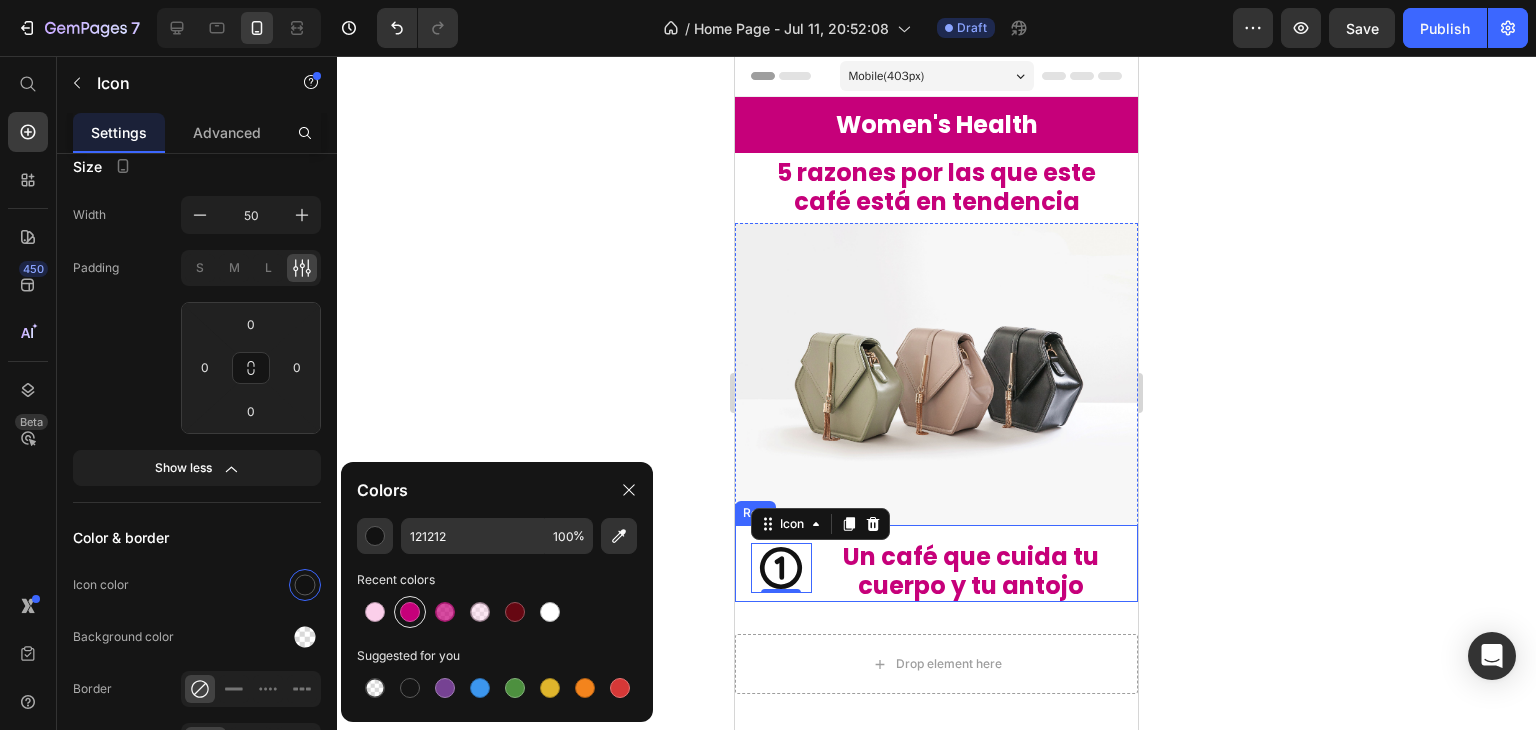 type on "C6007A" 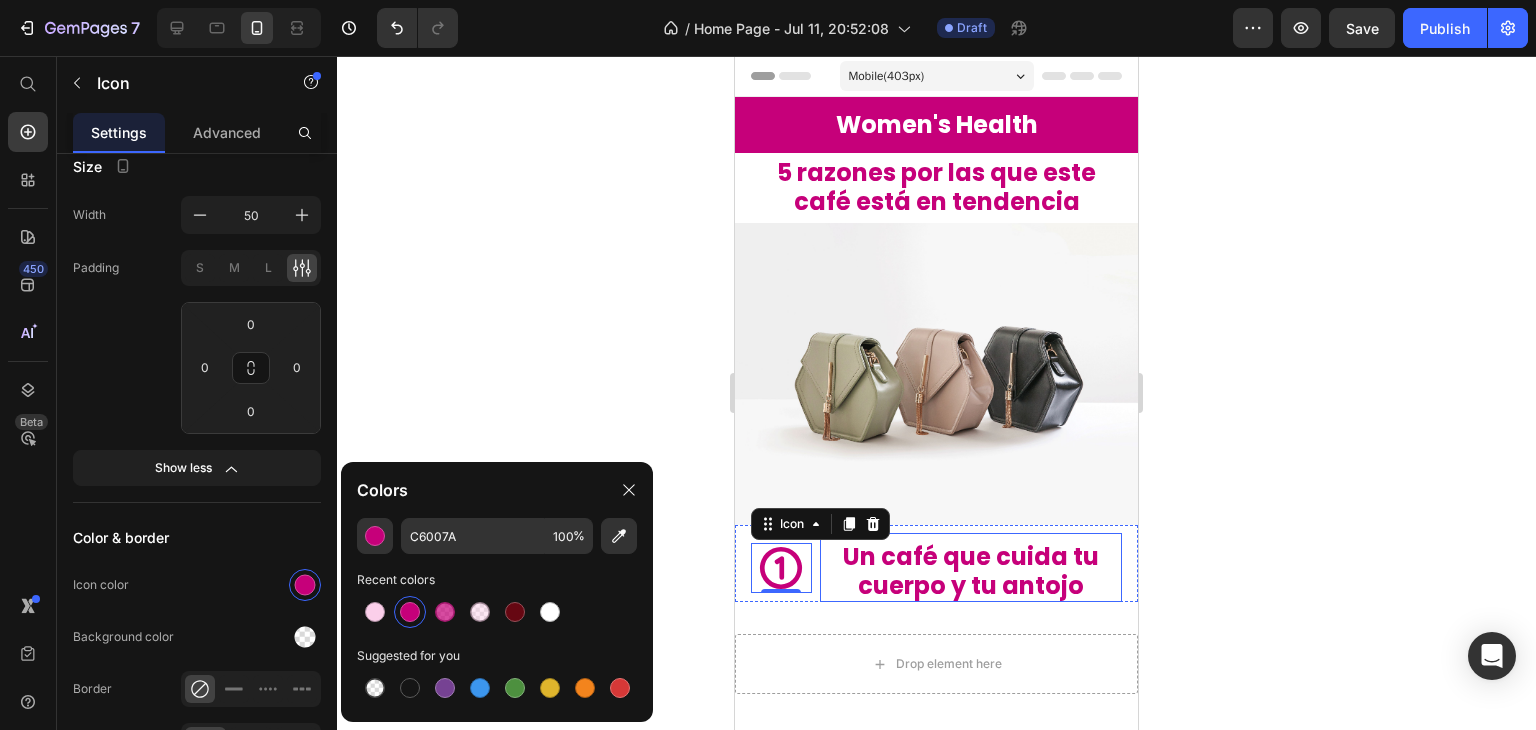 click on "Un café que cuida tu cuerpo y tu antojo" at bounding box center (971, 572) 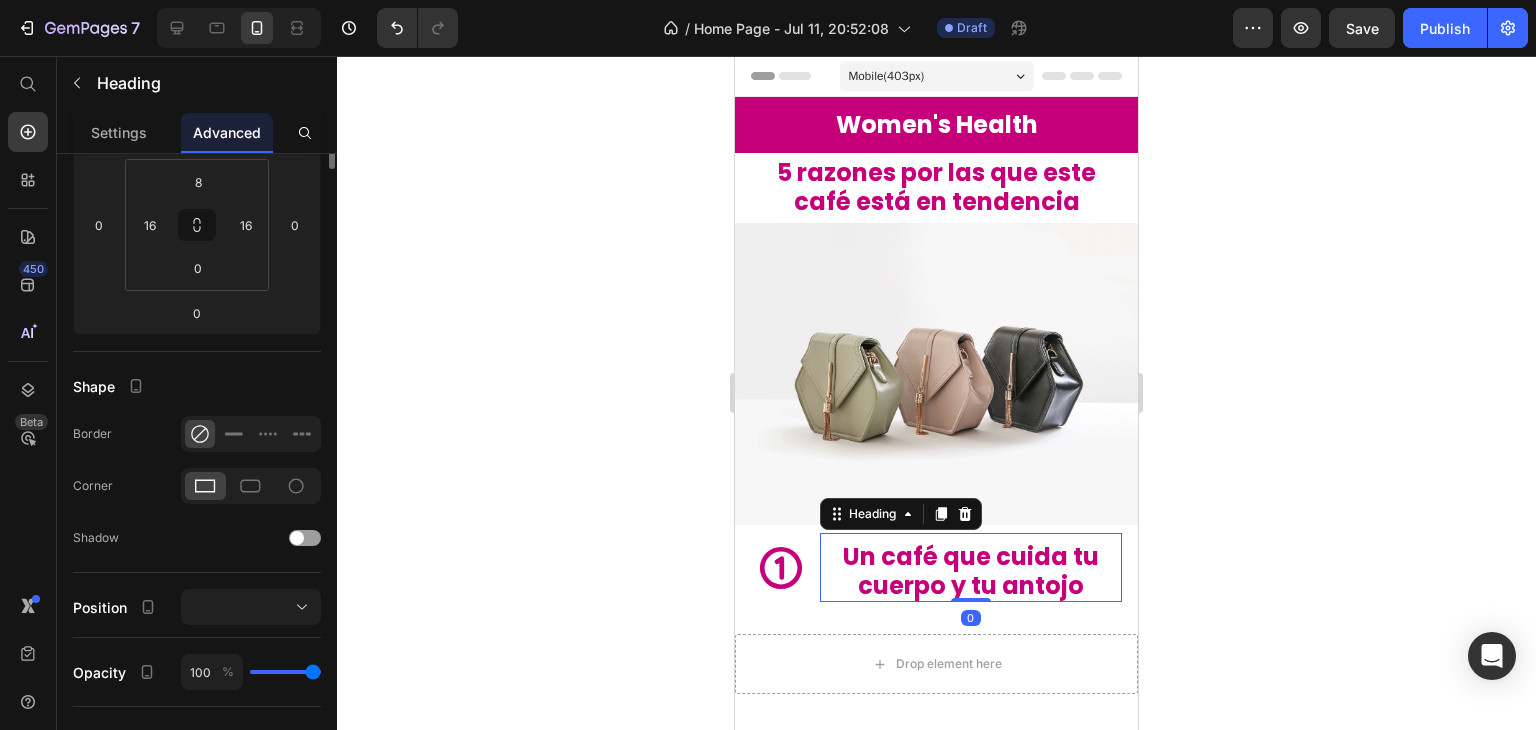 scroll, scrollTop: 0, scrollLeft: 0, axis: both 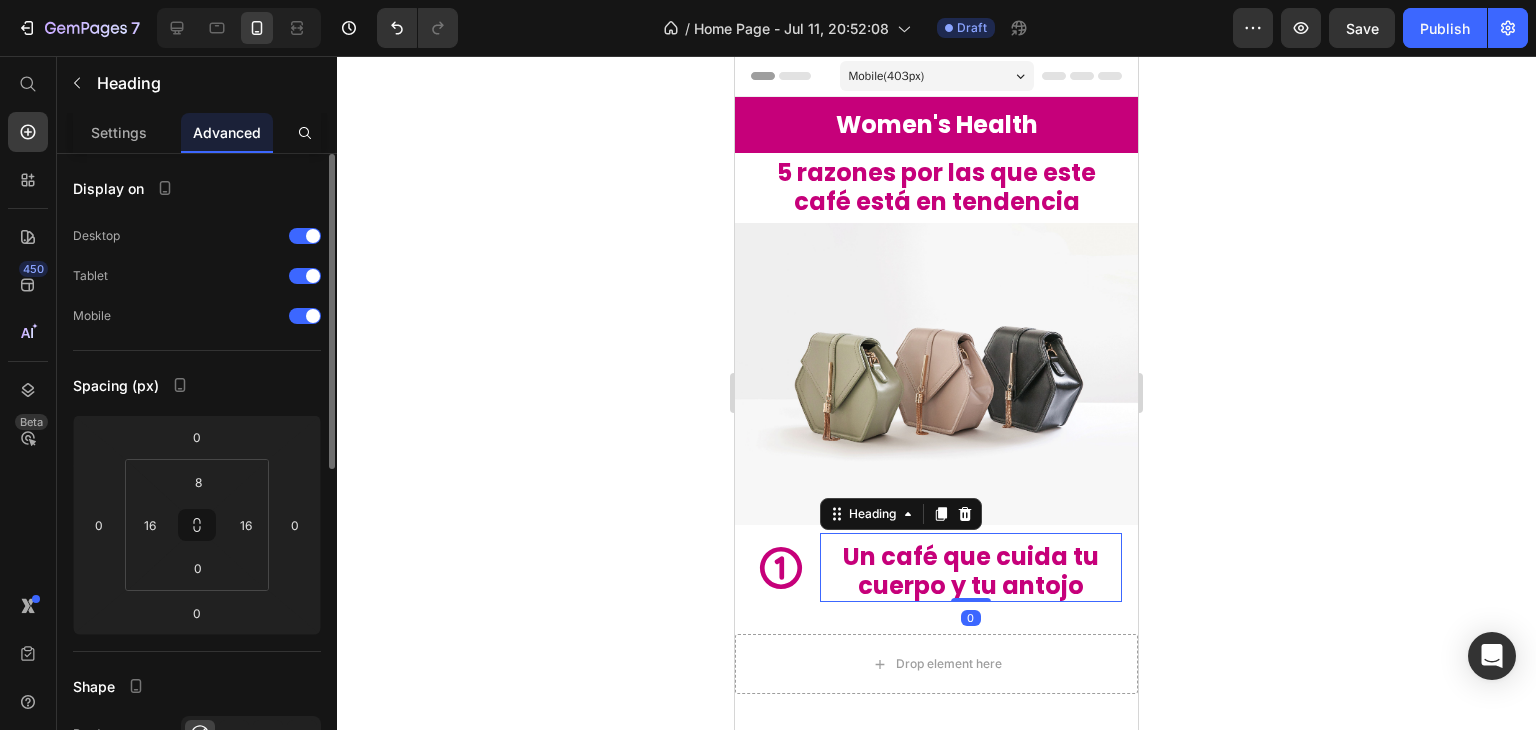 click on "Settings" at bounding box center (119, 132) 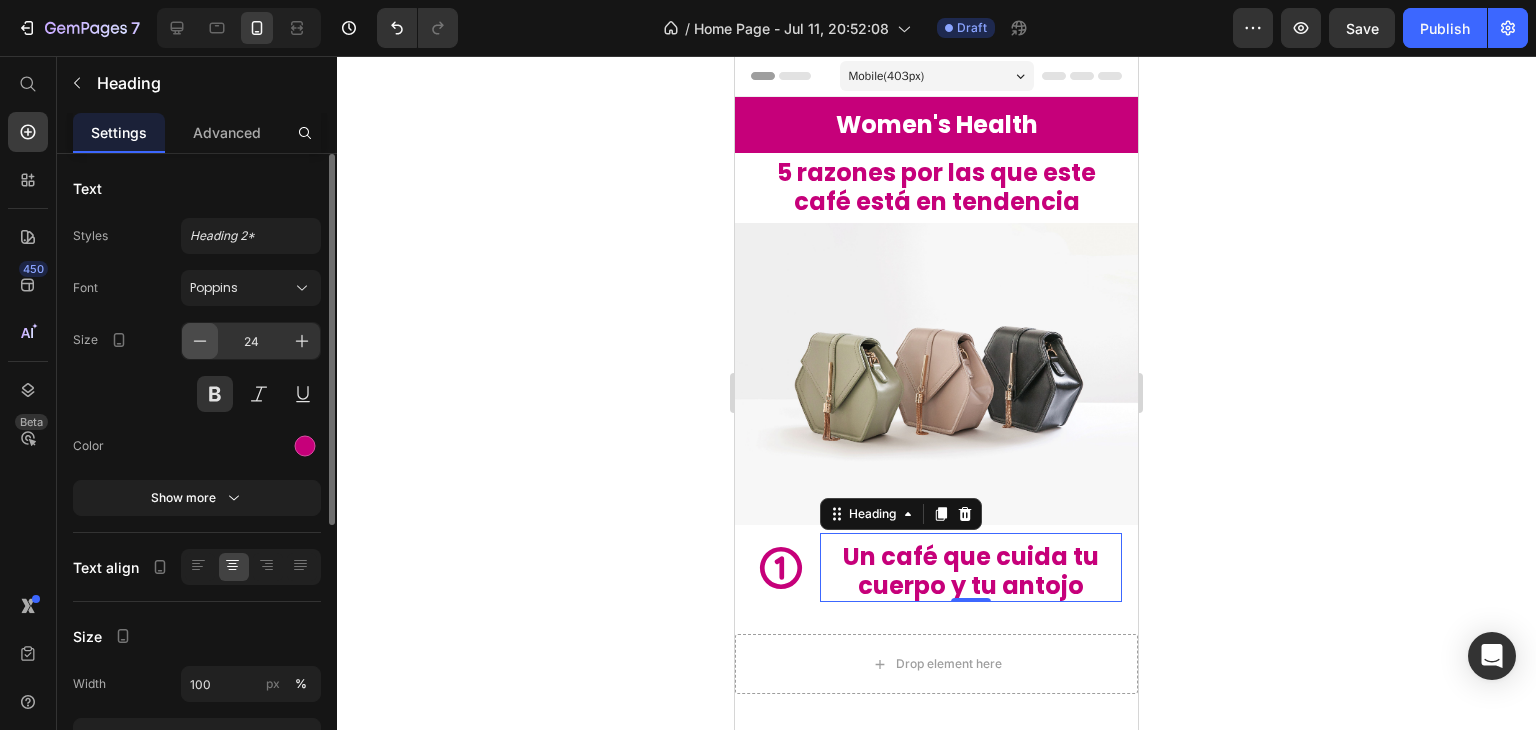 click 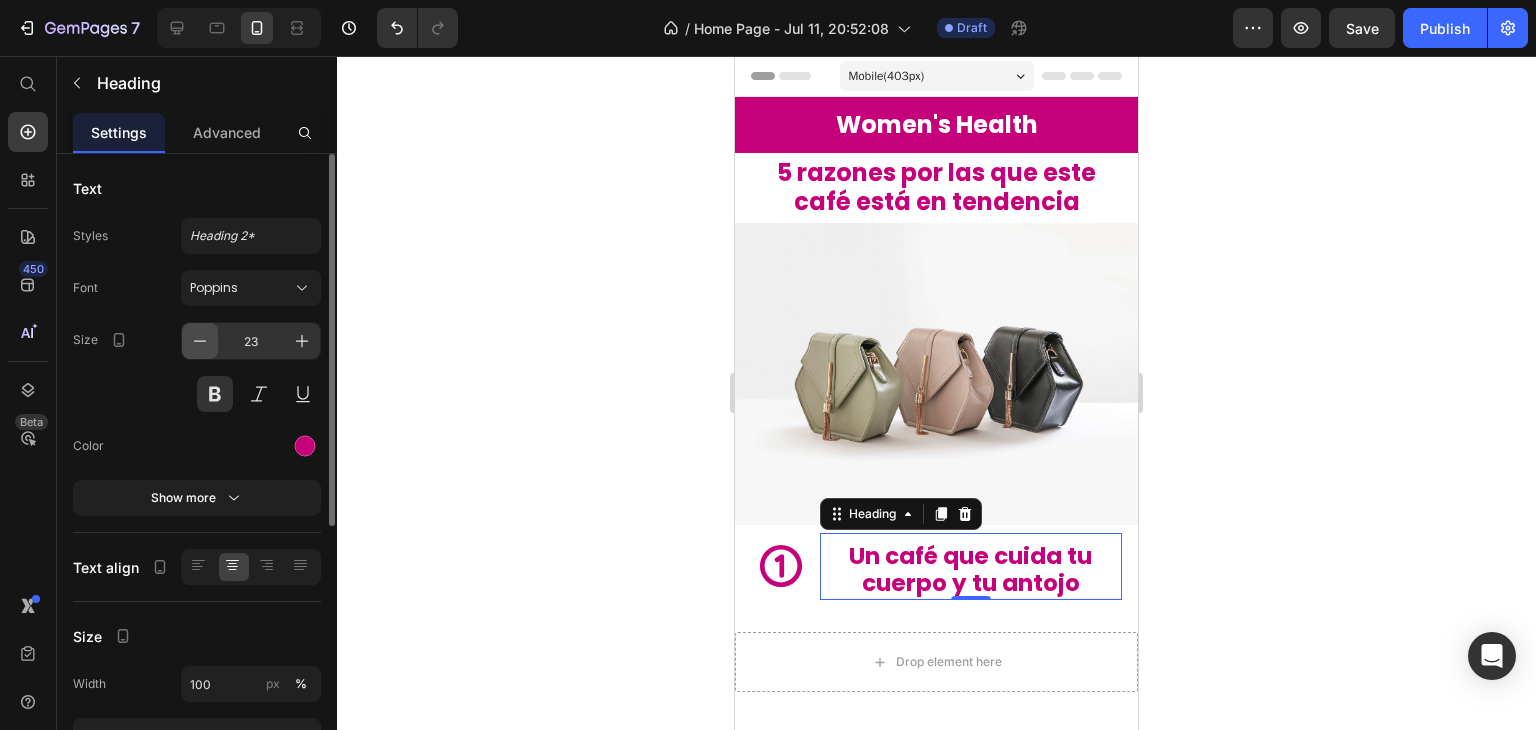 click 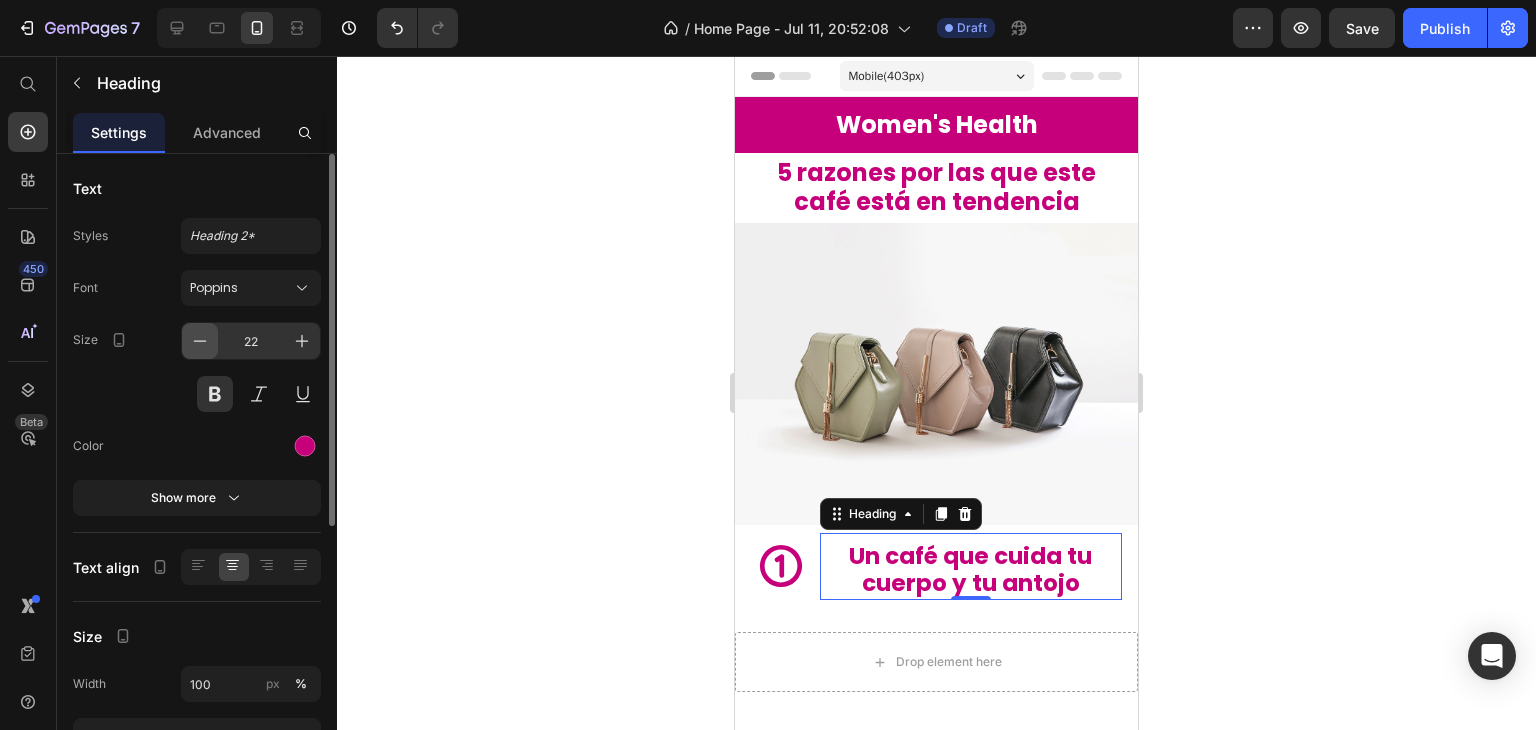 click 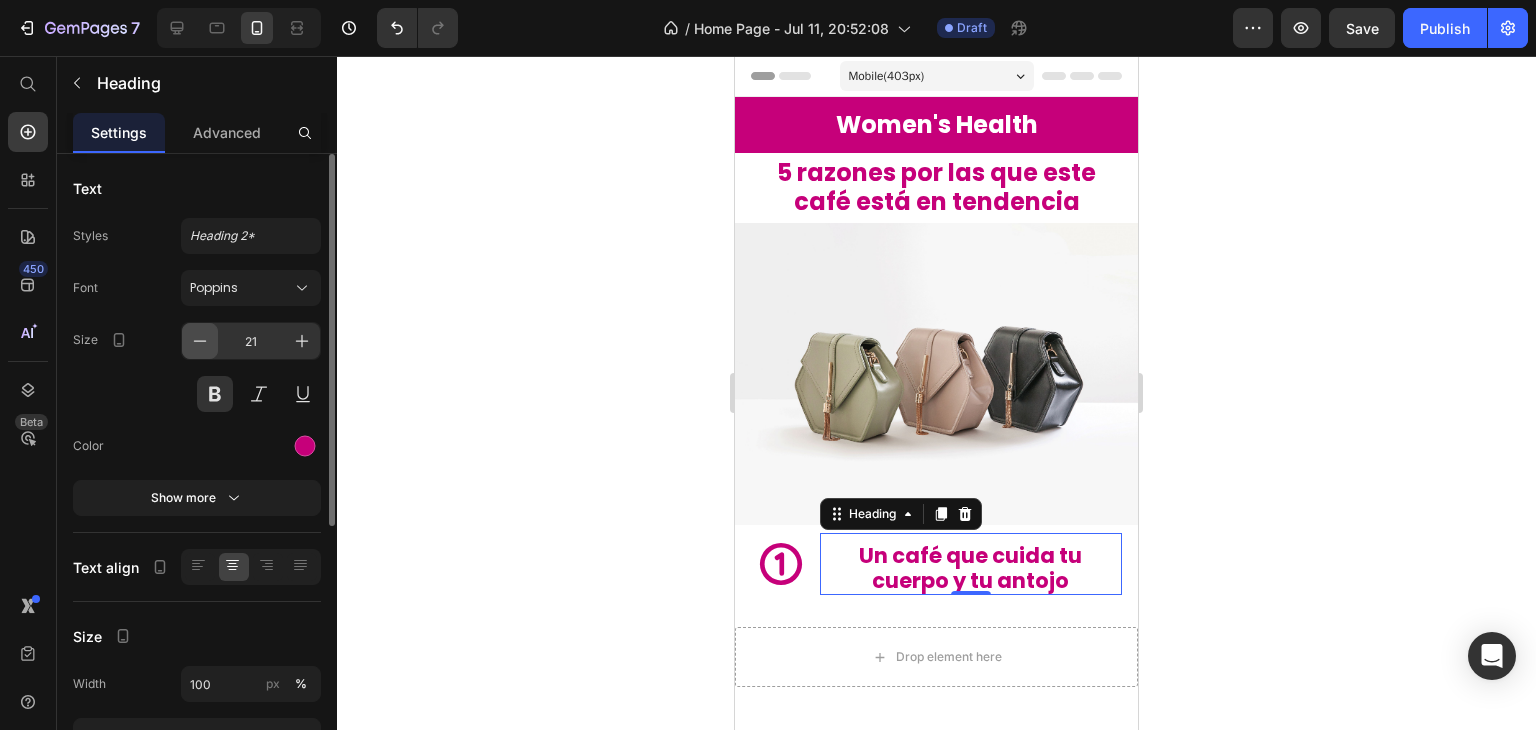 click 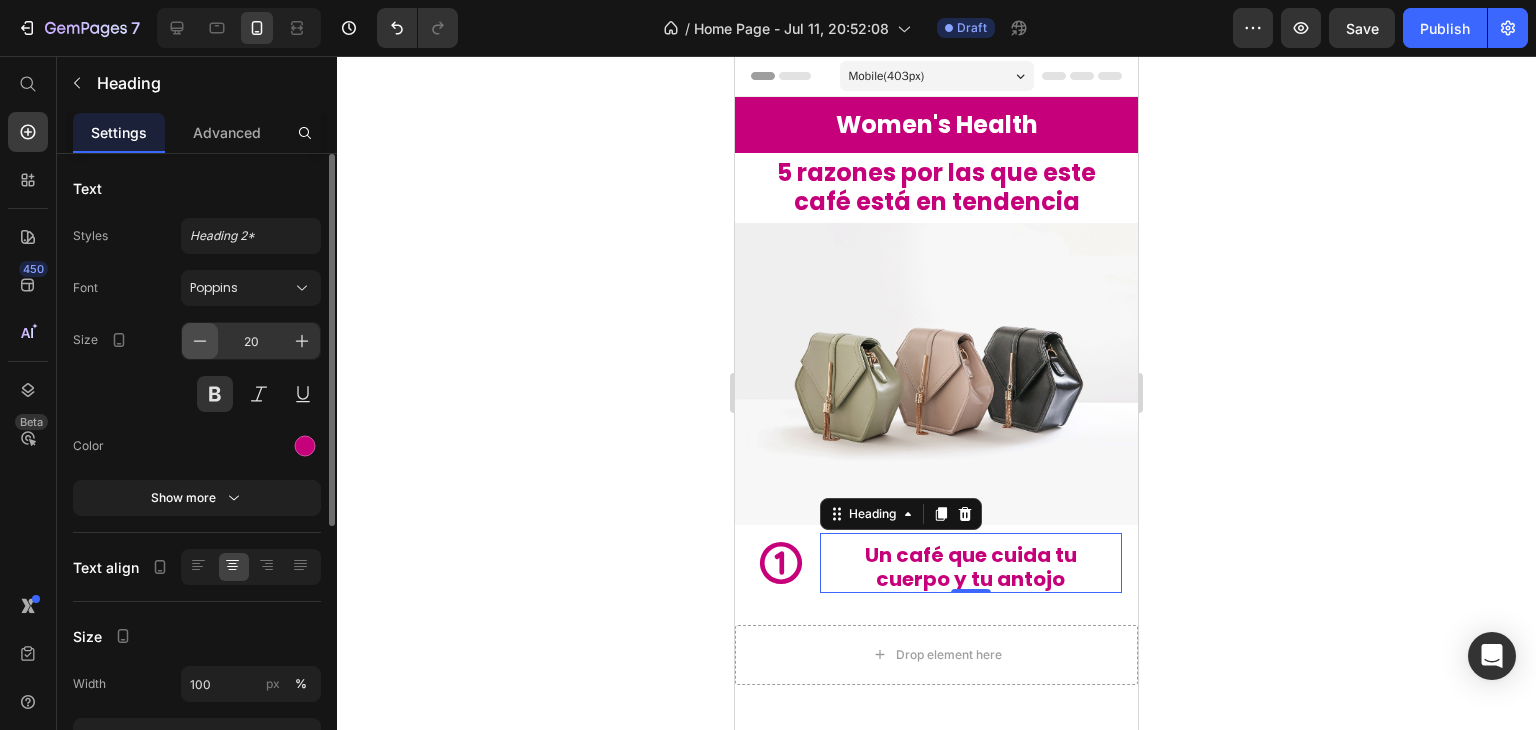 click 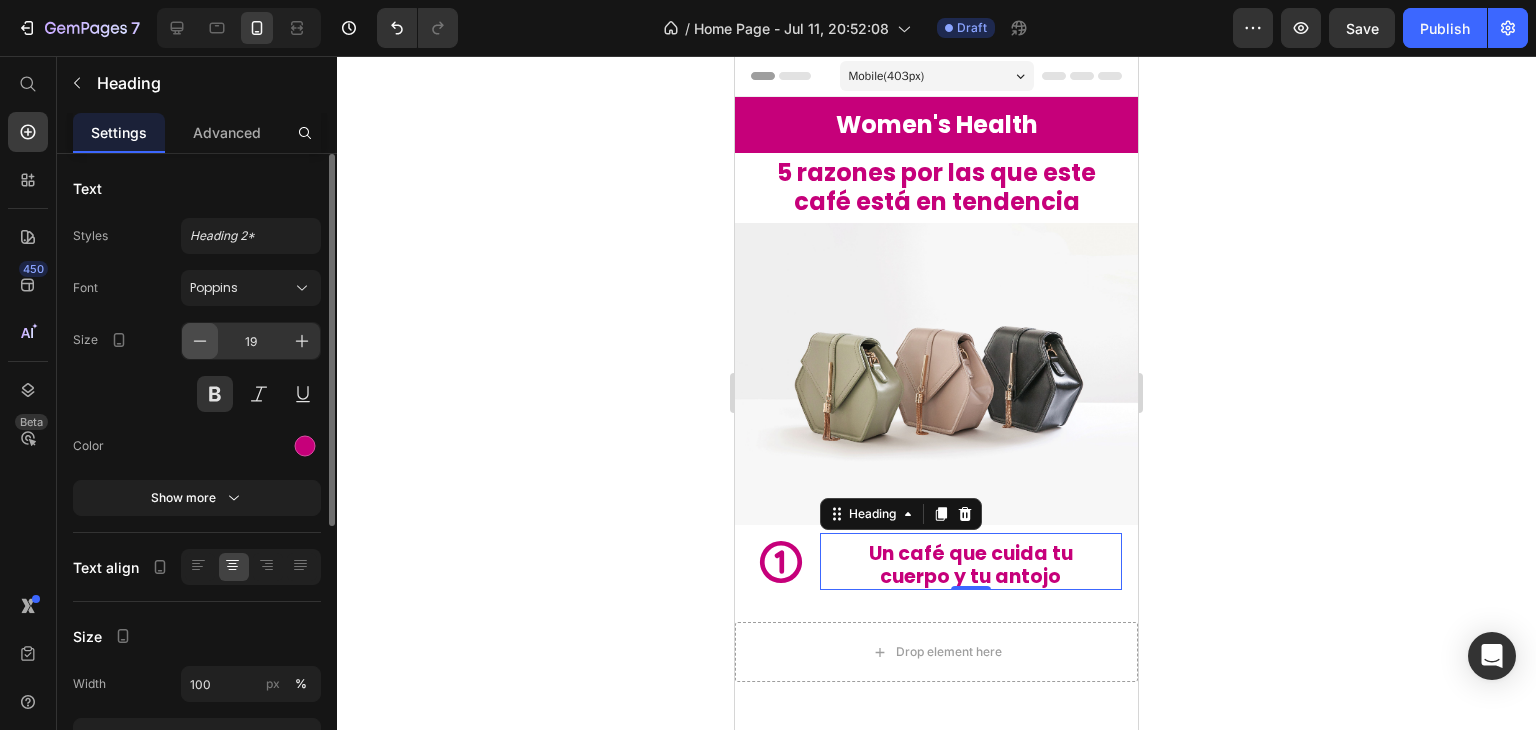 click 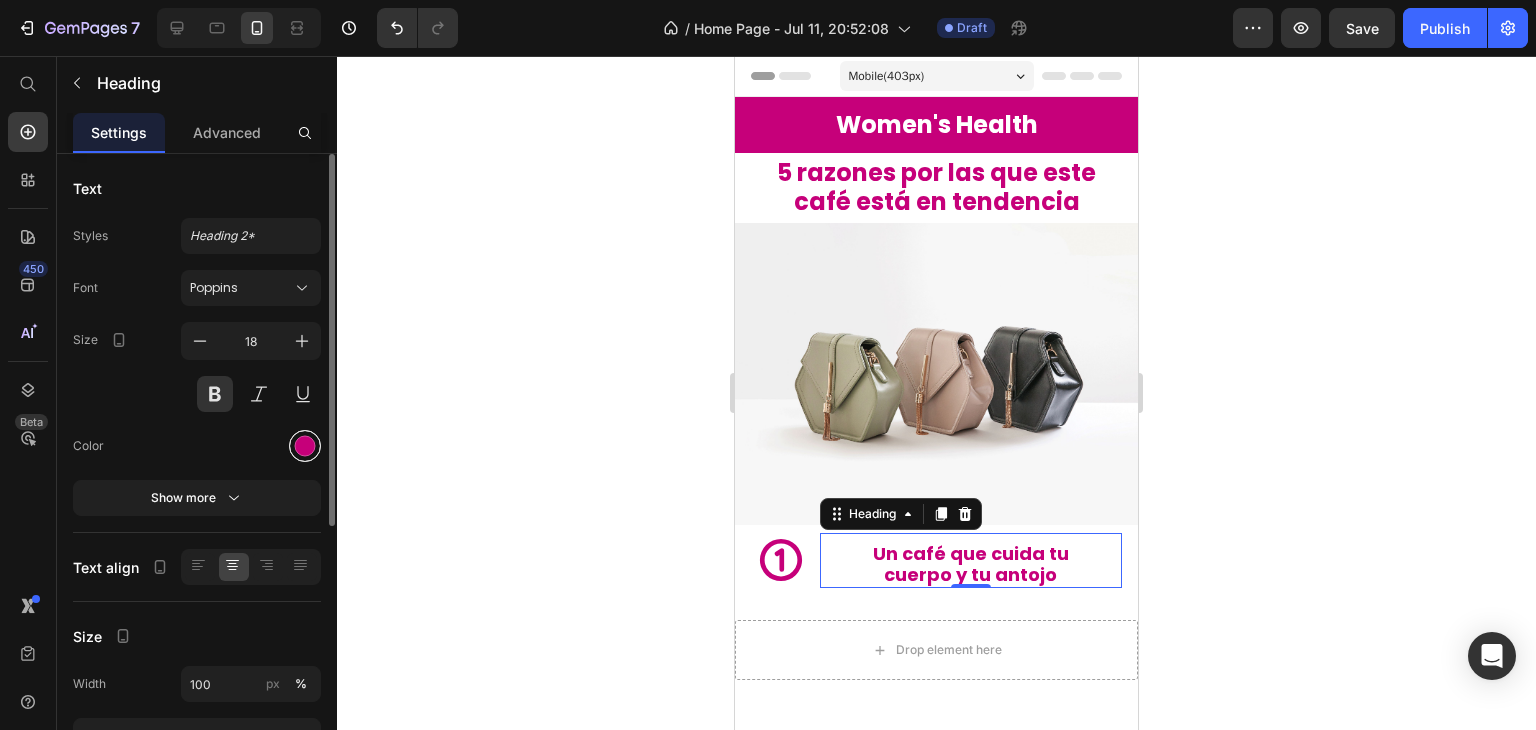 click at bounding box center [305, 446] 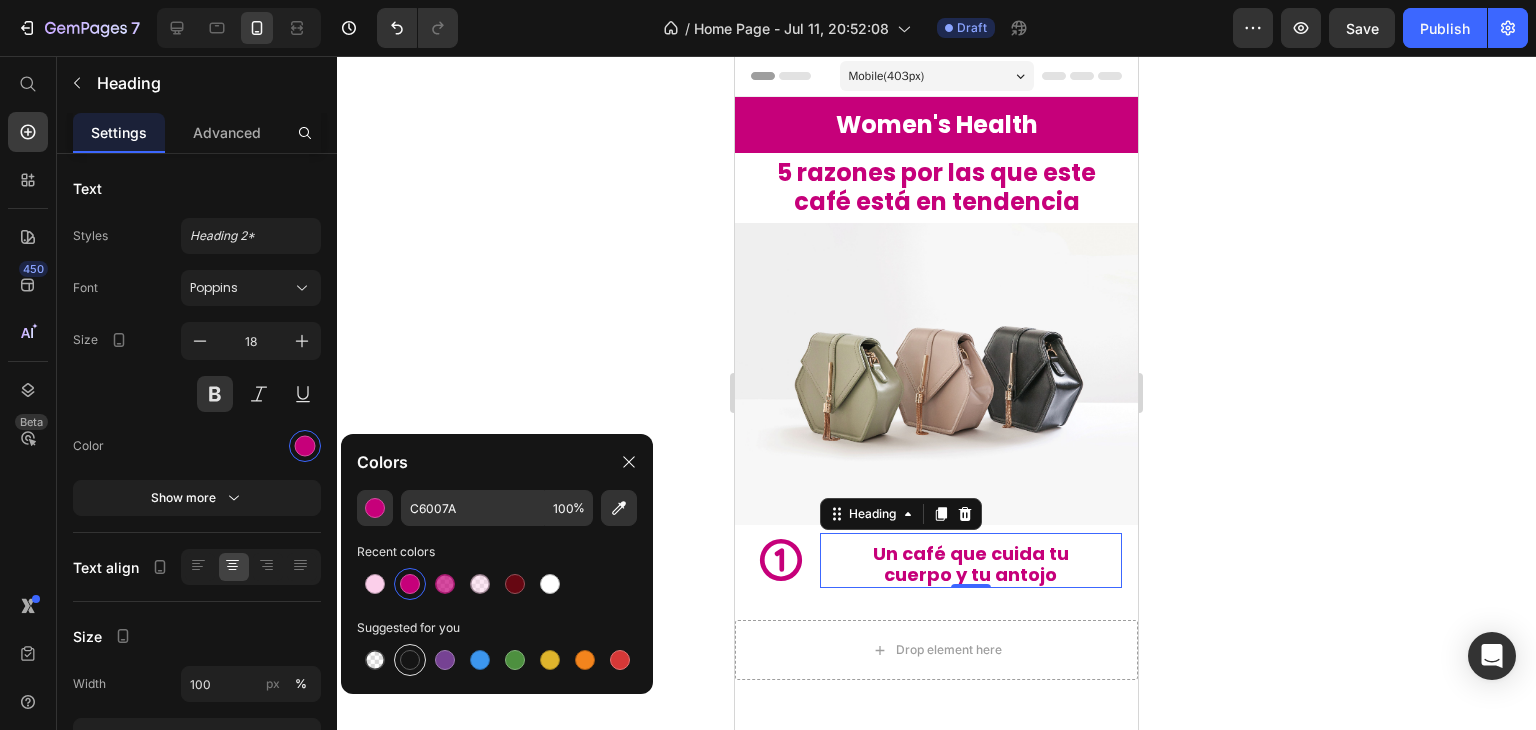 click at bounding box center [410, 660] 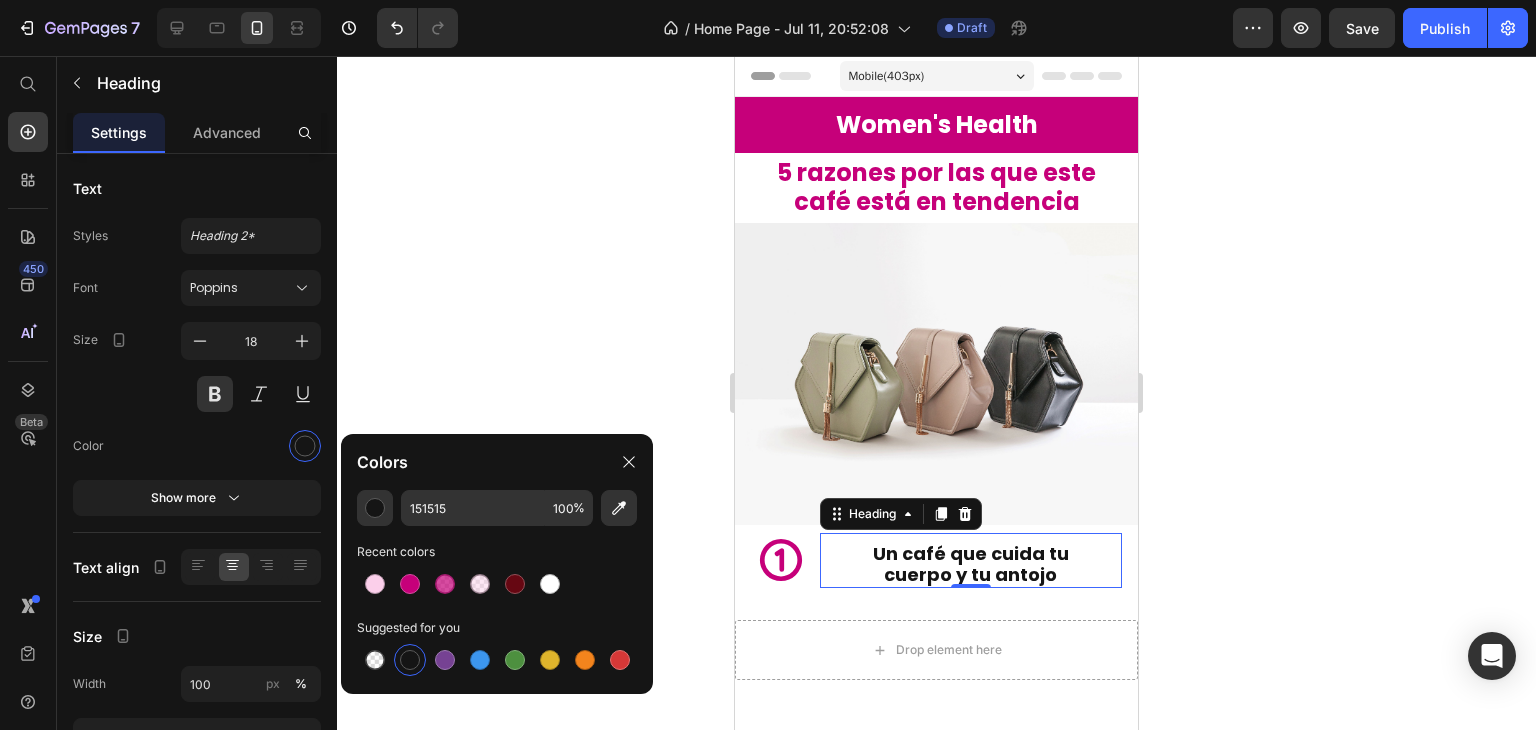 click on "Un café que cuida tu cuerpo y tu antojo" at bounding box center [971, 564] 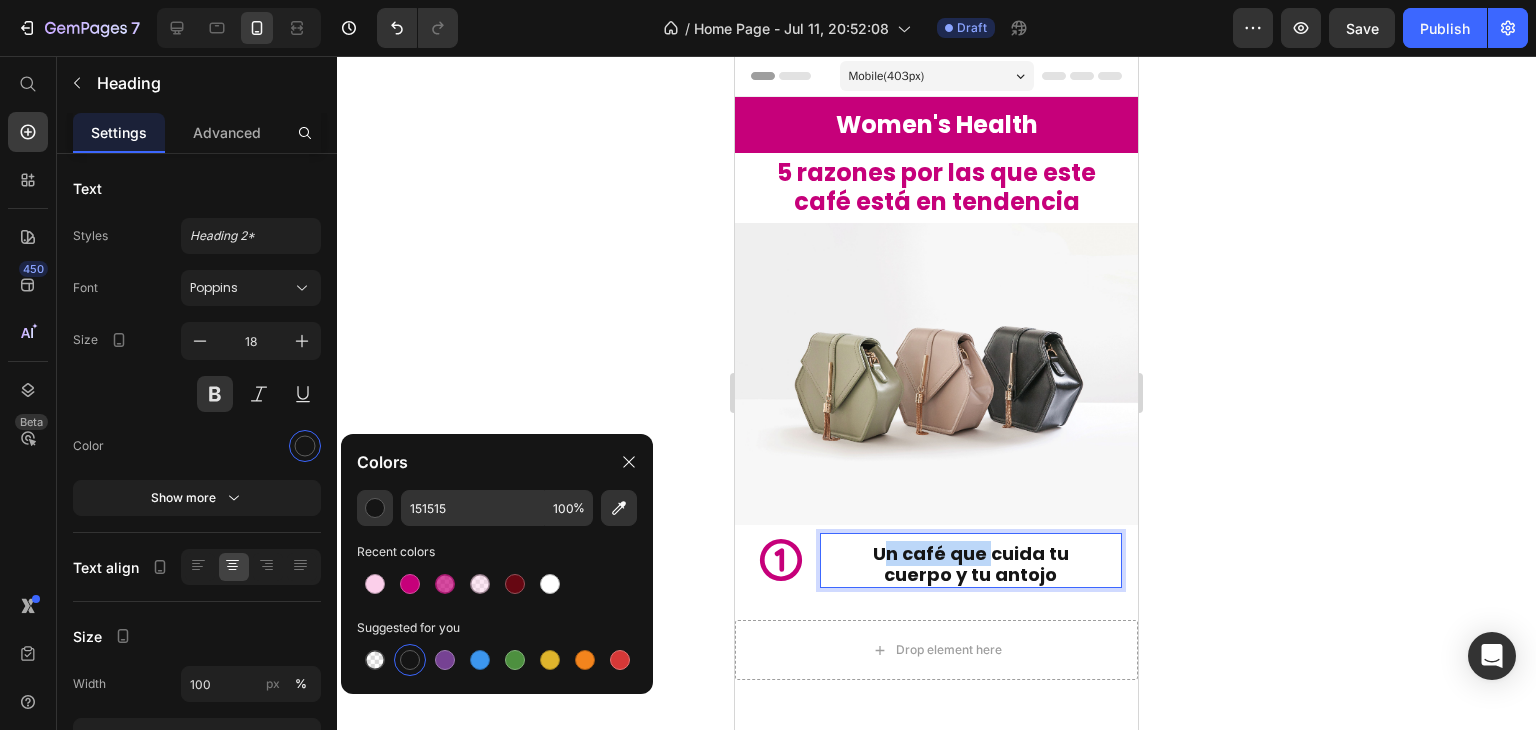 drag, startPoint x: 982, startPoint y: 541, endPoint x: 875, endPoint y: 543, distance: 107.01869 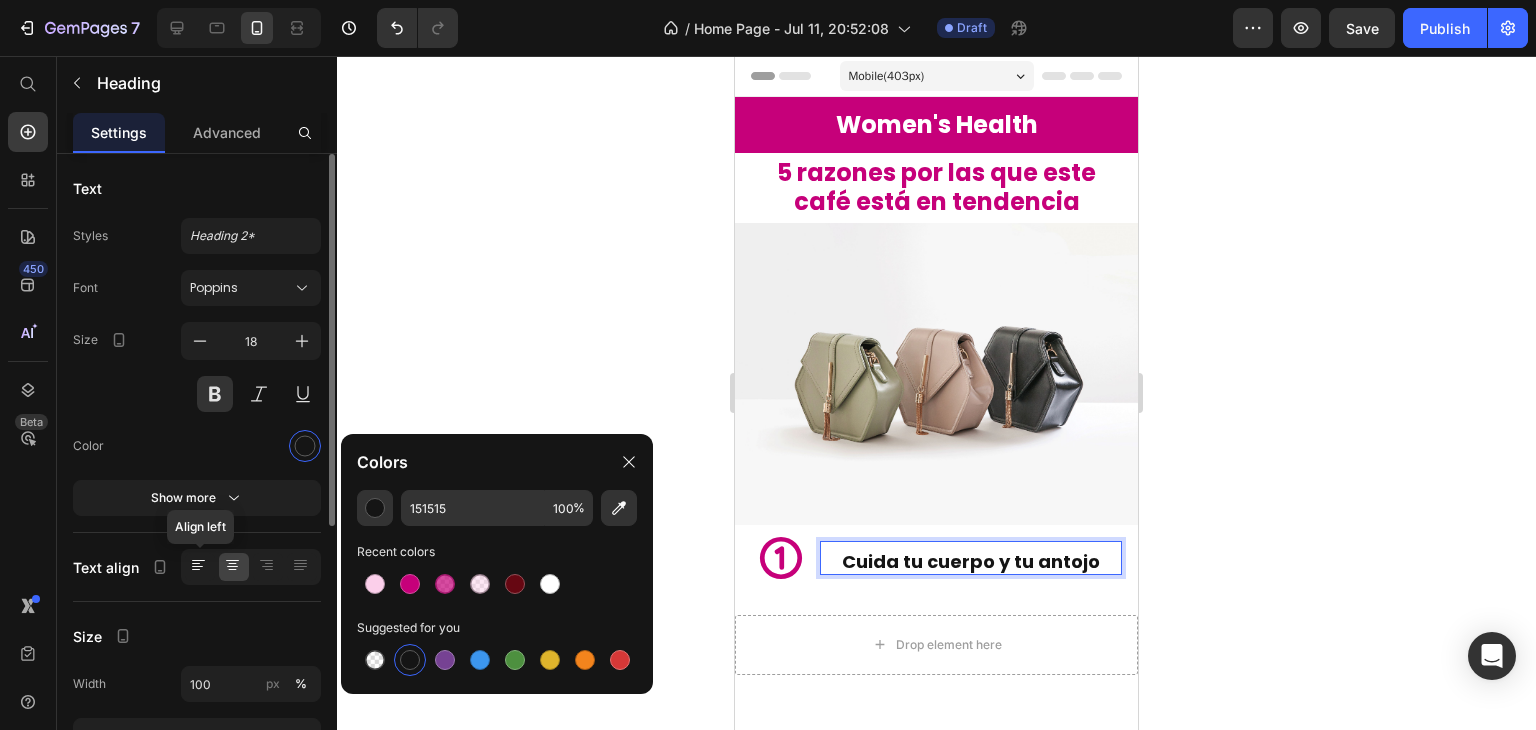 click 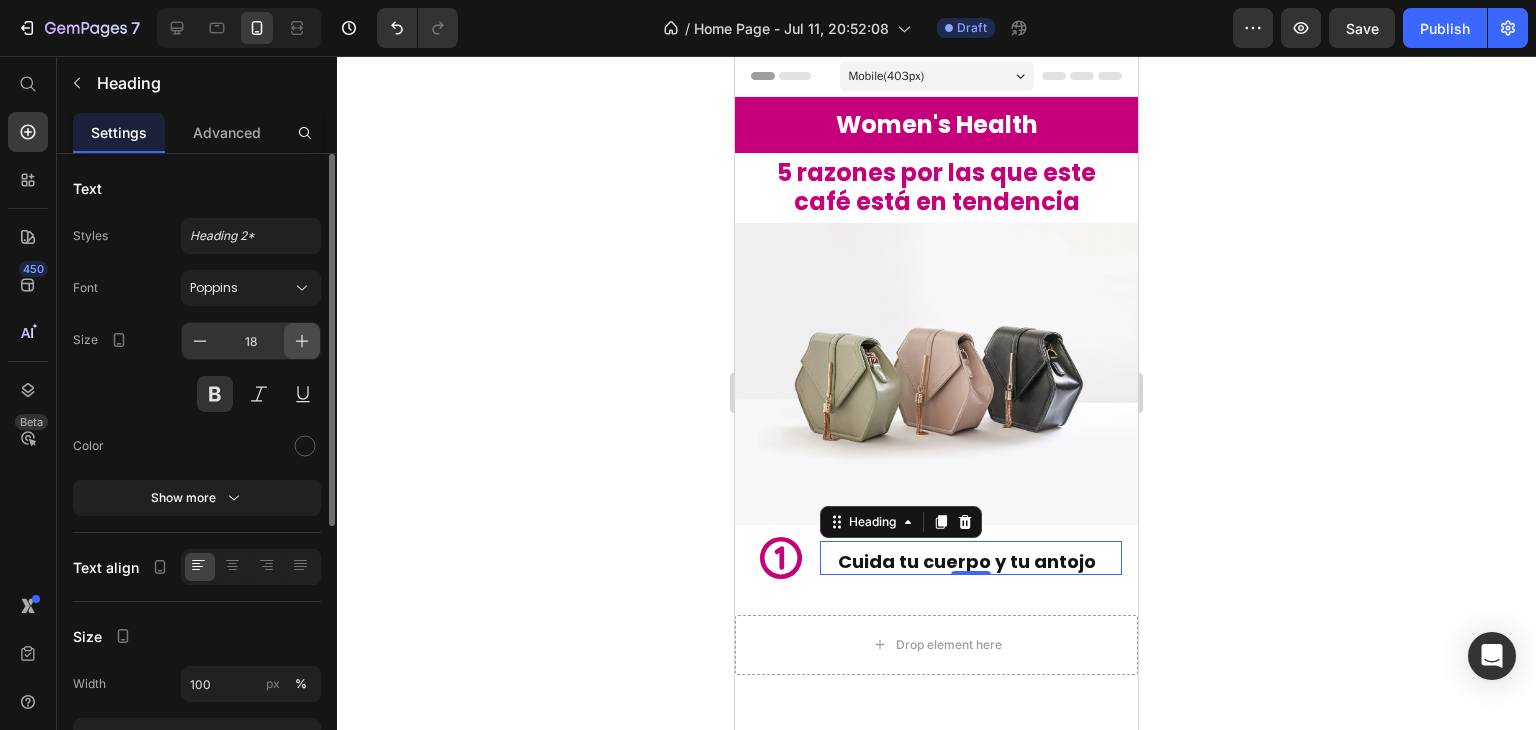 click 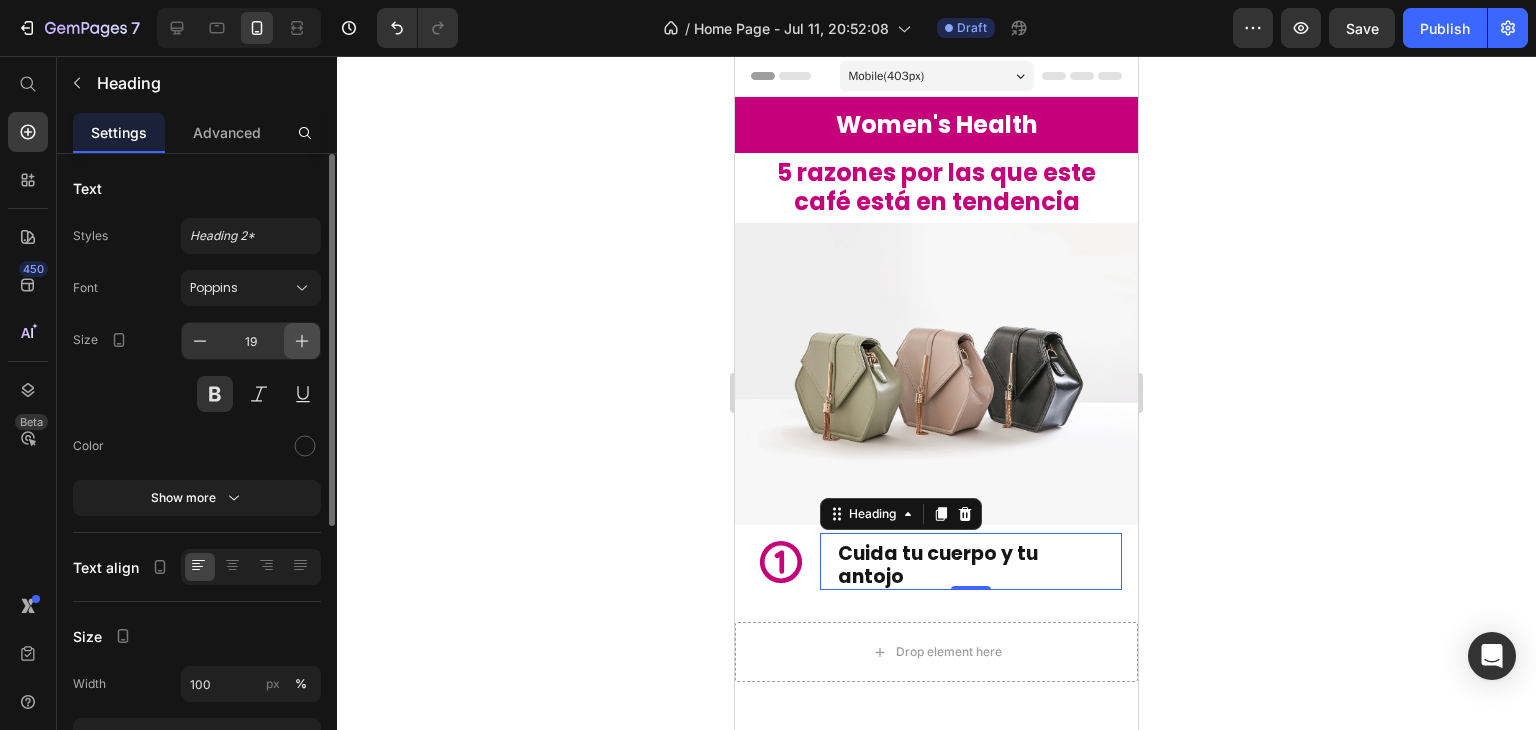 click 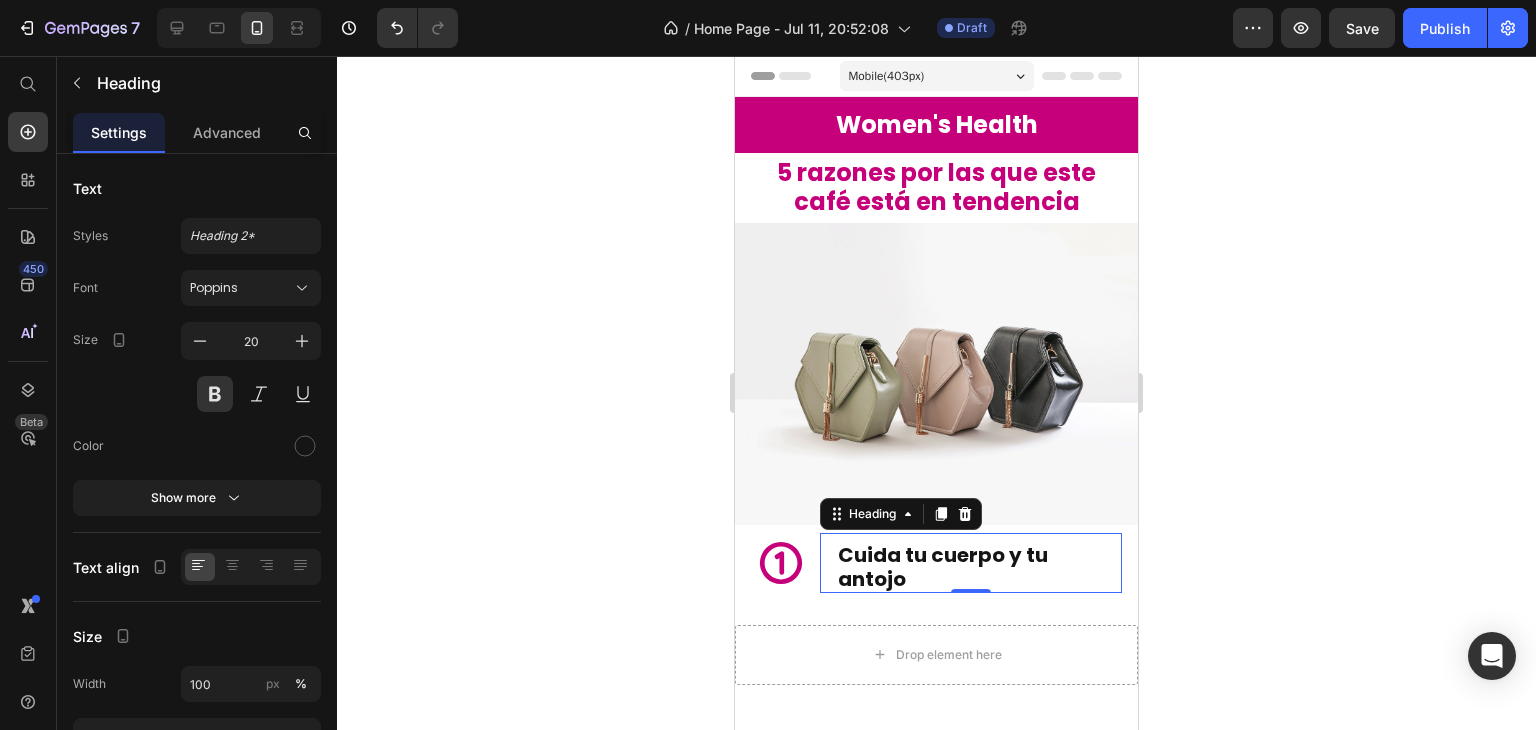 drag, startPoint x: 1402, startPoint y: 443, endPoint x: 1396, endPoint y: 453, distance: 11.661903 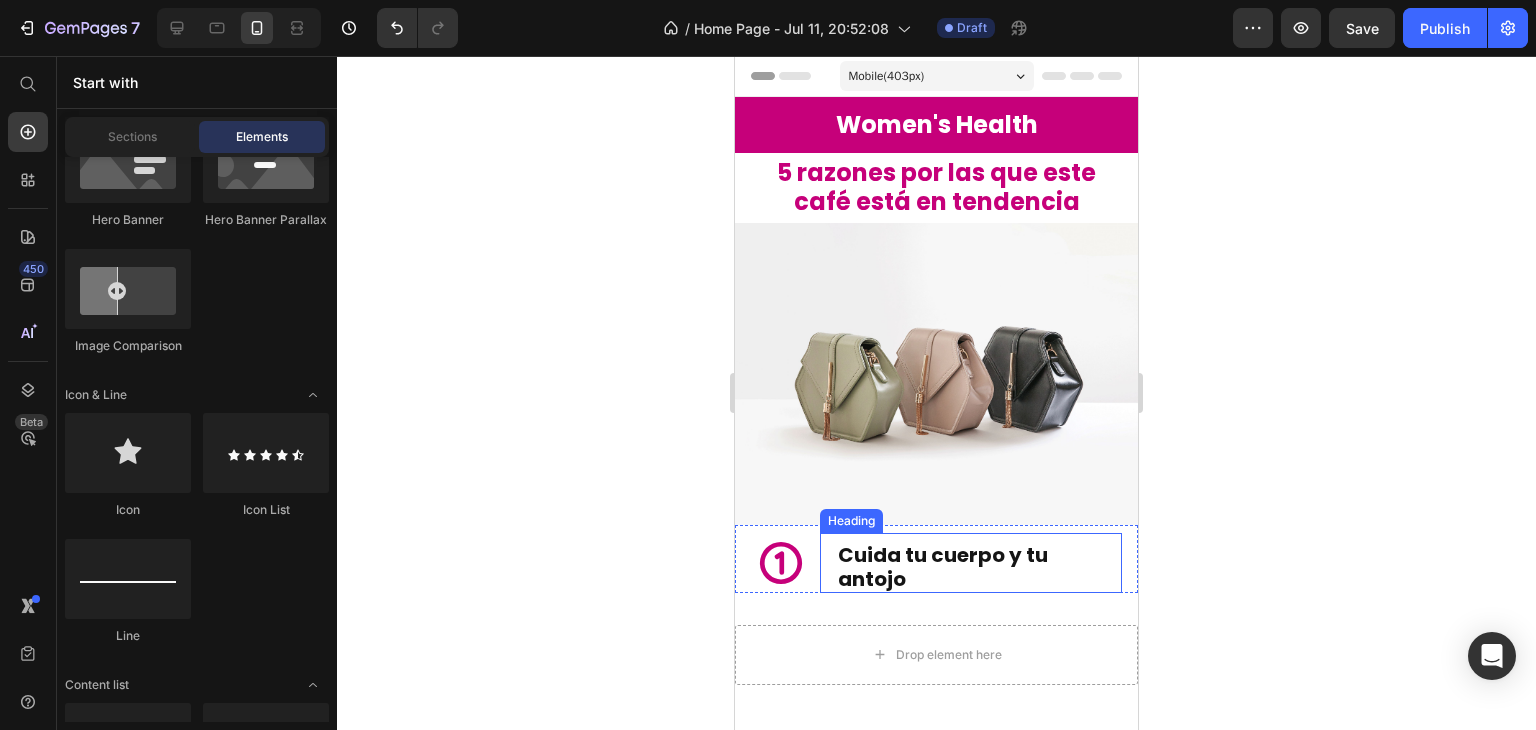 click on "Cuida tu cuerpo y tu antojo" at bounding box center (971, 567) 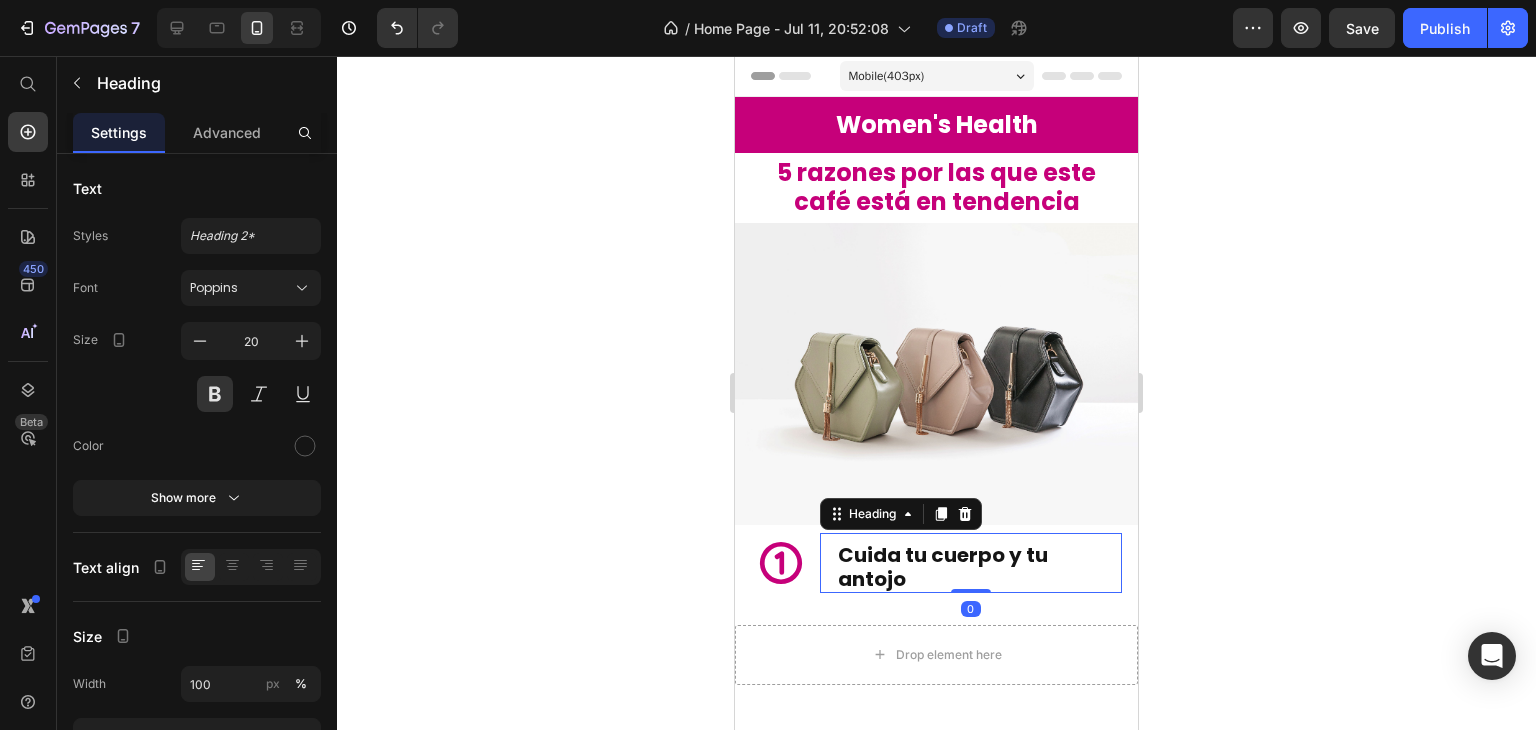 click 